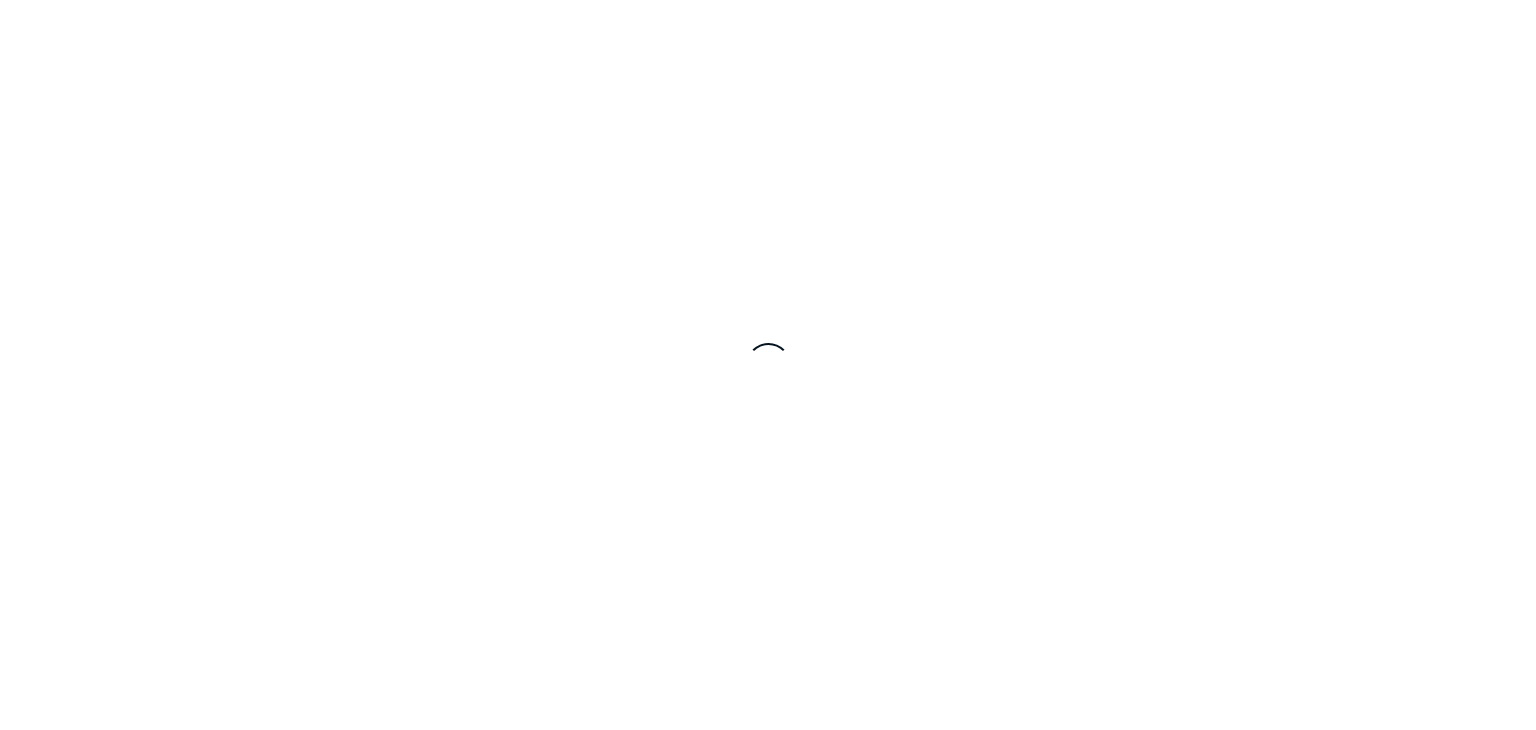 scroll, scrollTop: 0, scrollLeft: 0, axis: both 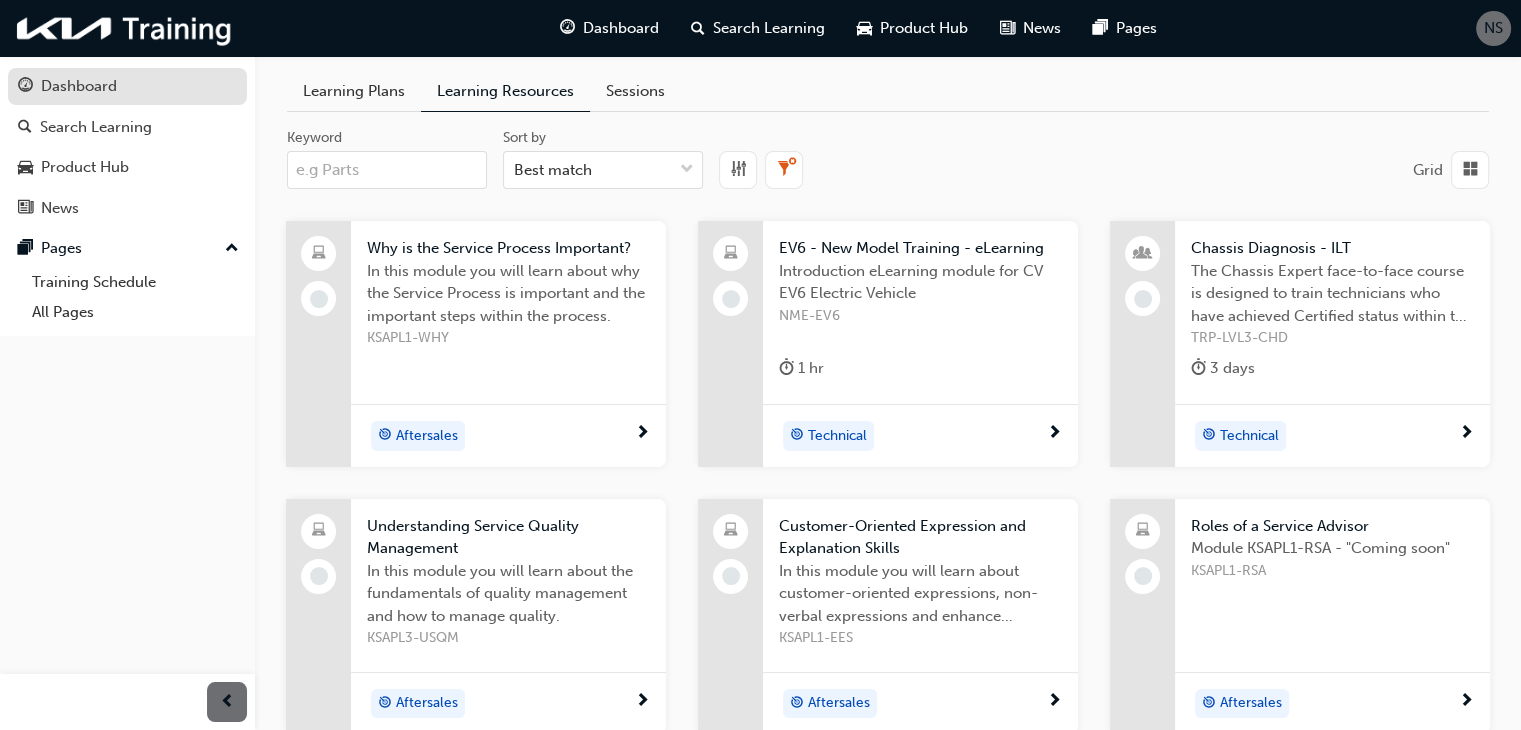 click on "Dashboard" at bounding box center (79, 86) 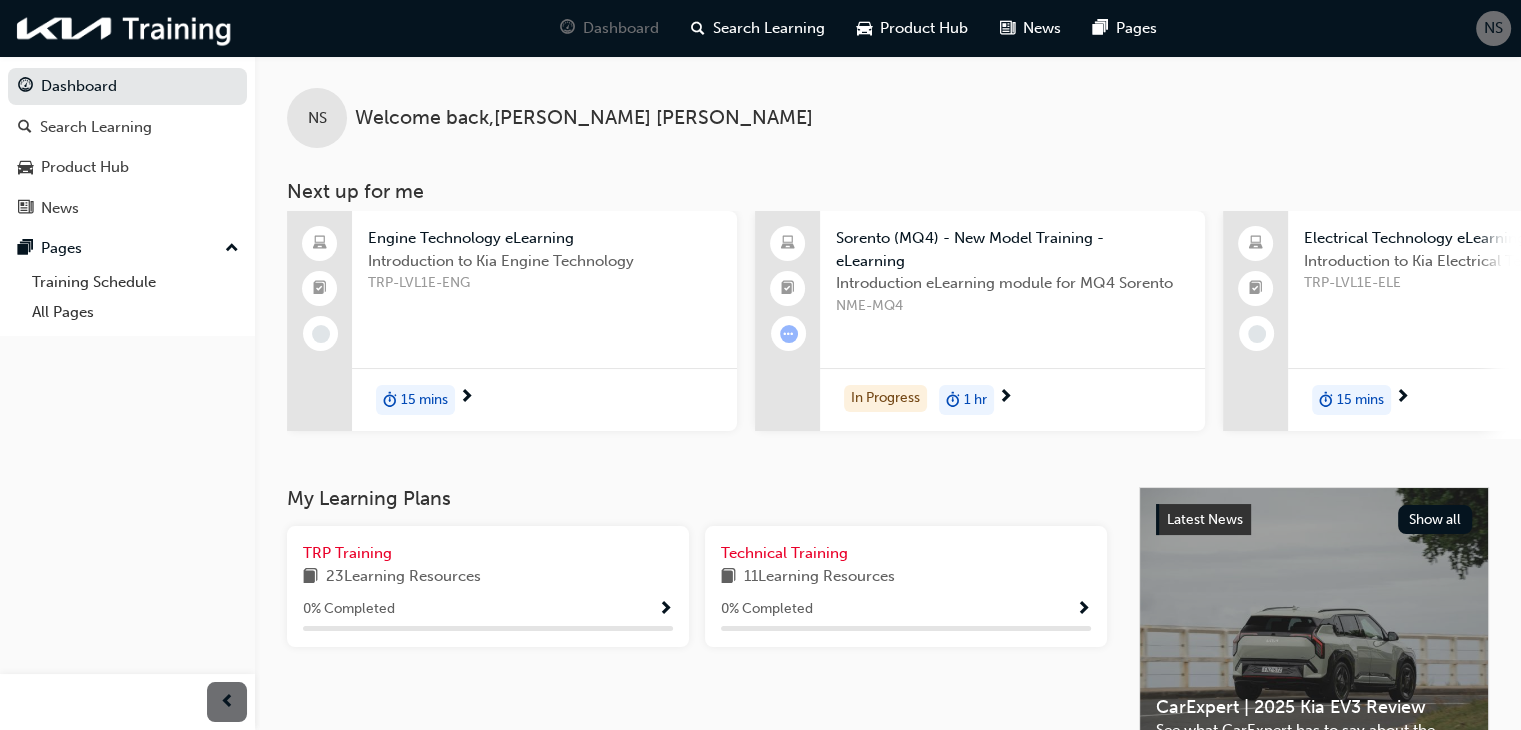 click on "11  Learning Resources" at bounding box center [819, 577] 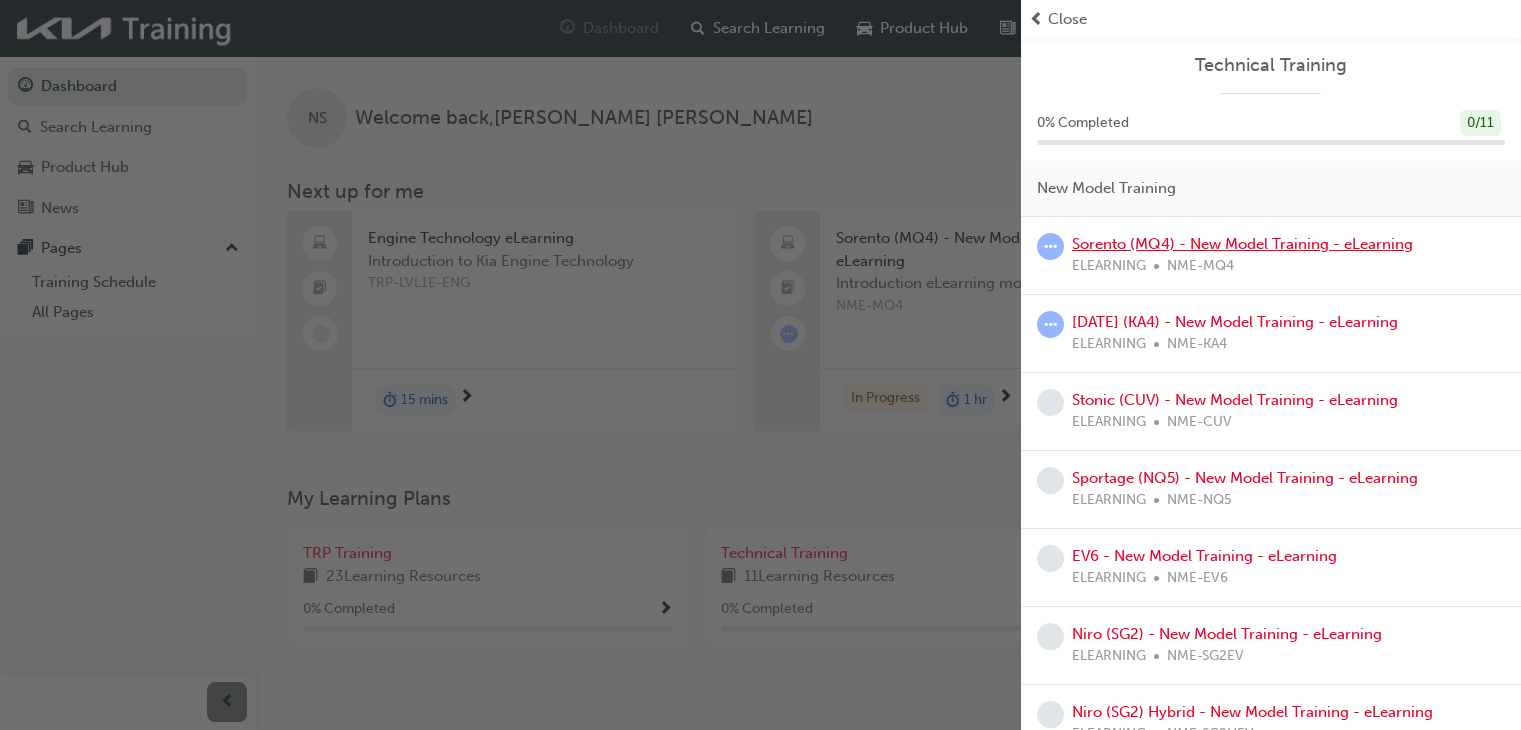 click on "Sorento (MQ4) - New Model Training - eLearning" at bounding box center [1242, 244] 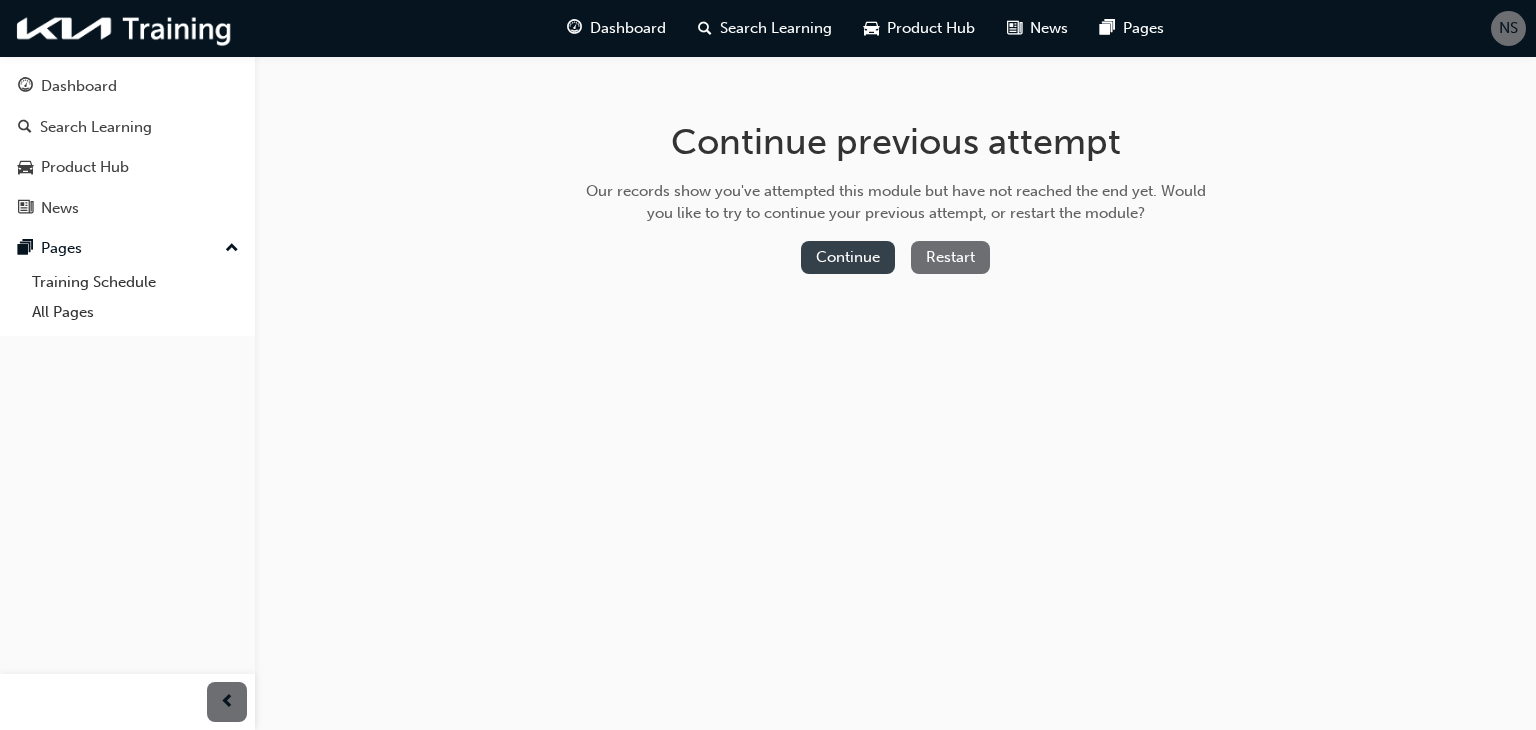 click on "Continue" at bounding box center [848, 257] 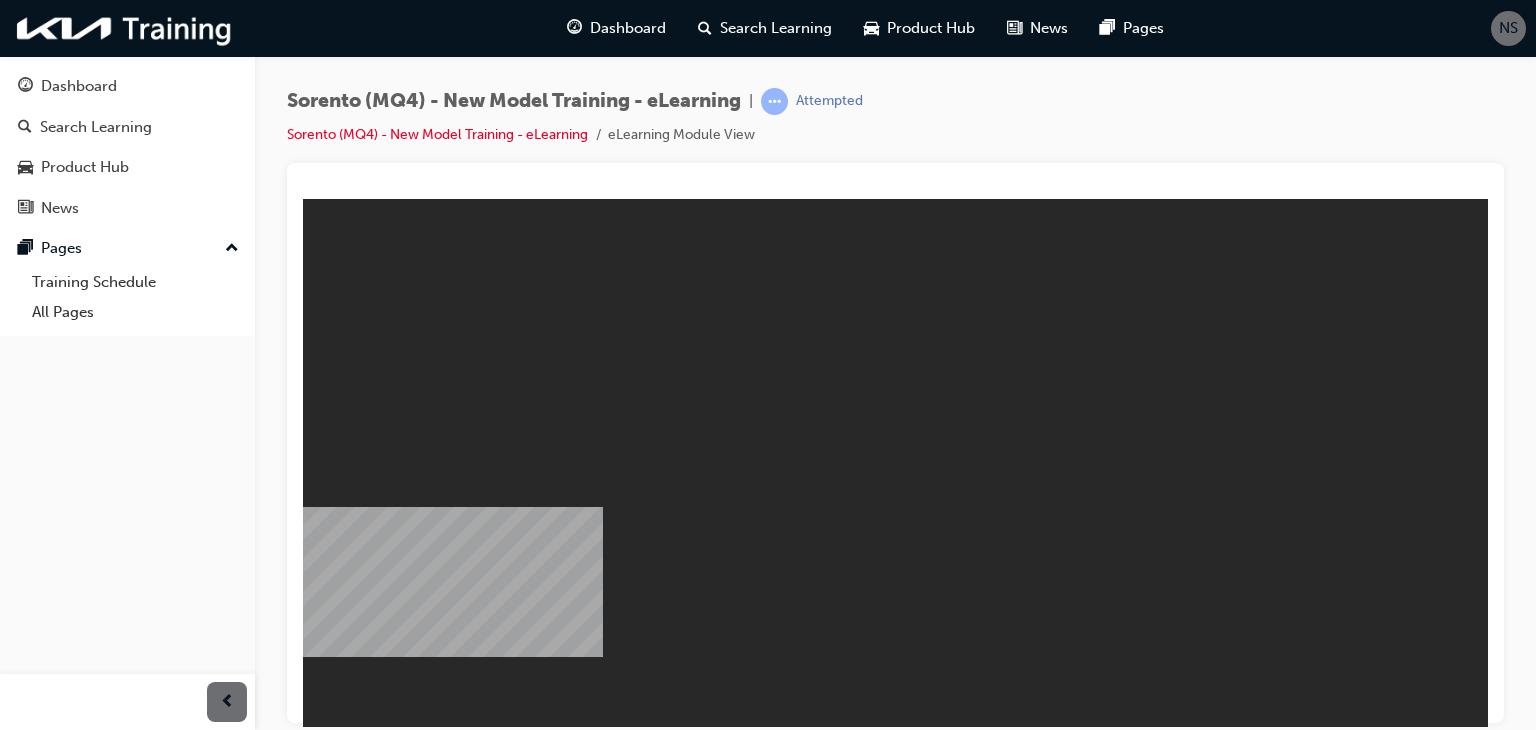 scroll, scrollTop: 0, scrollLeft: 0, axis: both 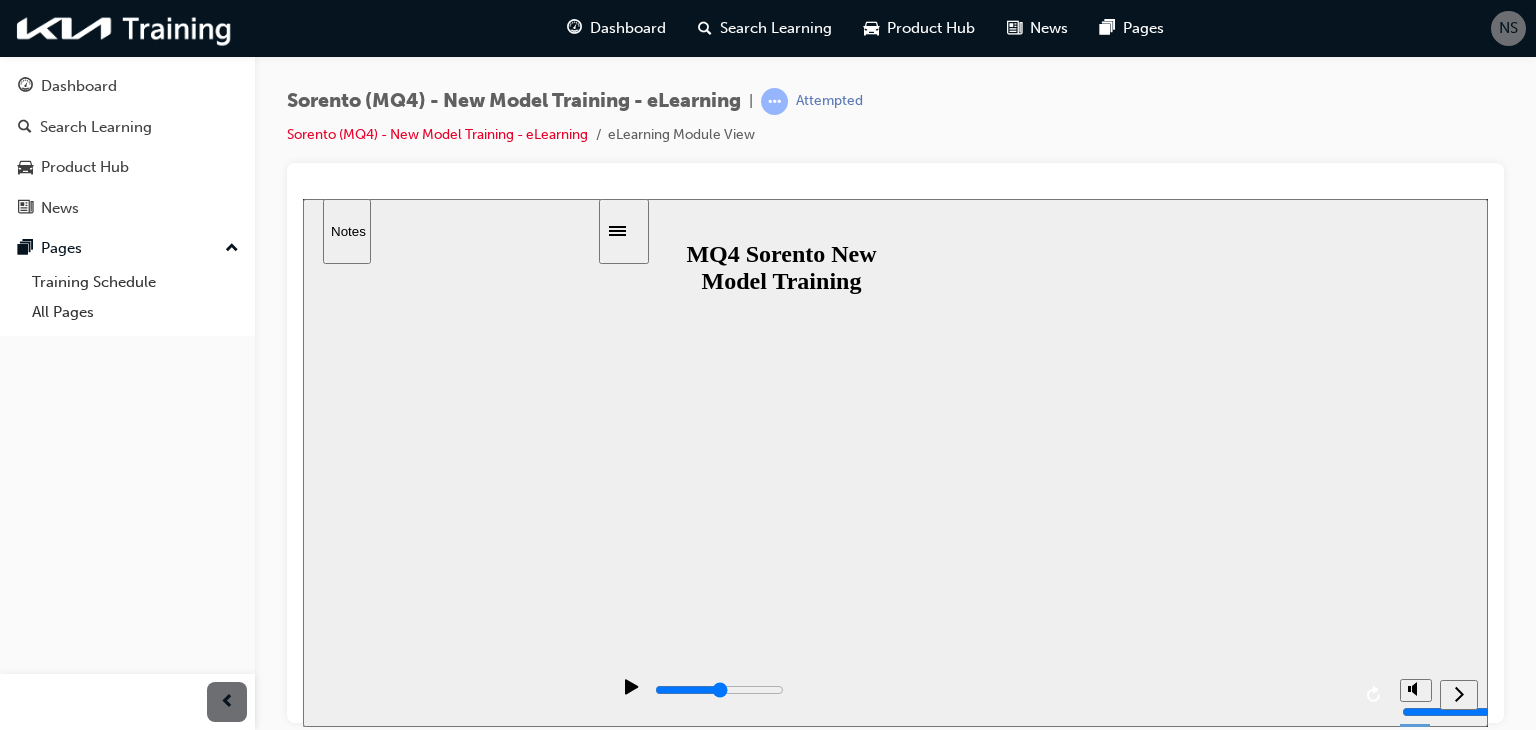 click on "Resume" at bounding box center (341, 1098) 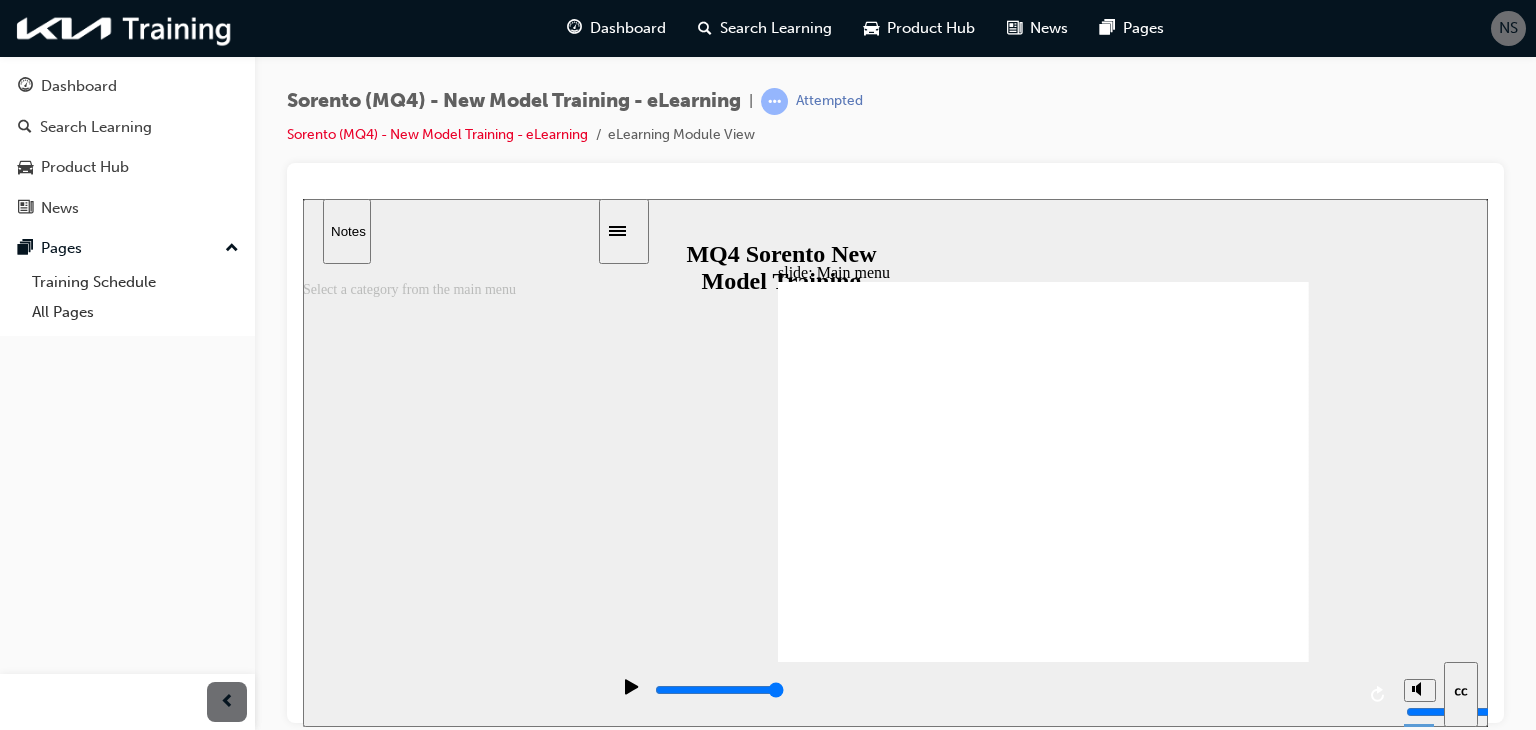 click 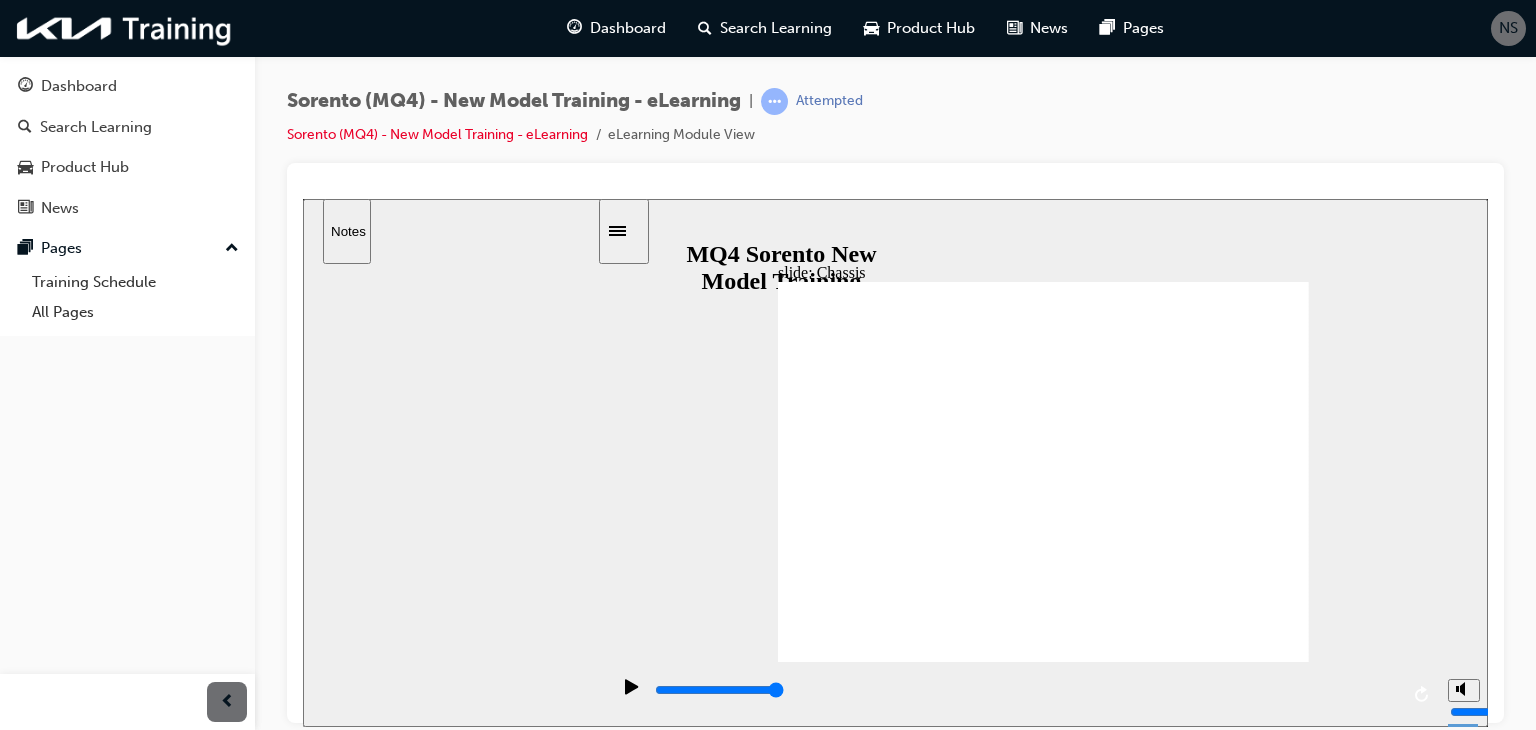 click 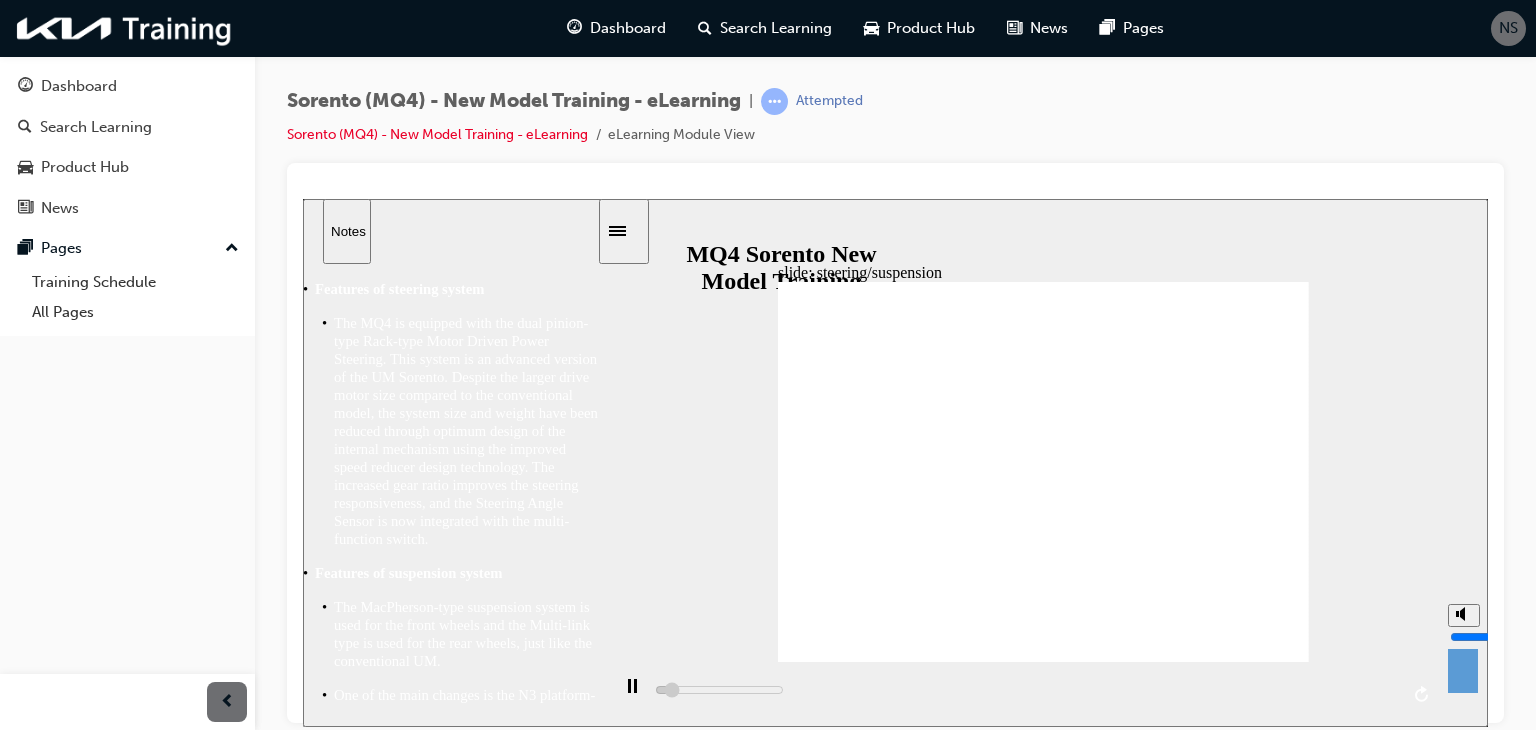 click 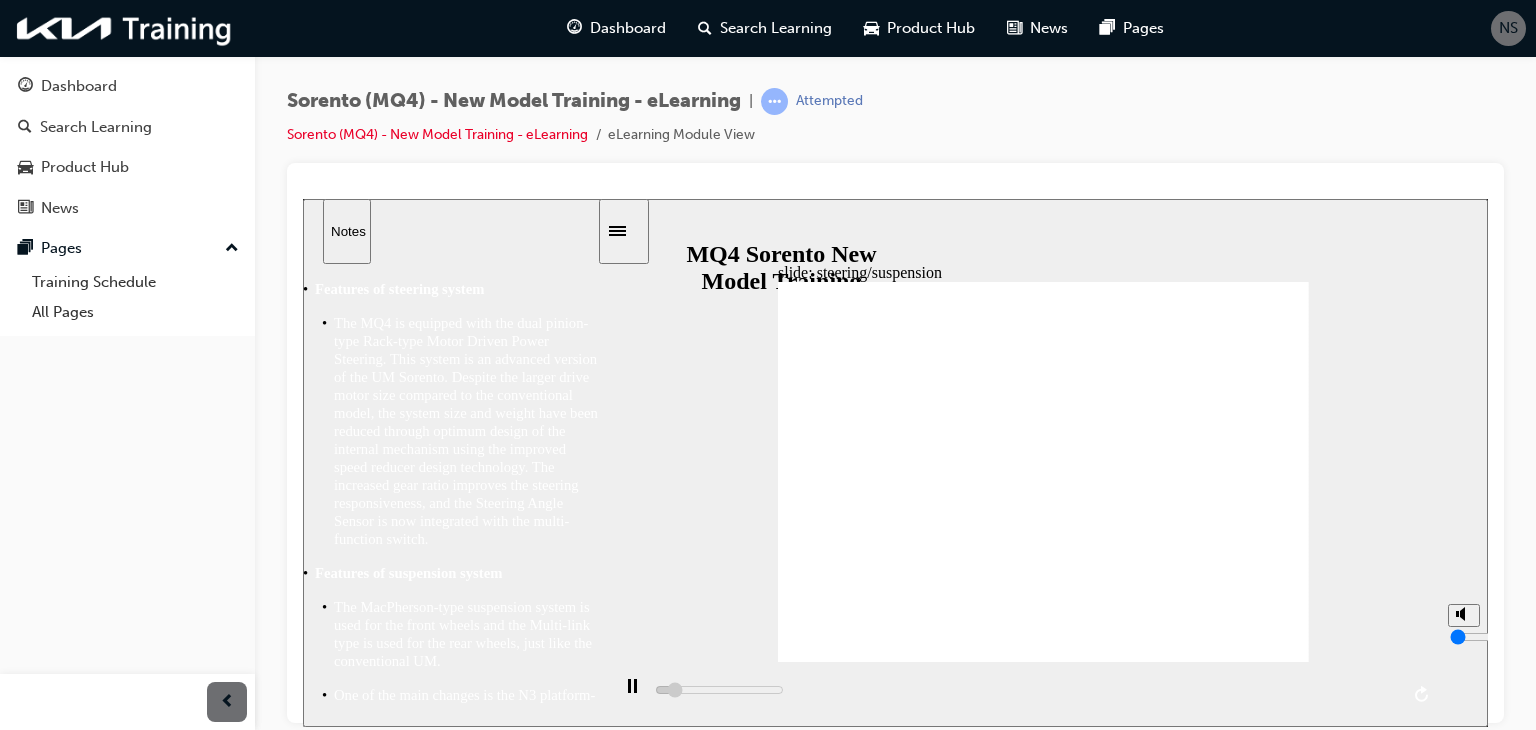 click 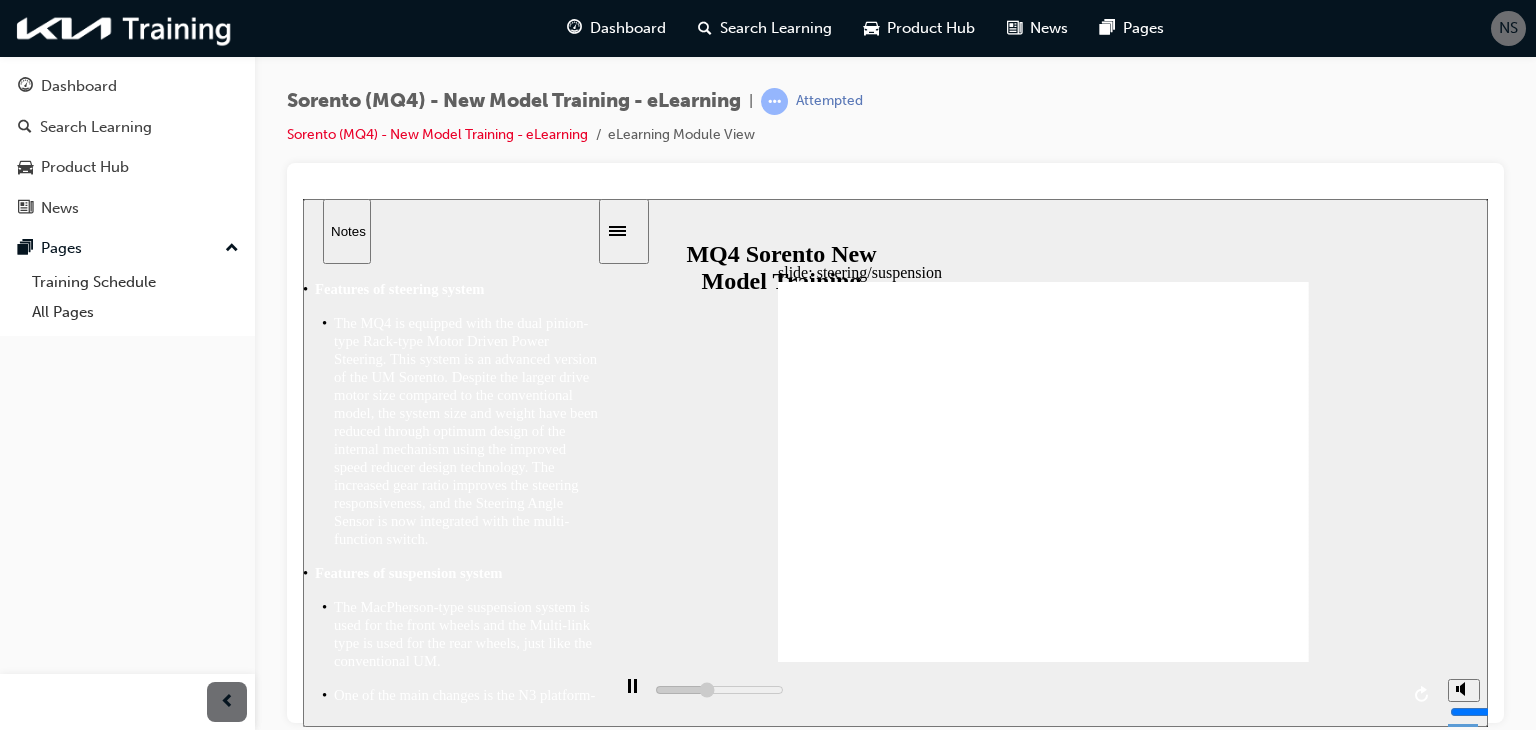 click 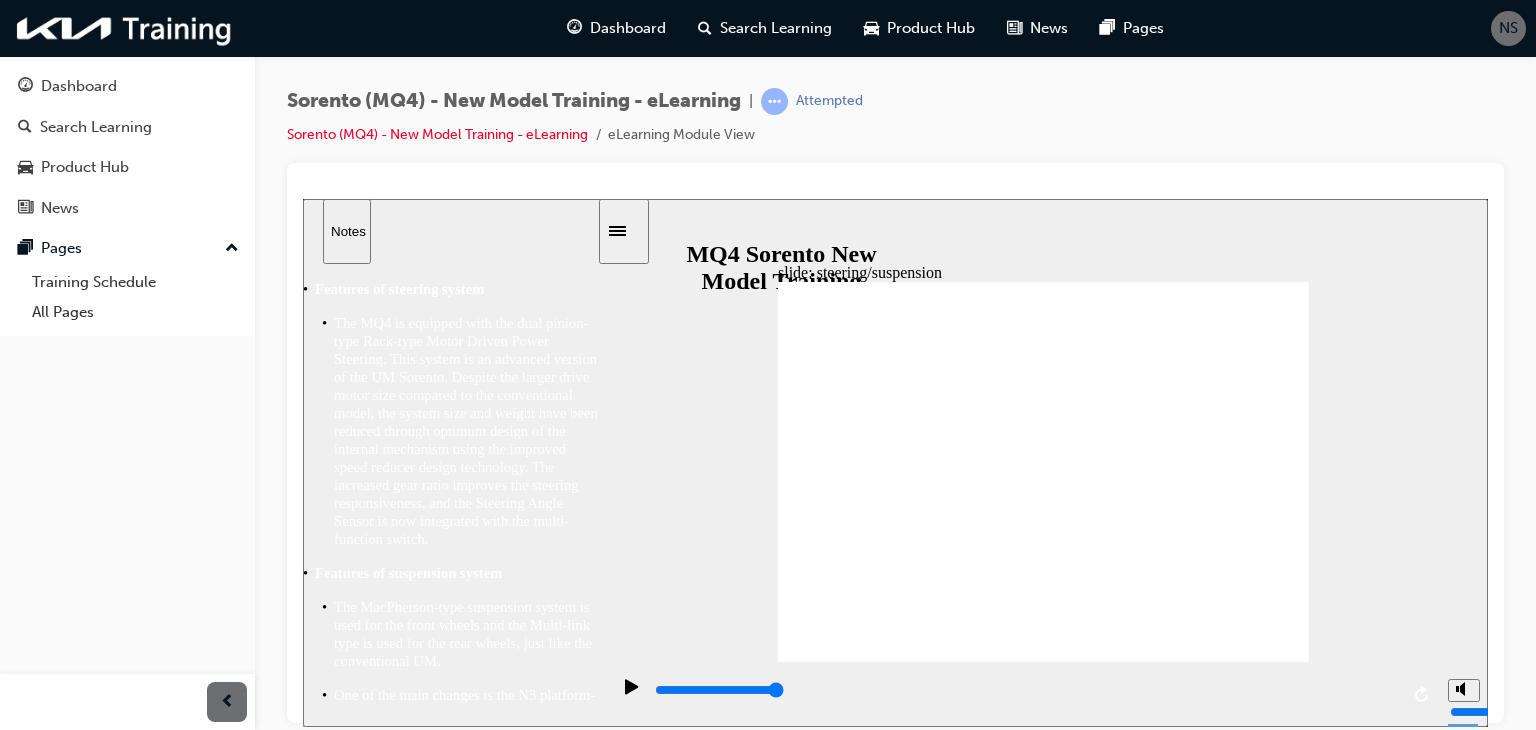 click on "slide: steering/suspension
그룹 53 AutoShape 40 Steering system 그룹 56 AutoShape 40 Suspension system 직사각형 48 직사각형 49 ■ Front wheel: MacPherson Steering column is aligned with bearing's axis of rotation 그룹 88 Line 24 POWER PACK (motor+ECU) < R-MDPS > Torque sensor 사다리꼴 77 Line 24 next button.png 그룹 71 직선 연결선 72 직선 연결선 73 직선 연결선 74 원호 75 원호 76 ■ Rear wheel: Multi-link • Type: R-MDPS (dual pinion type) • Reduced weight achieved through optimum design of internal mechanism • Improved responsiveness due to increased gear ratio  (56 →   60 mm/rev) • Steering angle sensor (SAS) integrated with multi-function switch - 	Zero calibration of SAS can be performed using ESC • No ECS  • Front wheels with  #-shaped sub-frame     • Front wheels with  tilted bearing  - 	Reduced rolling resistance during steering maneuver (Improved steering performance) • Type: R-MDPS (dual pinion type) • • • -  using ESC • 2" at bounding box center (895, 462) 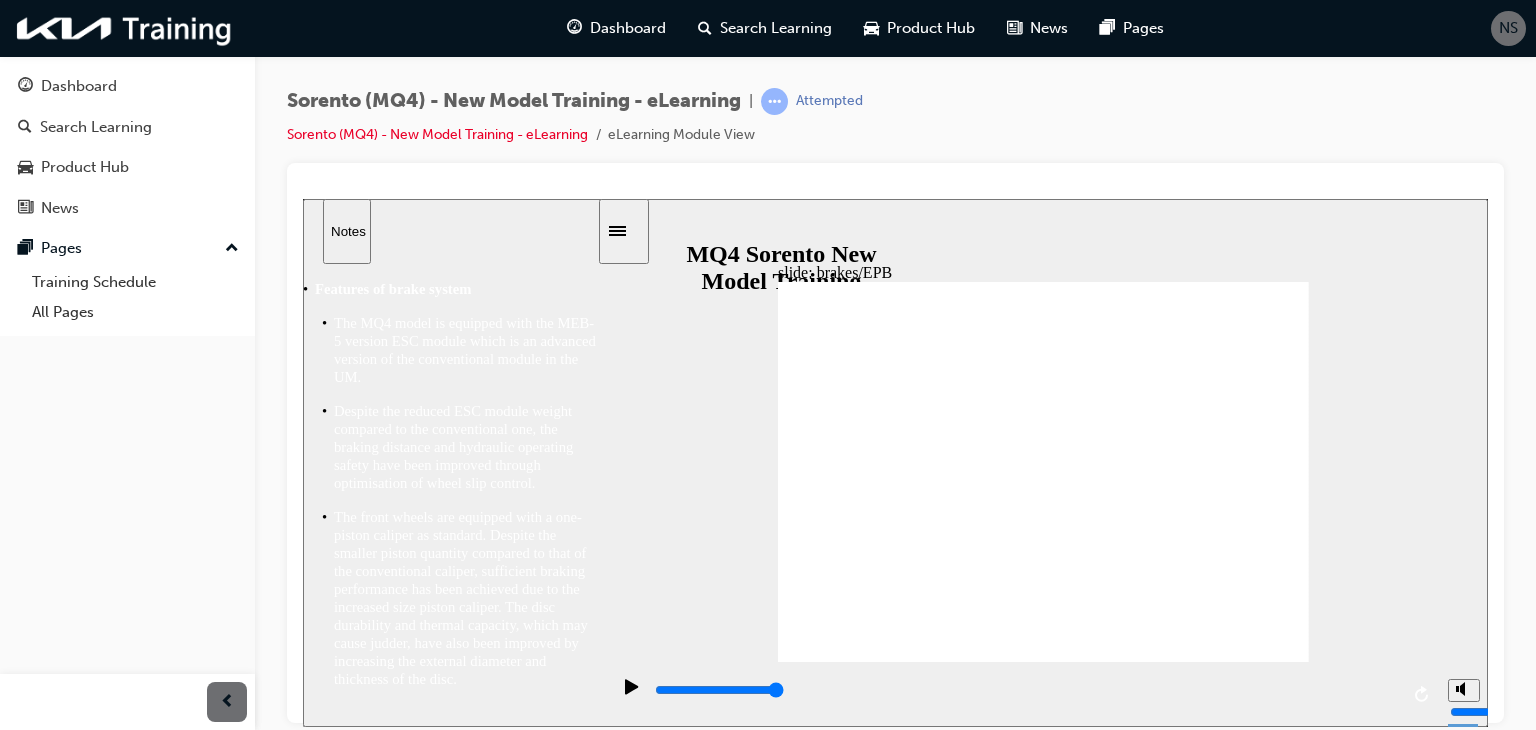 click 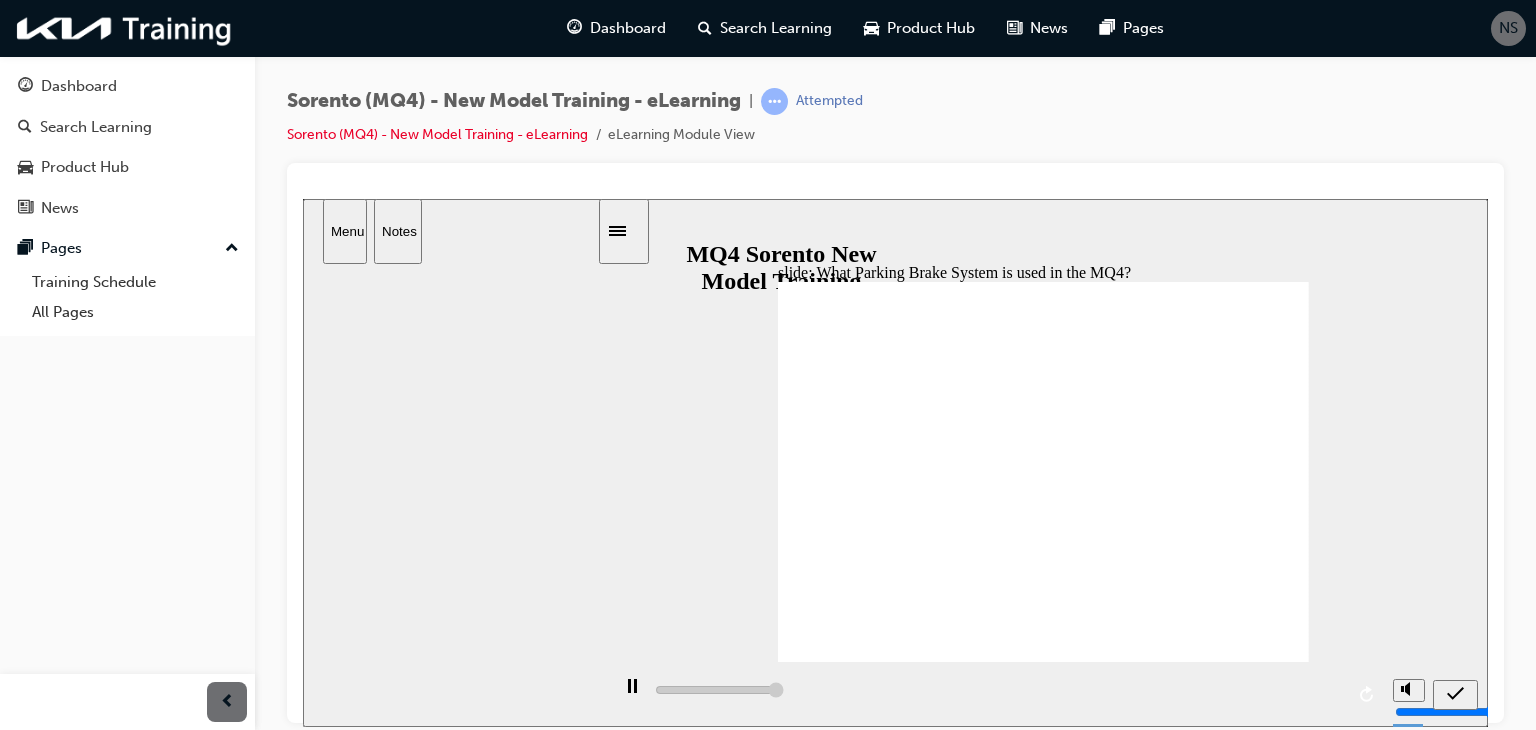 type on "5000" 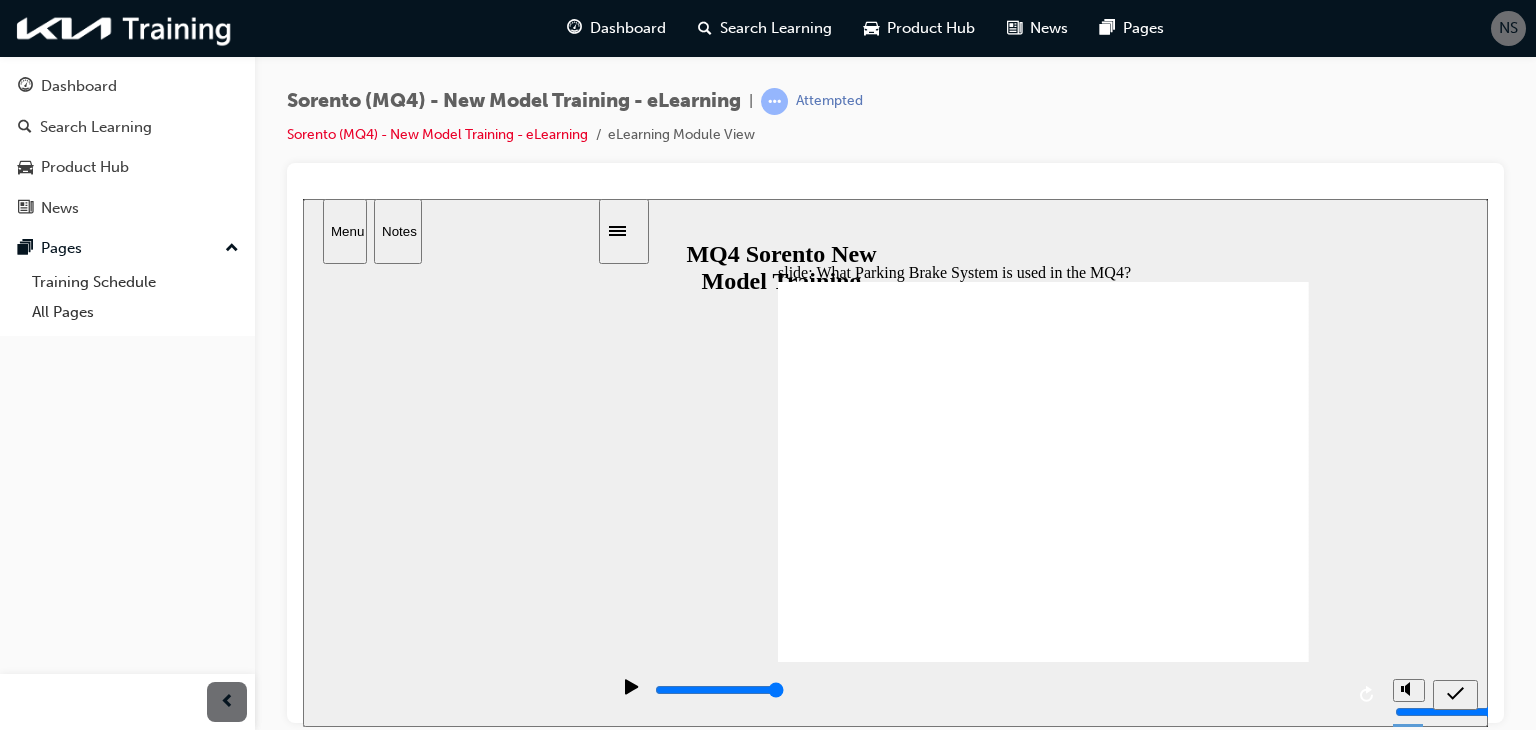 click 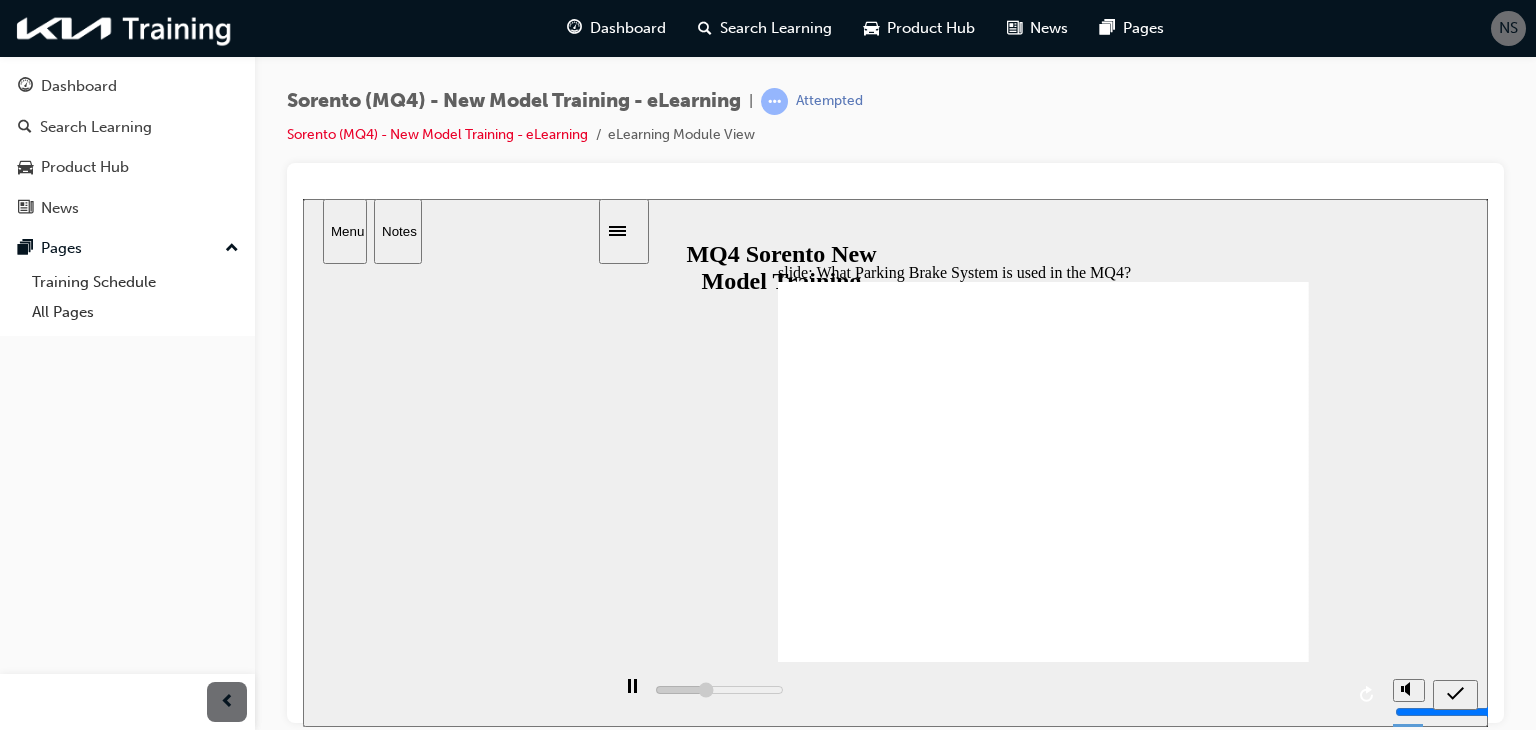 click 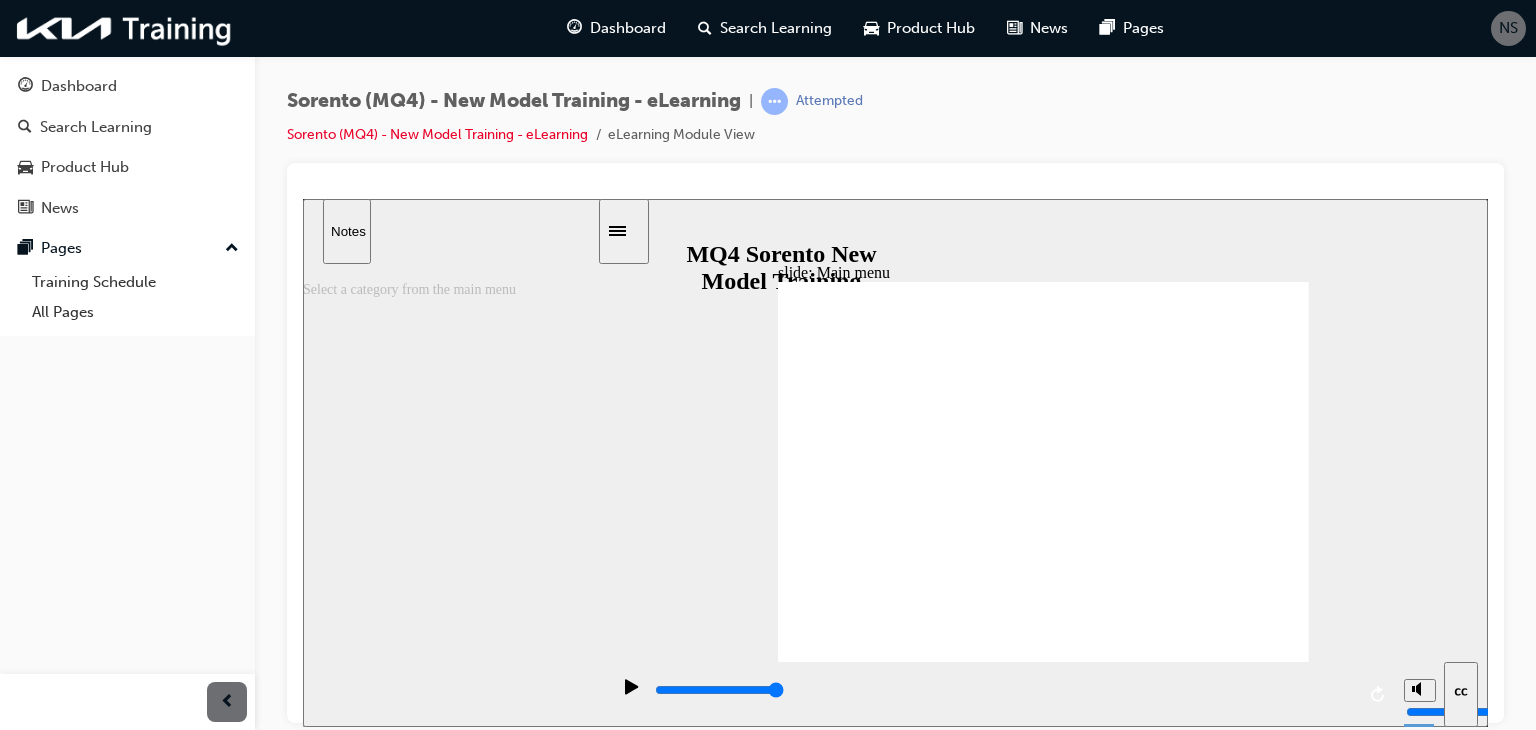 click 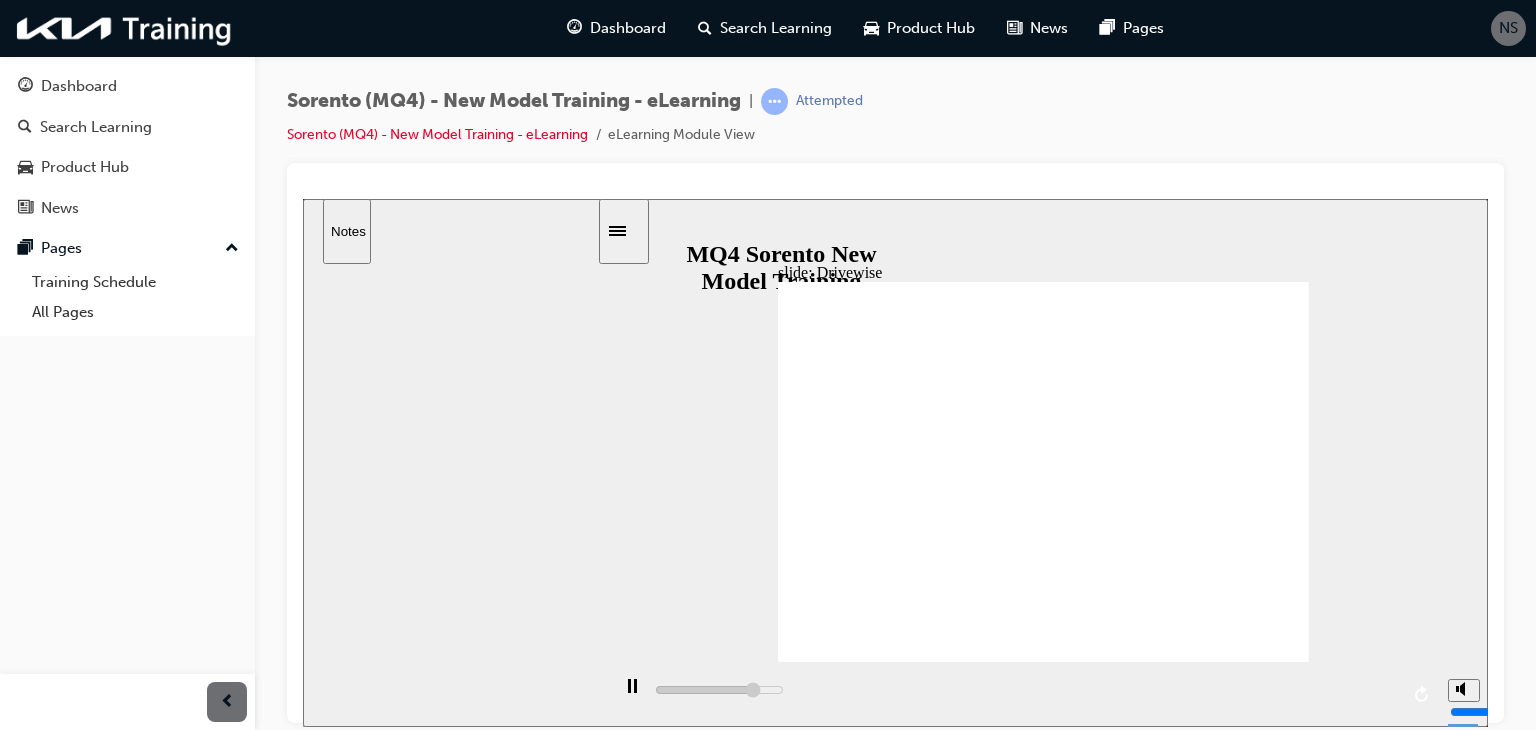 click 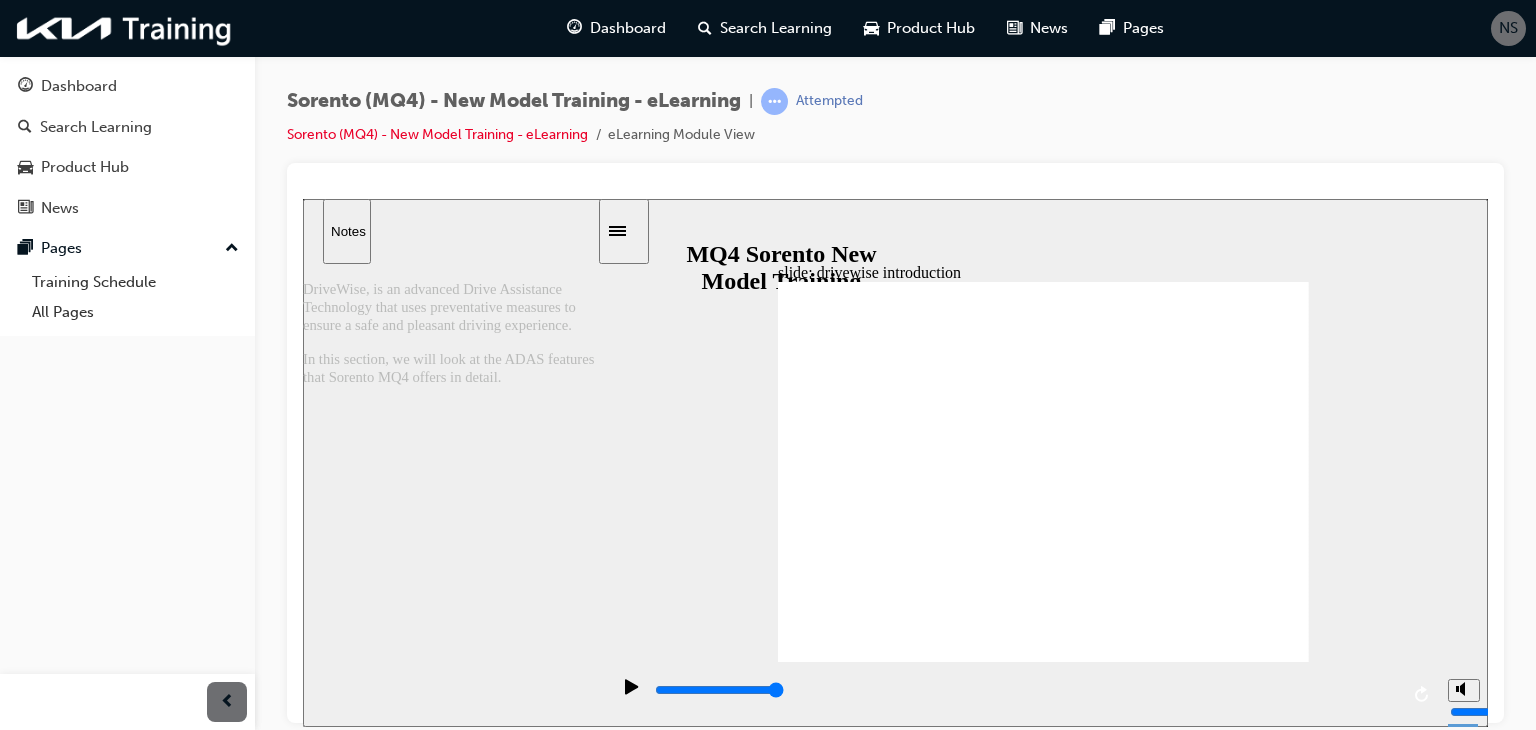click 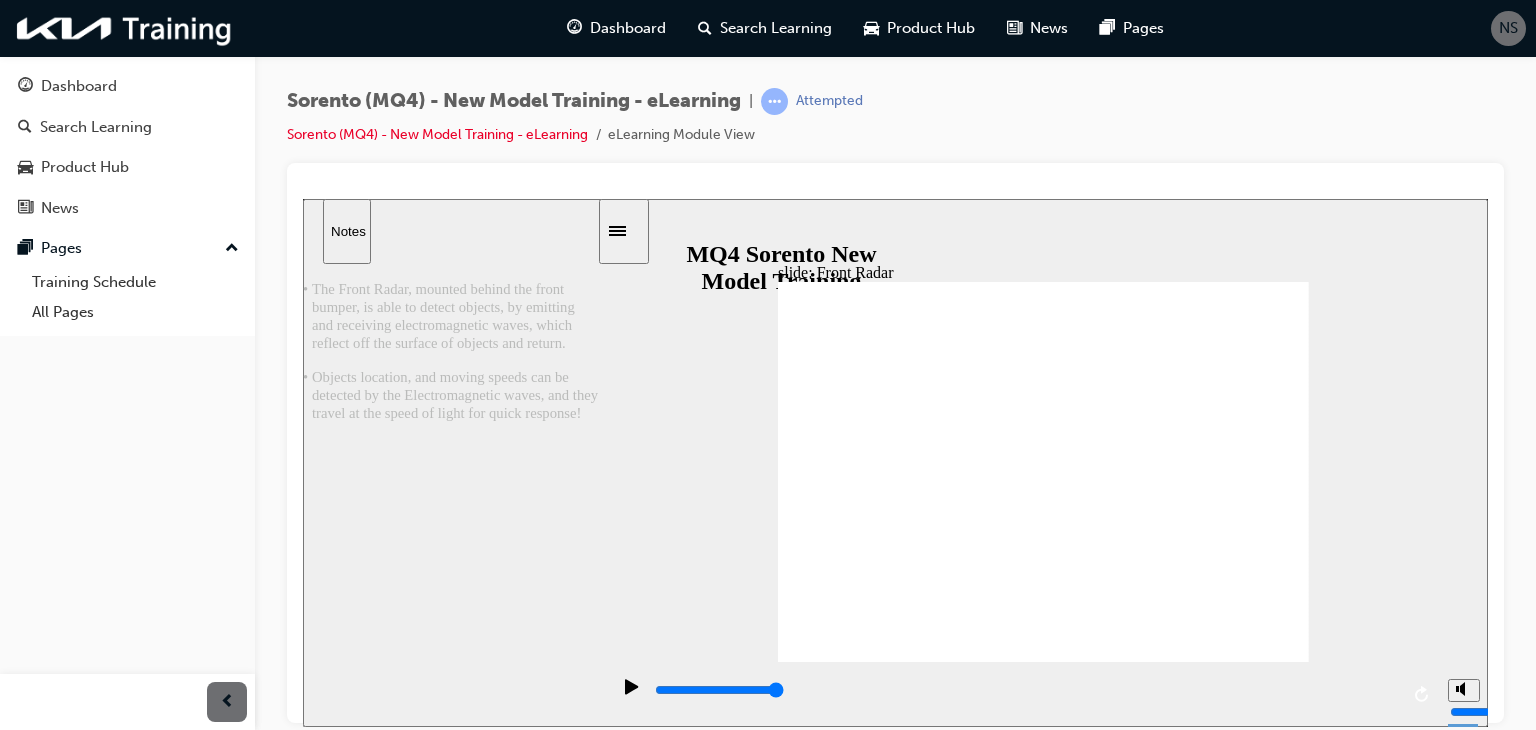 click 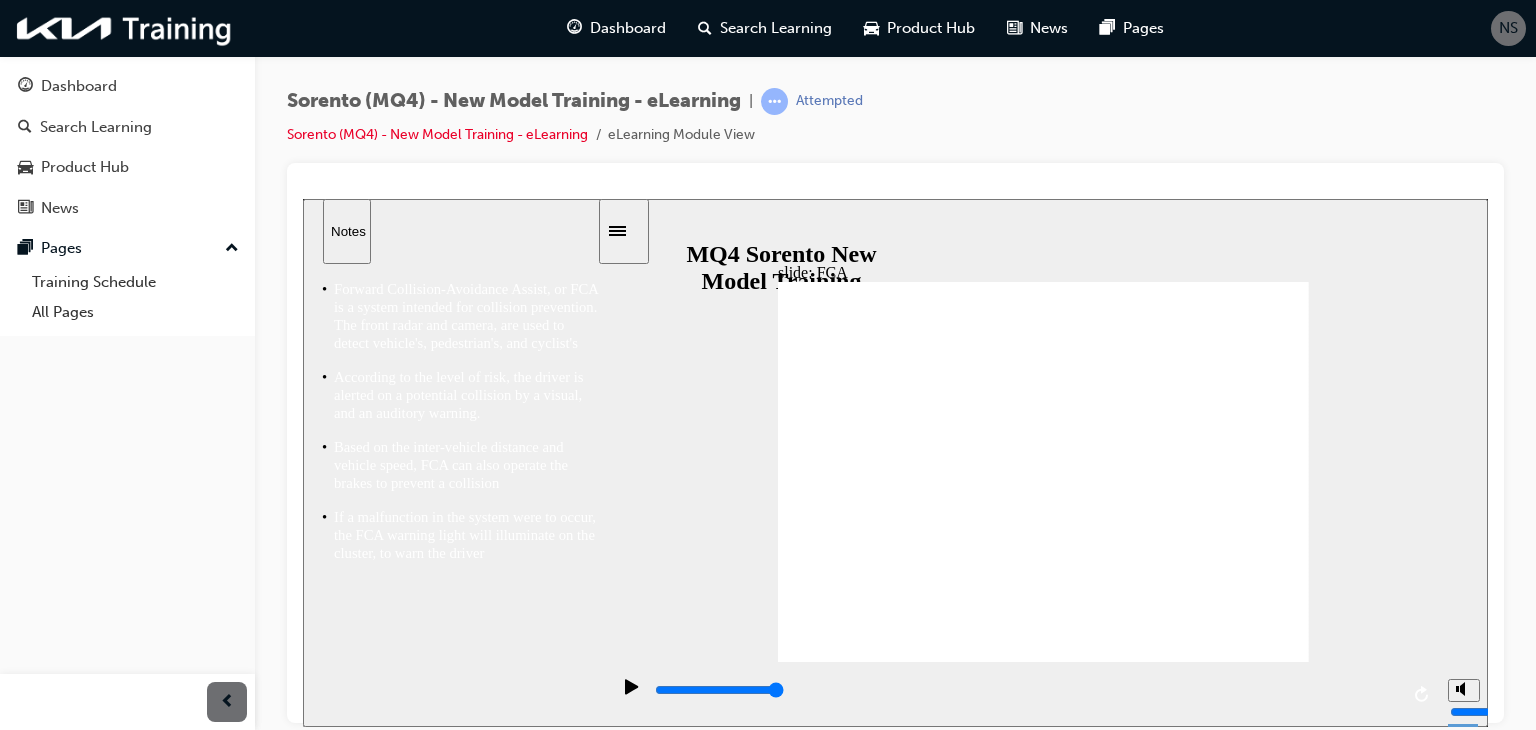click 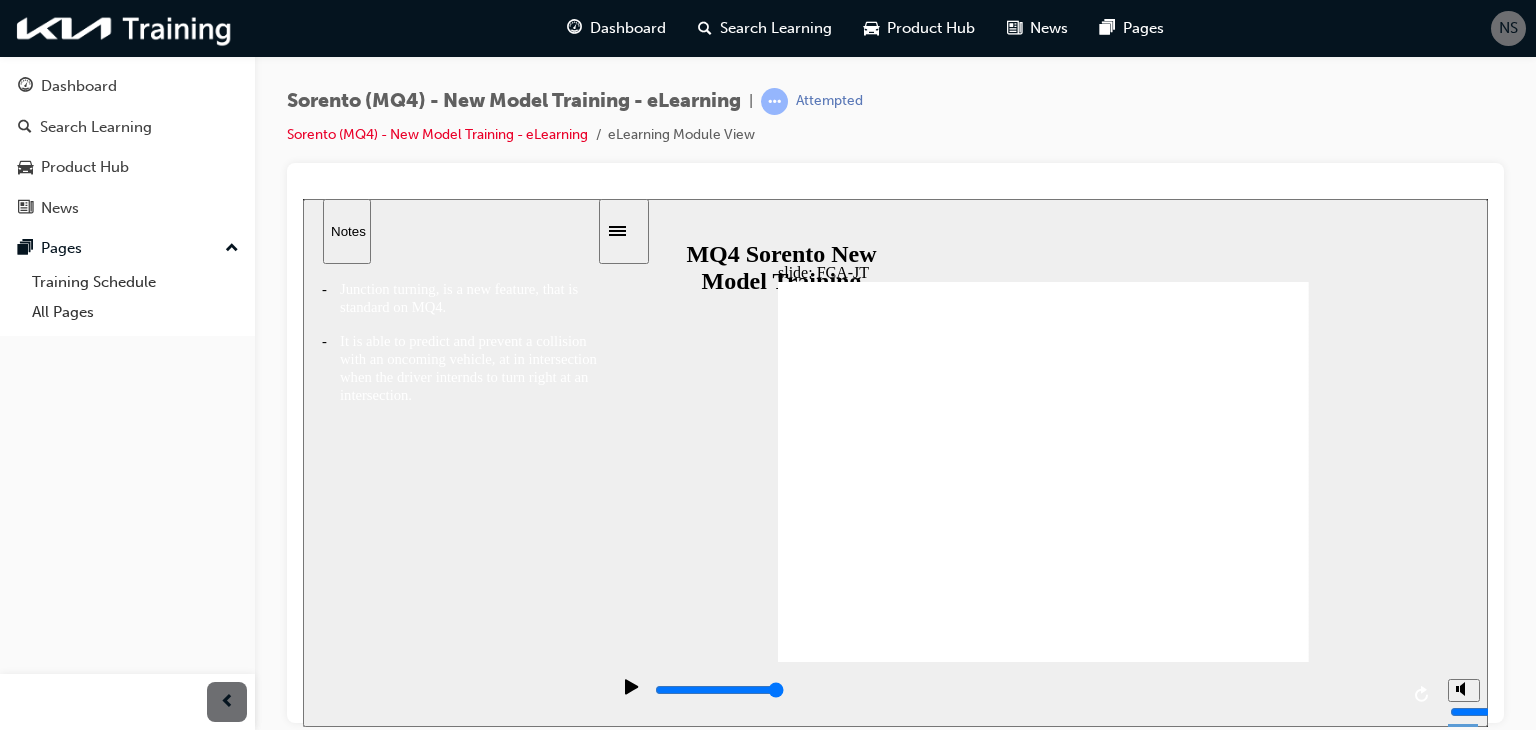 click 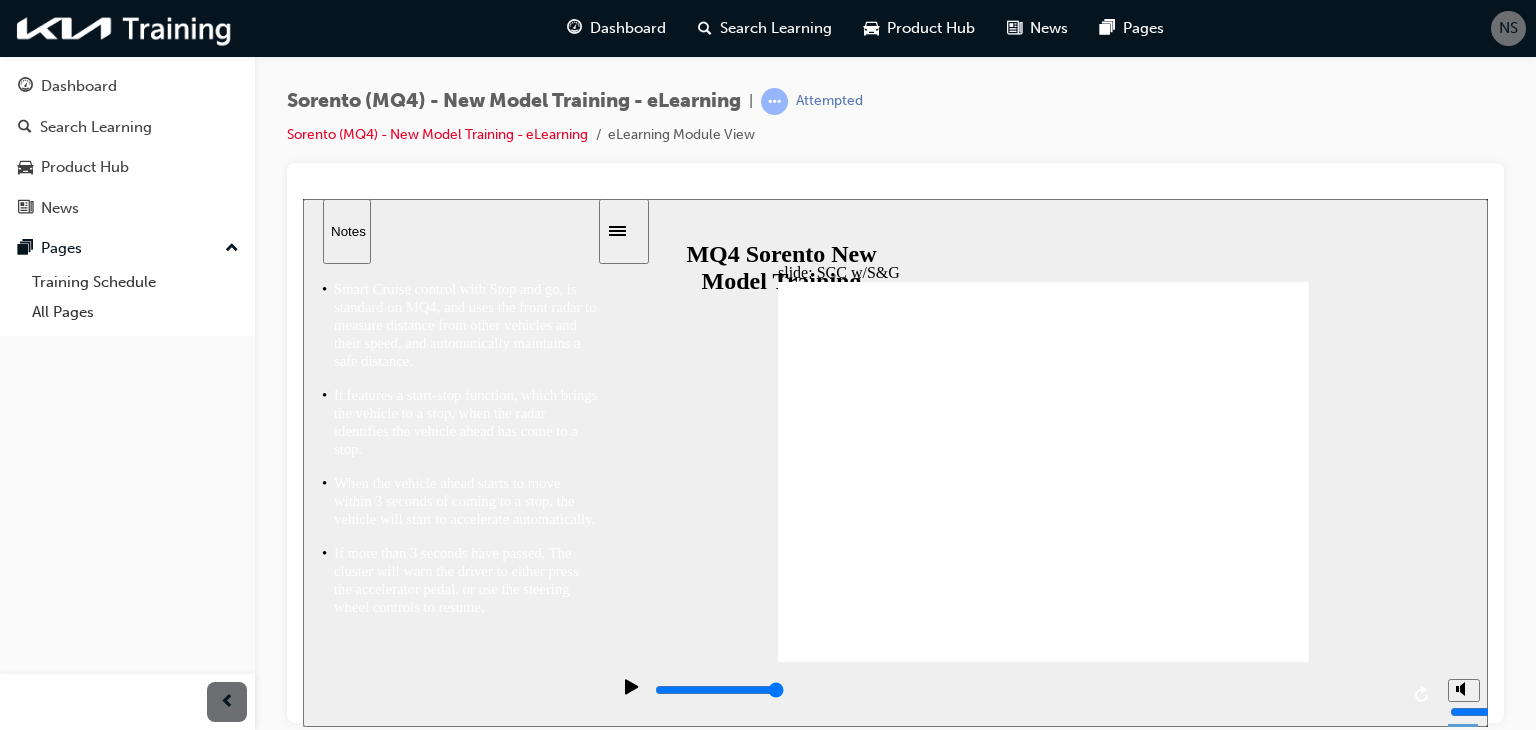 click 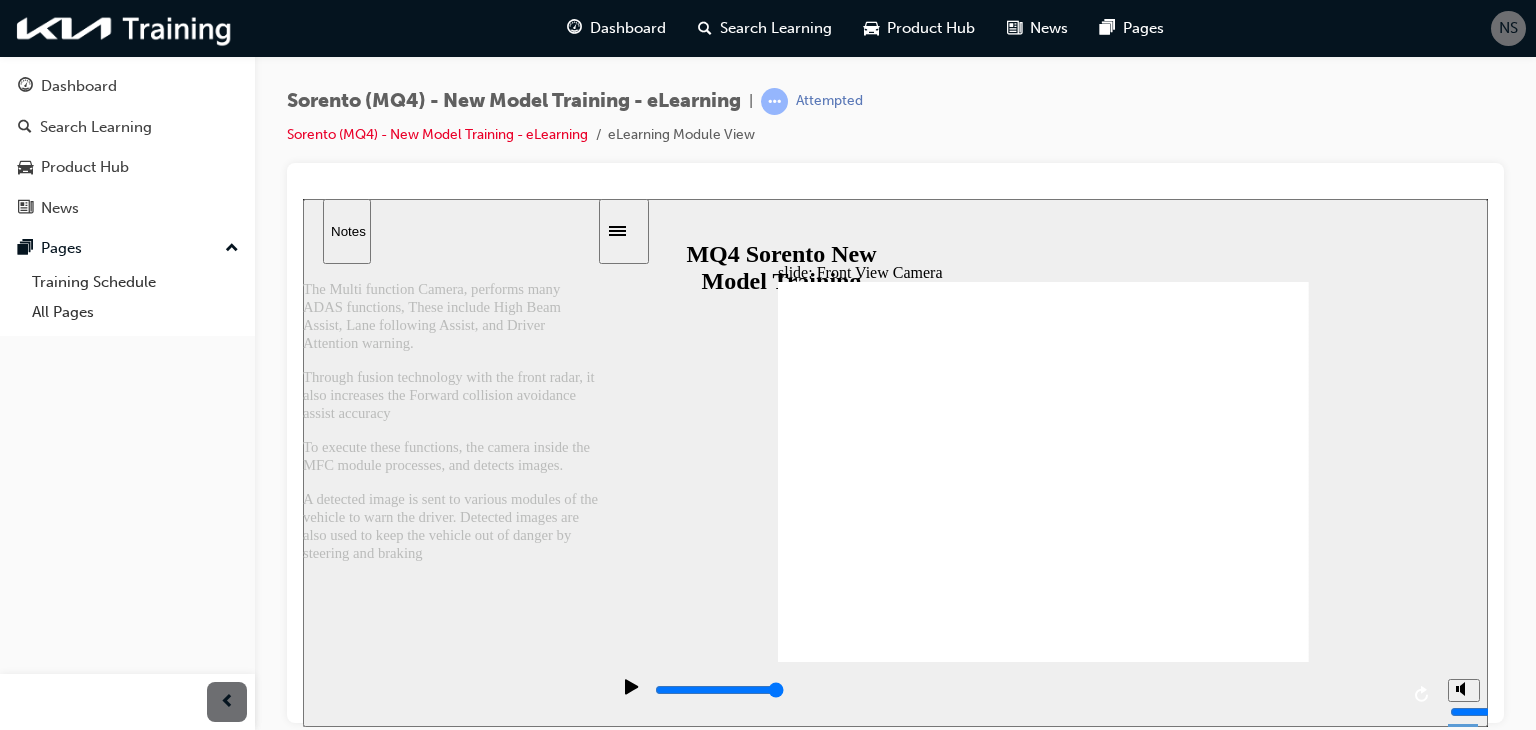 click 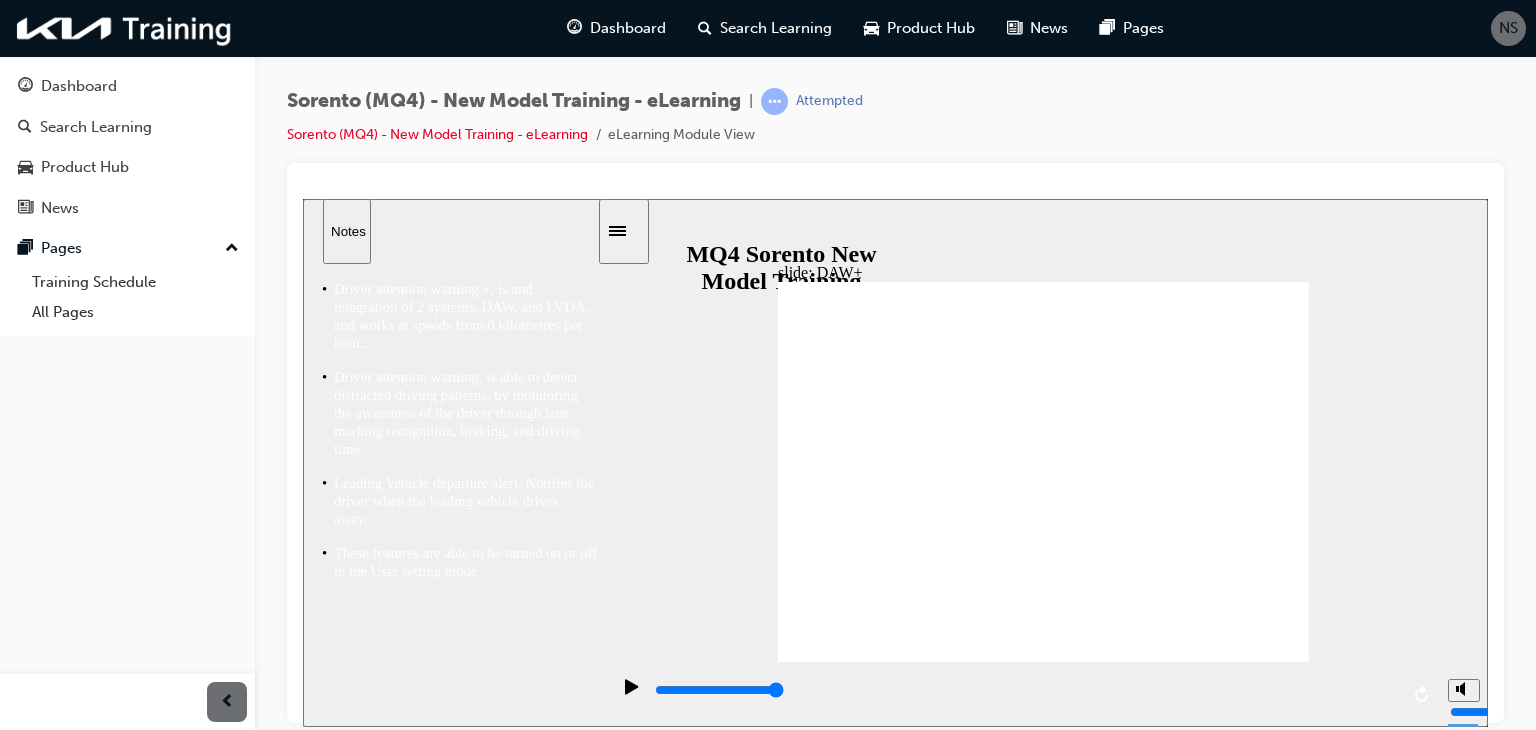 click 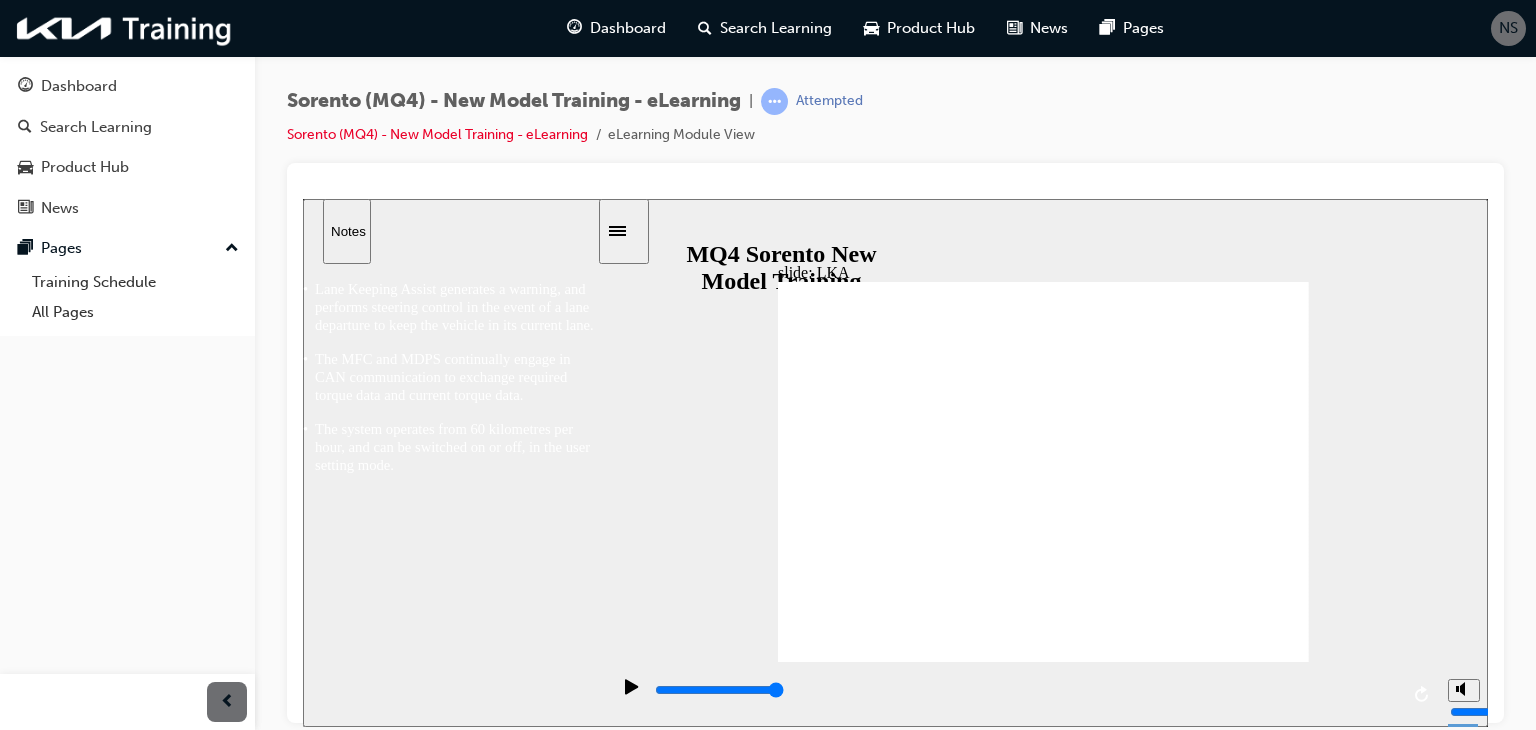 click 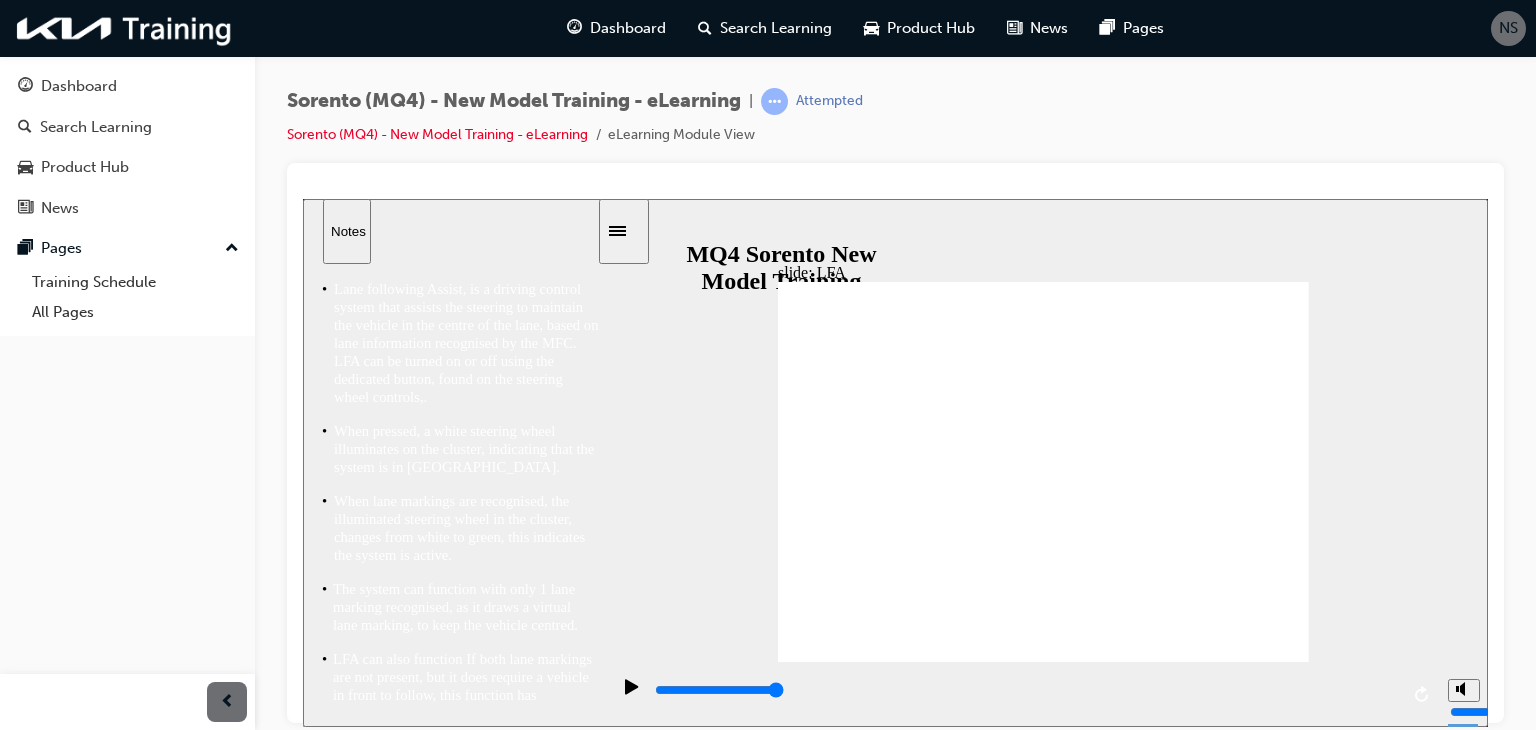 click 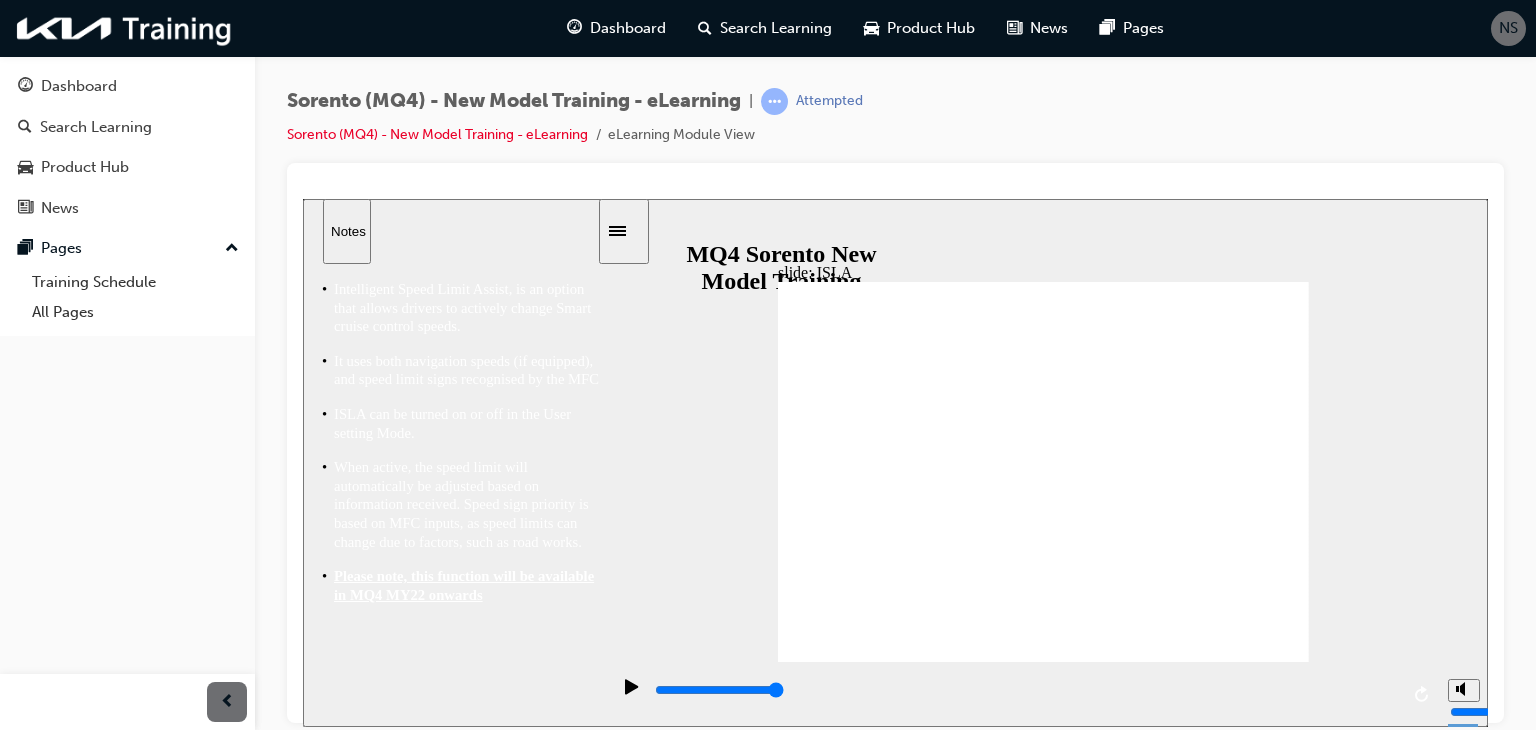 click 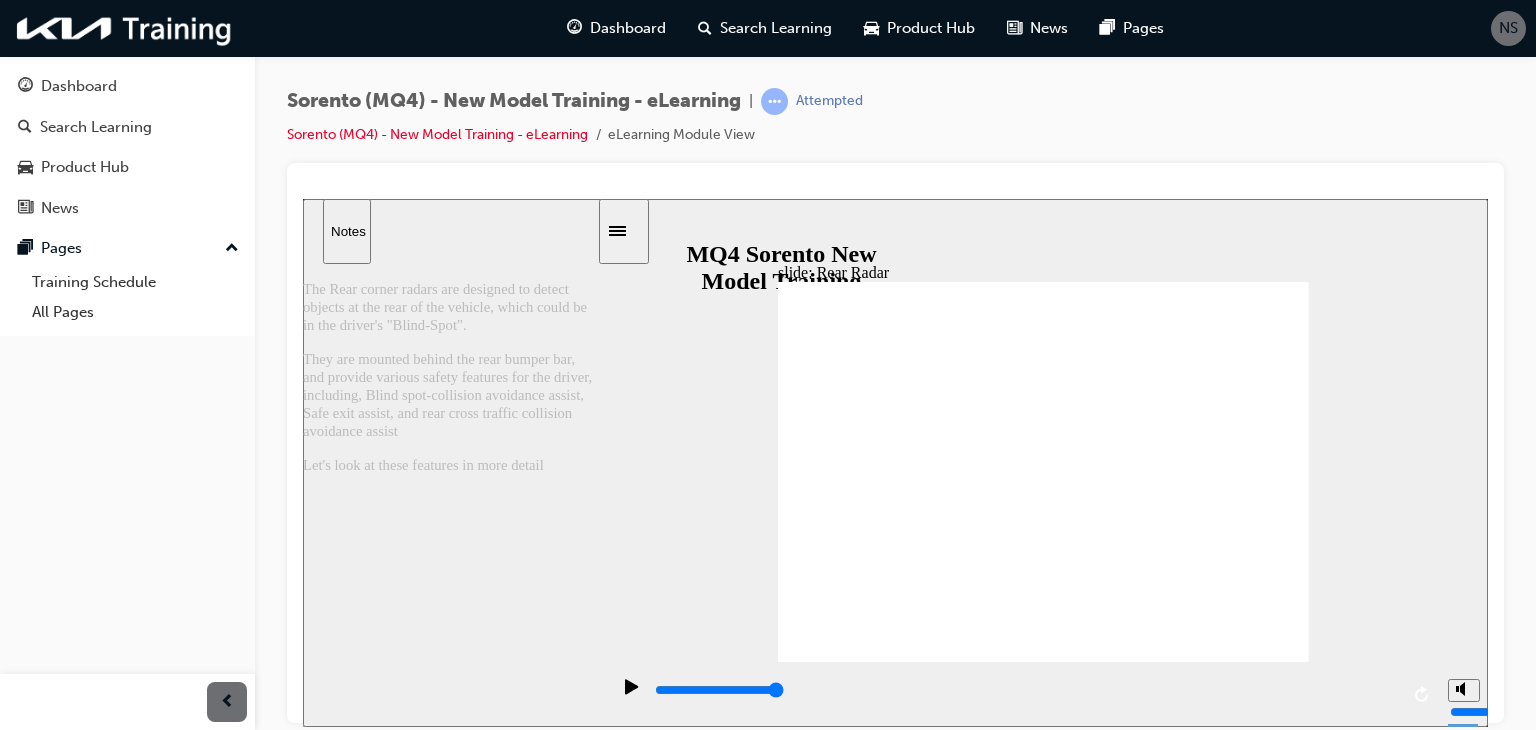 click 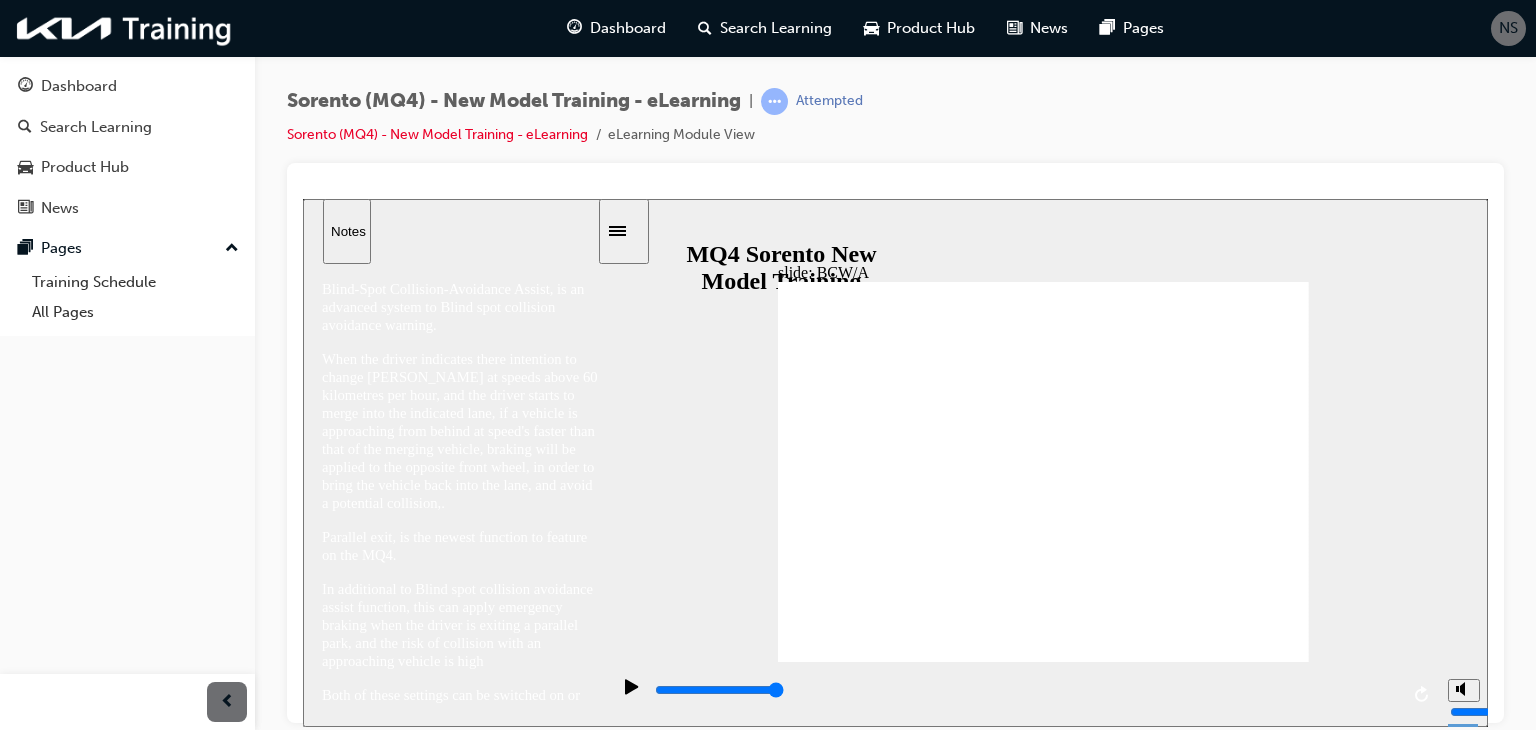 click 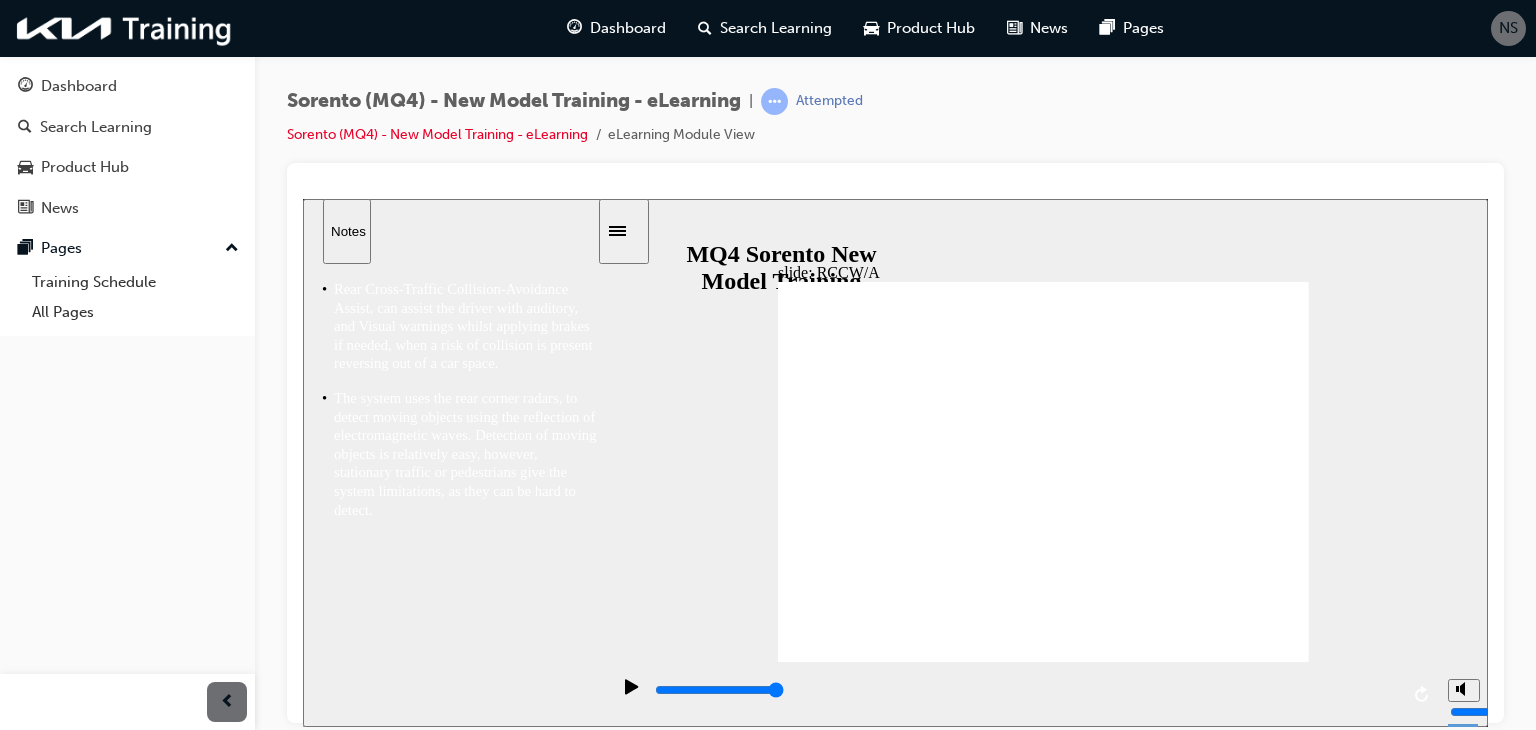 click 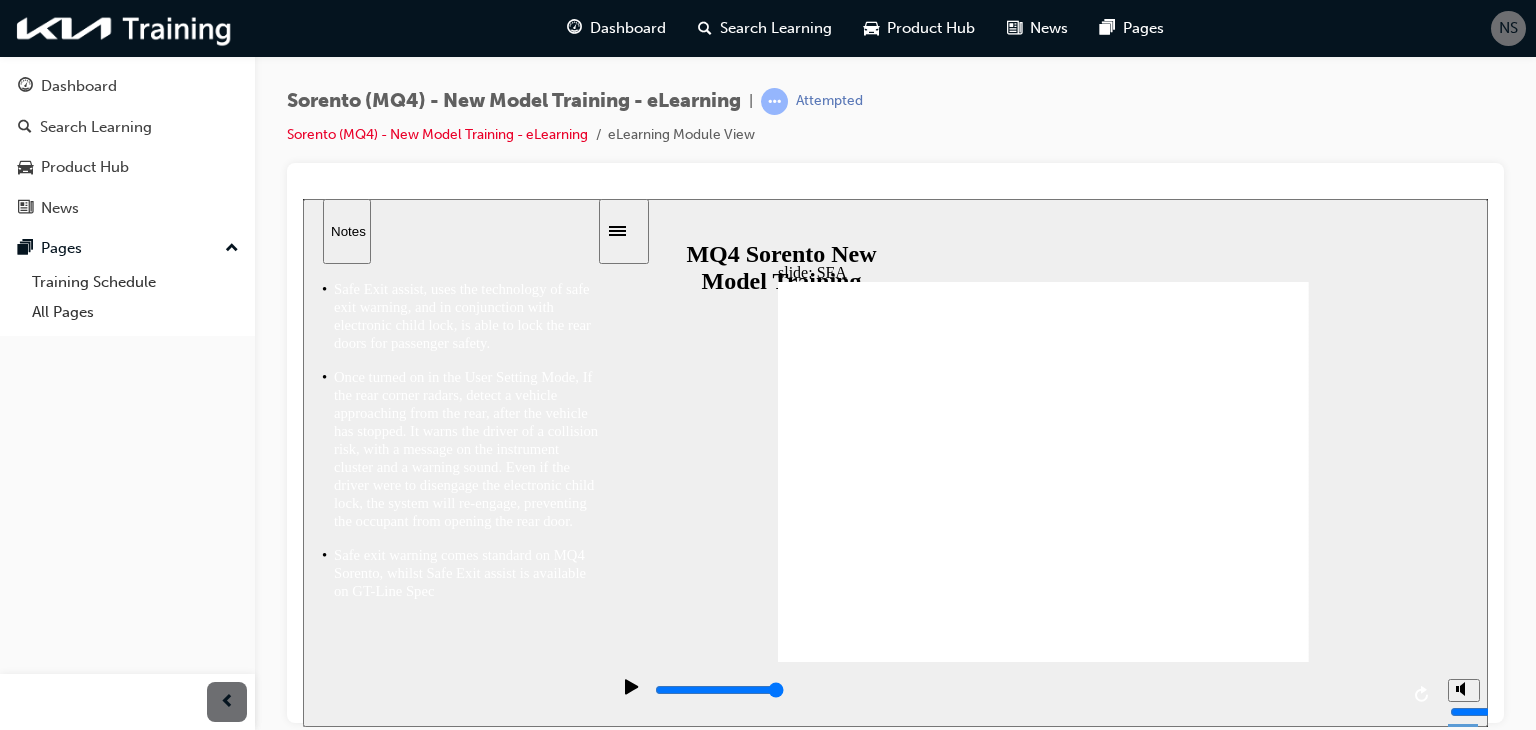 click 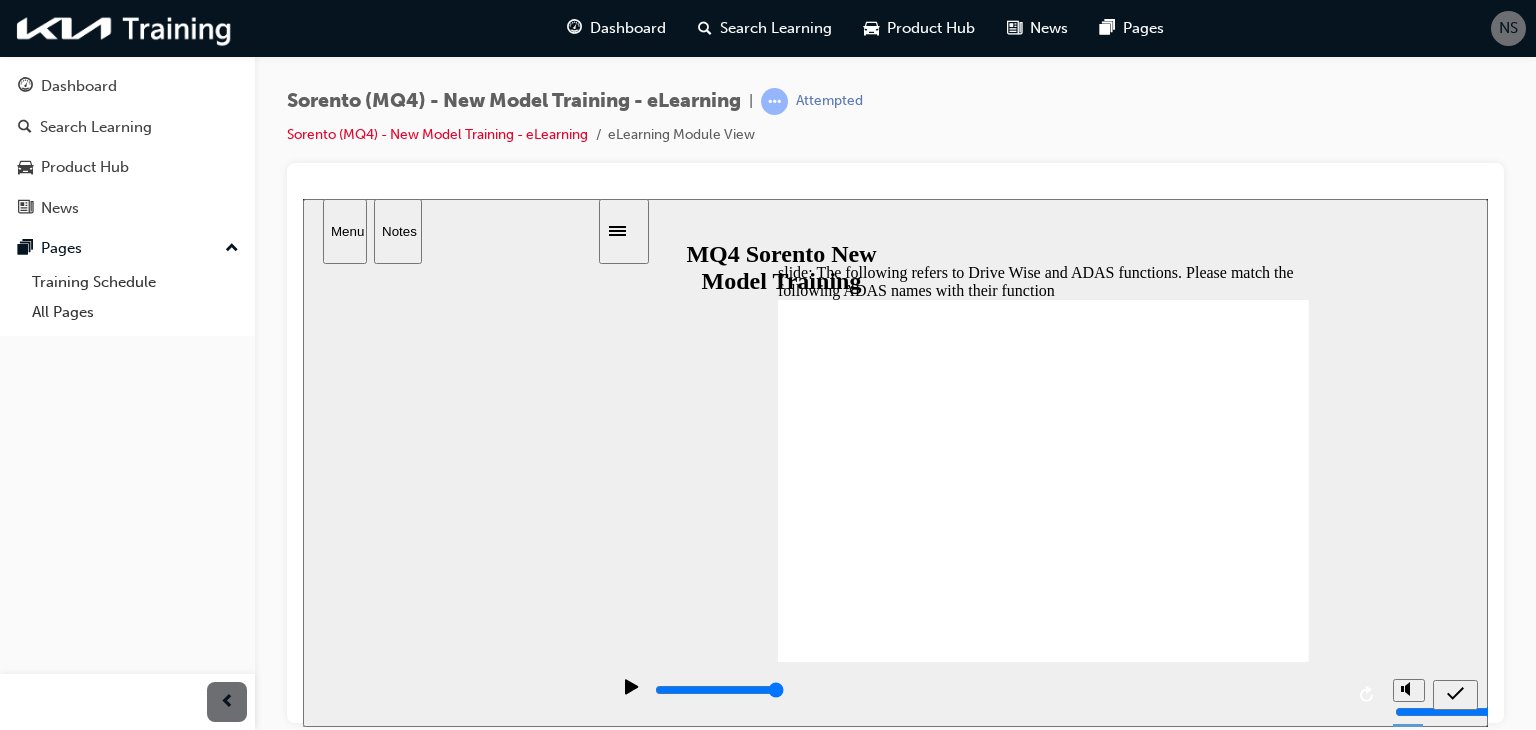 drag, startPoint x: 1019, startPoint y: 637, endPoint x: 1012, endPoint y: 649, distance: 13.892444 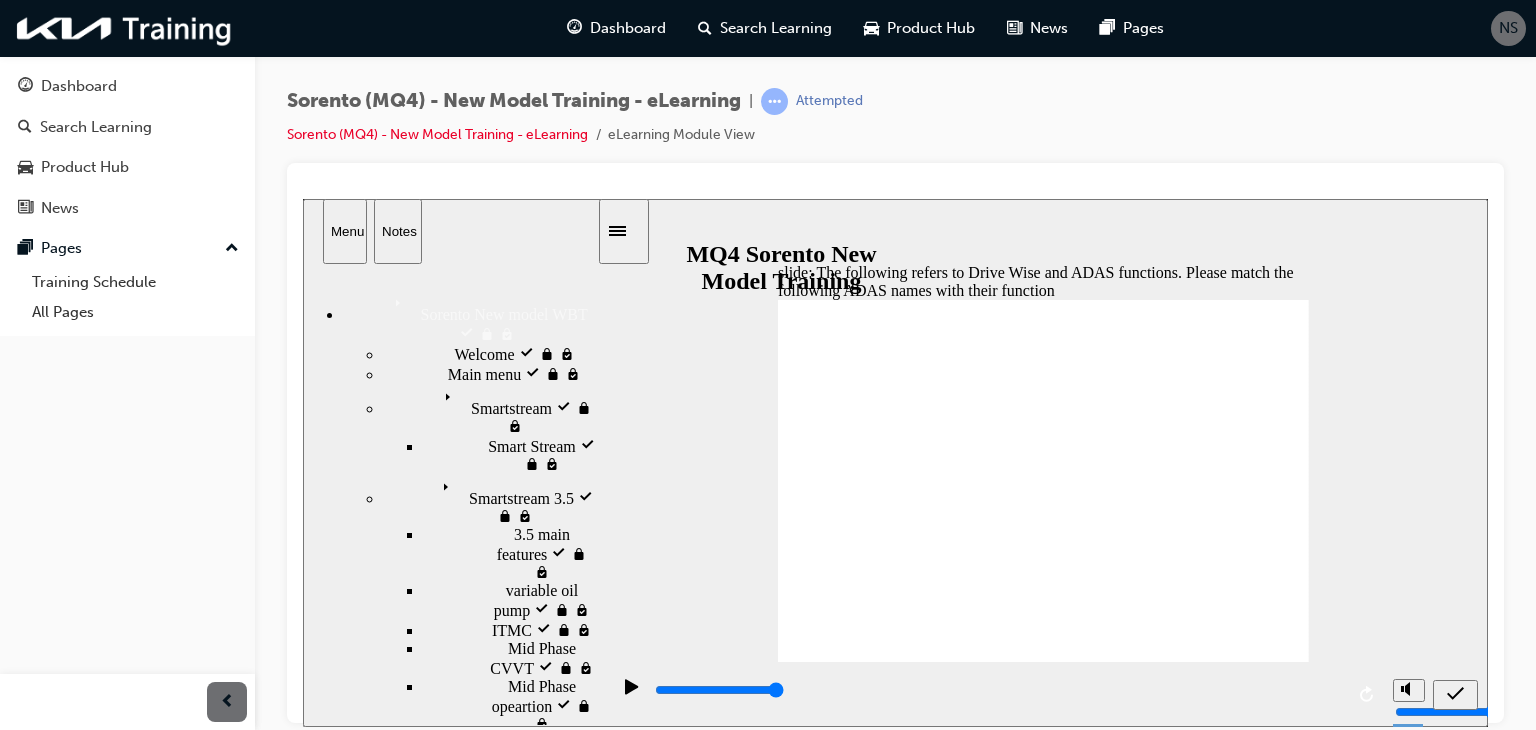 click on "Drivewise" at bounding box center (468, 1758) 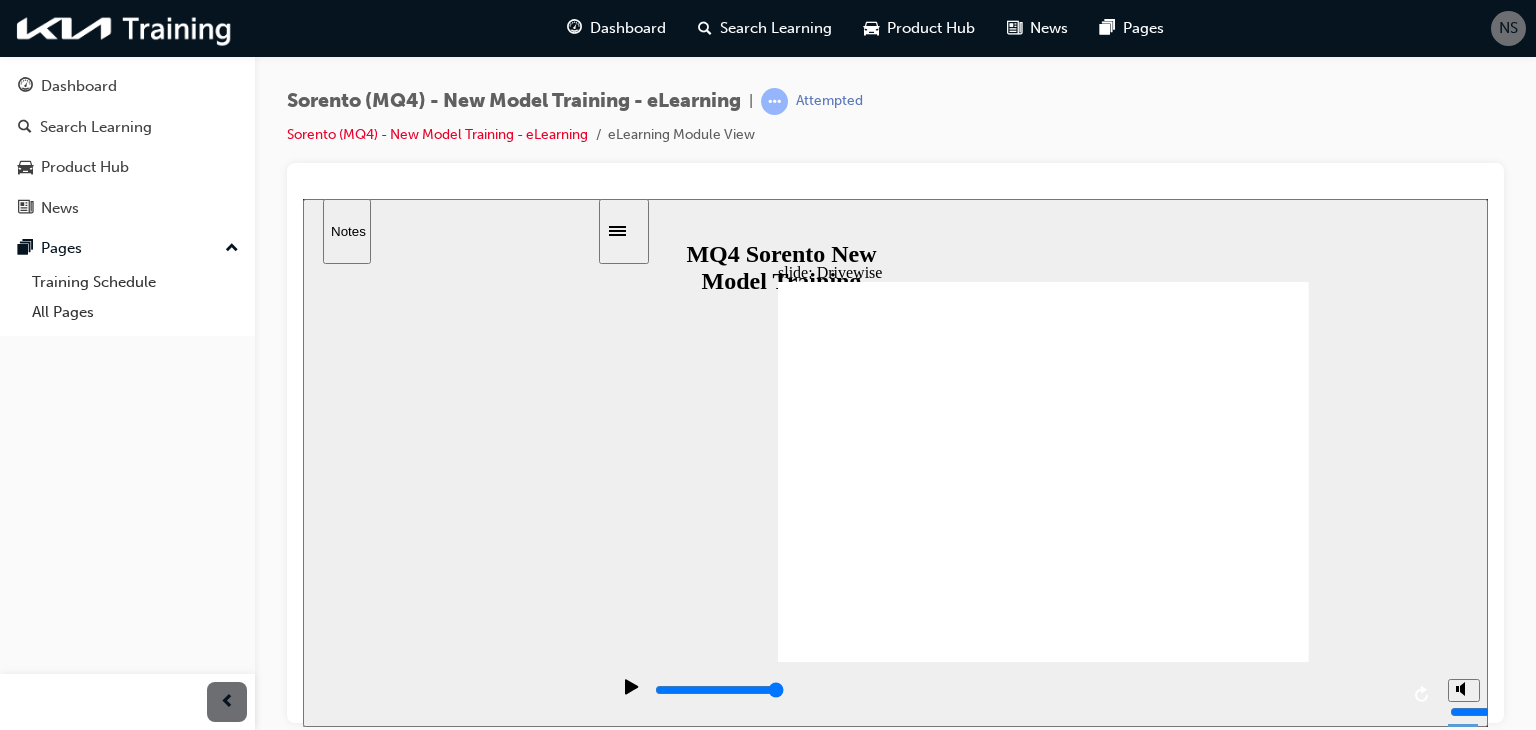 click 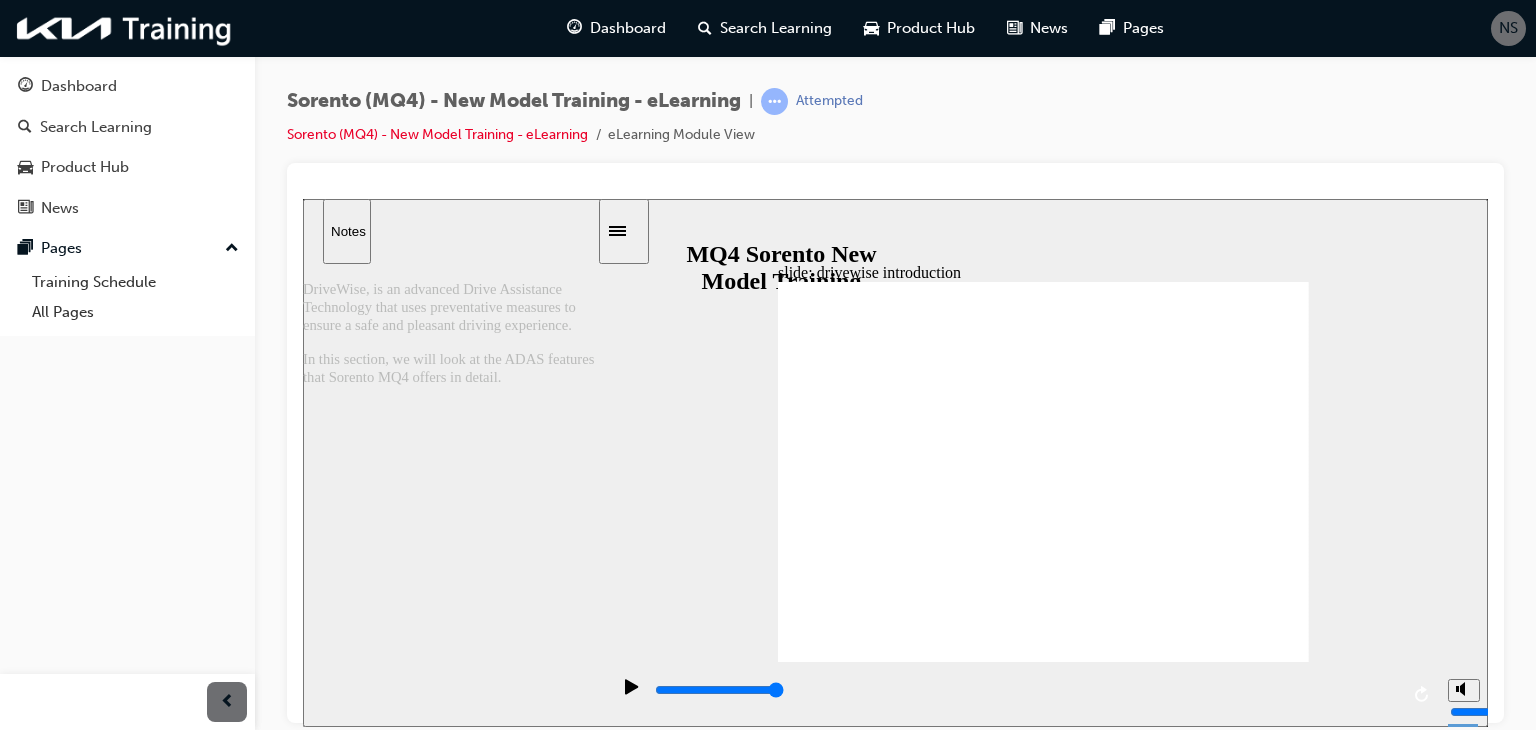click 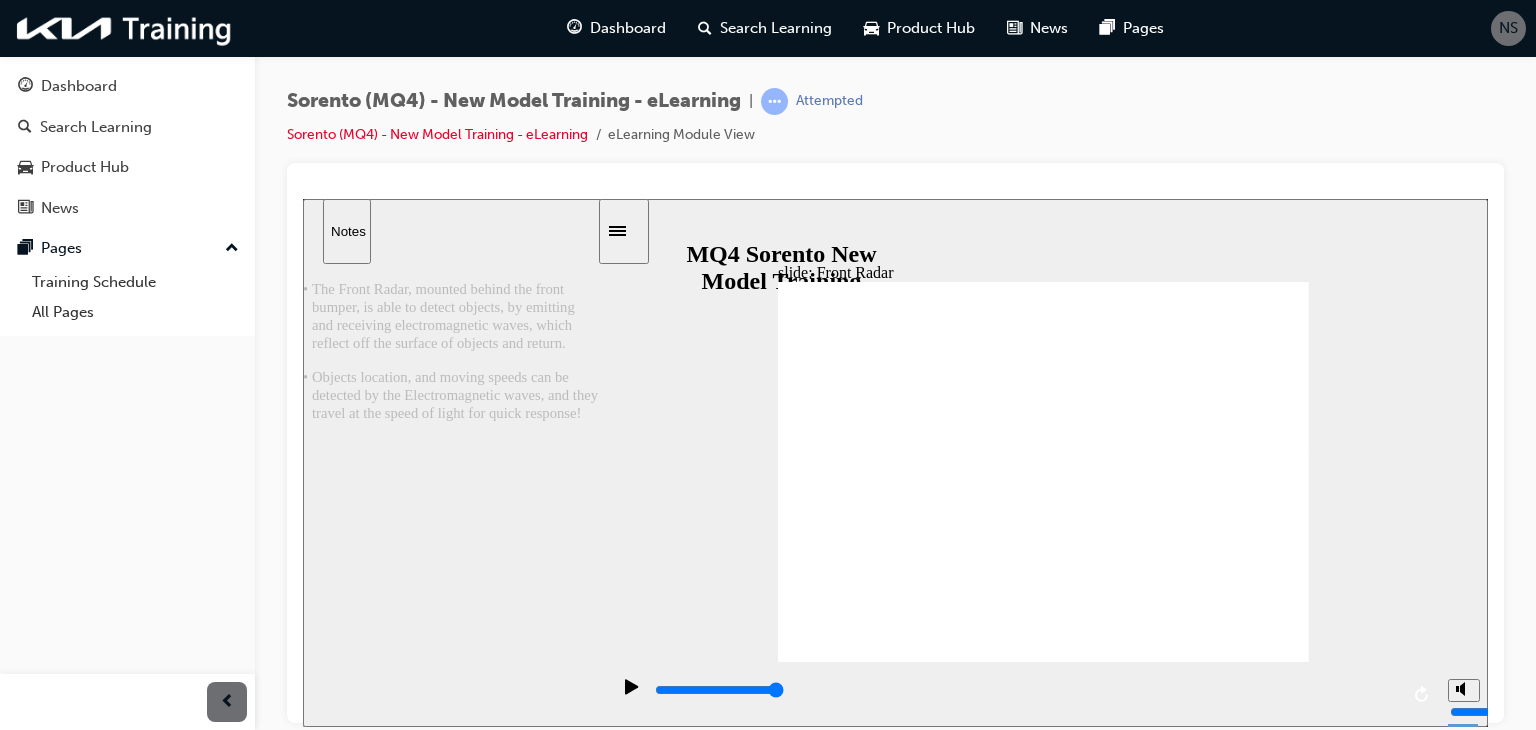 click 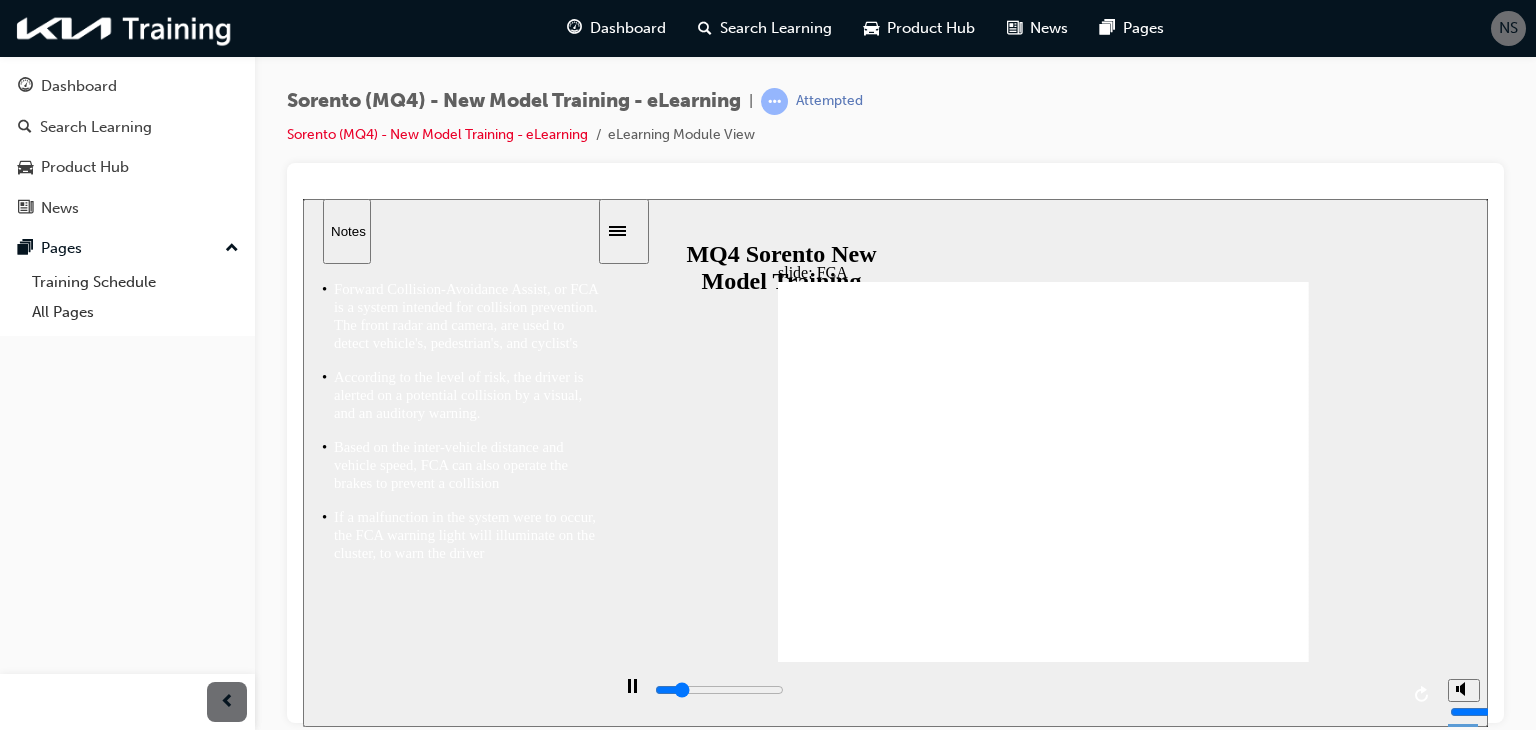 click 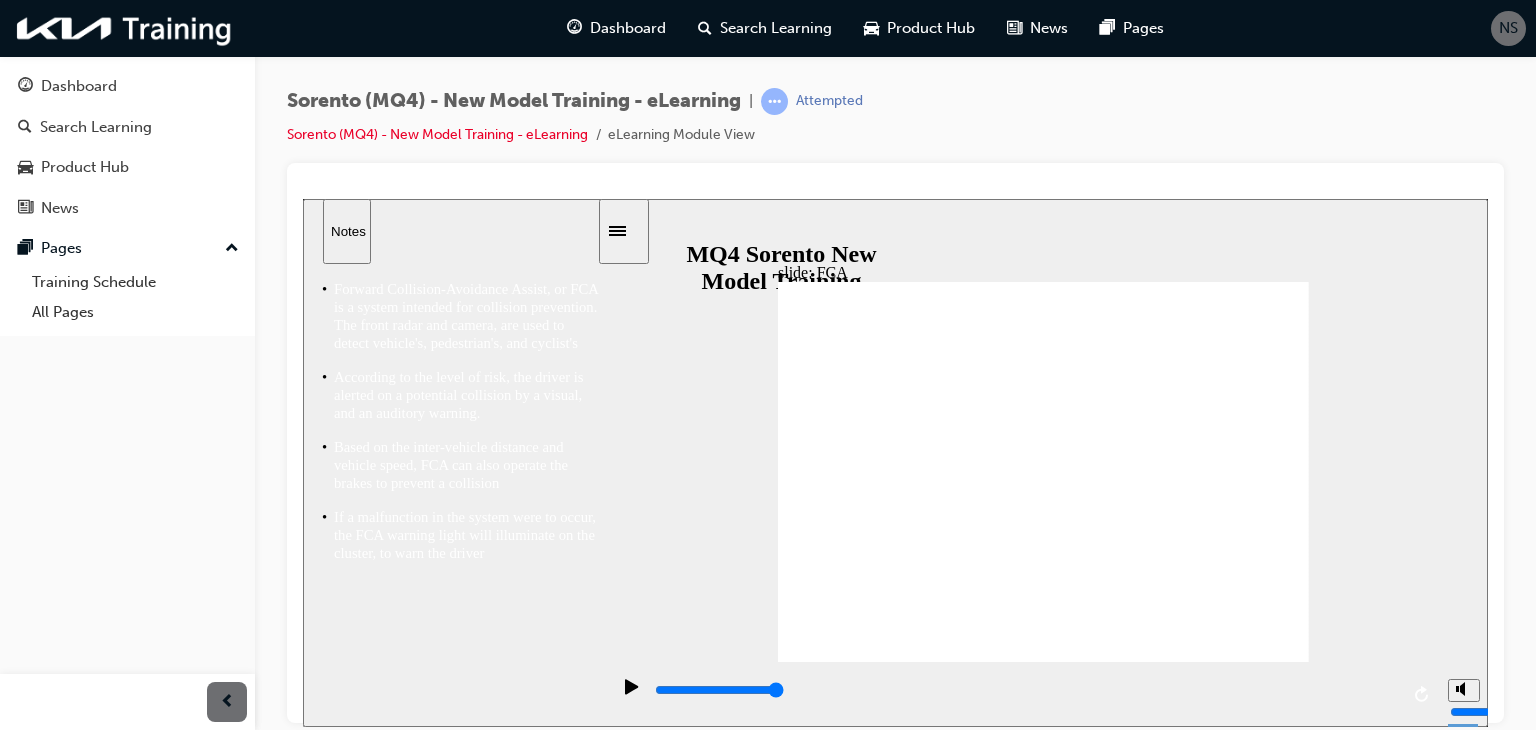 click 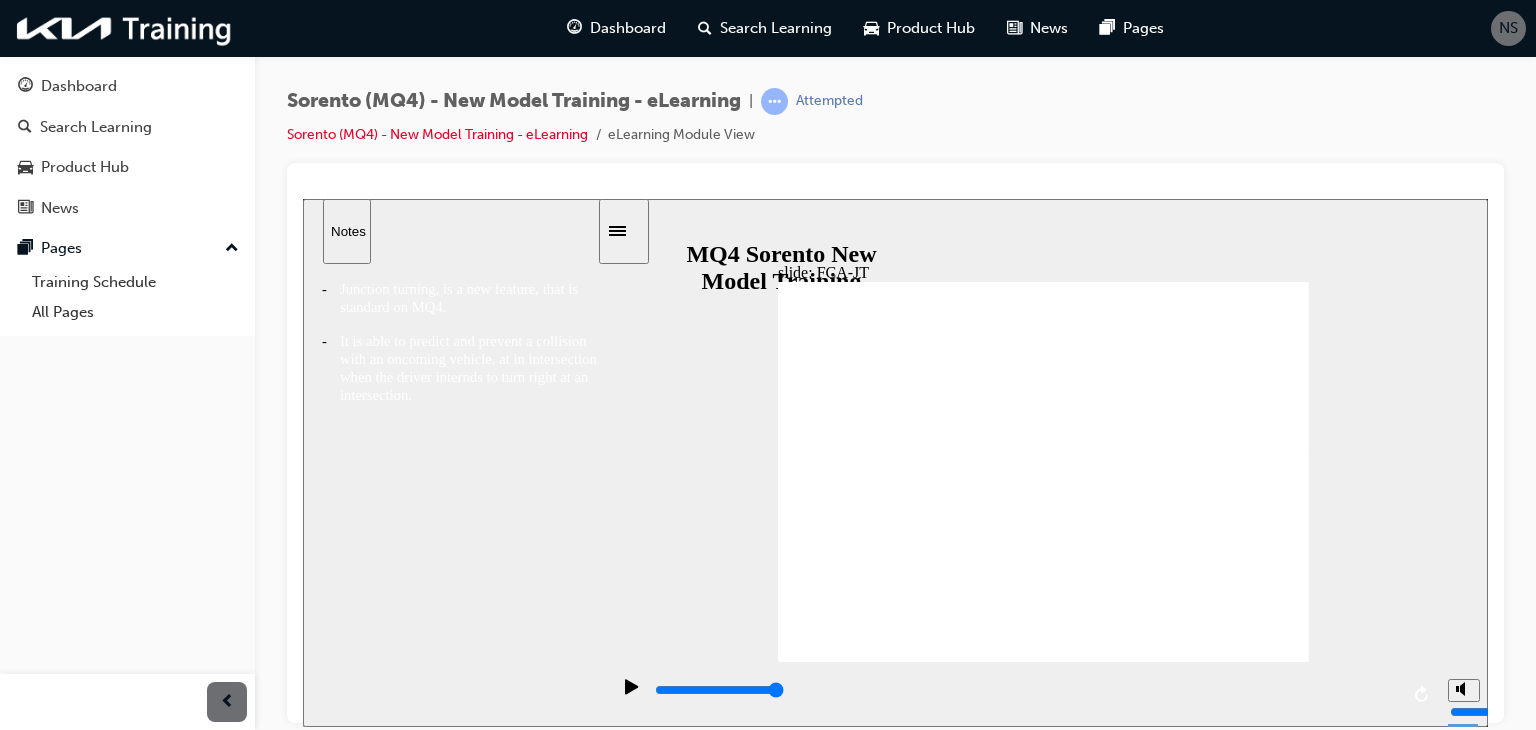 click 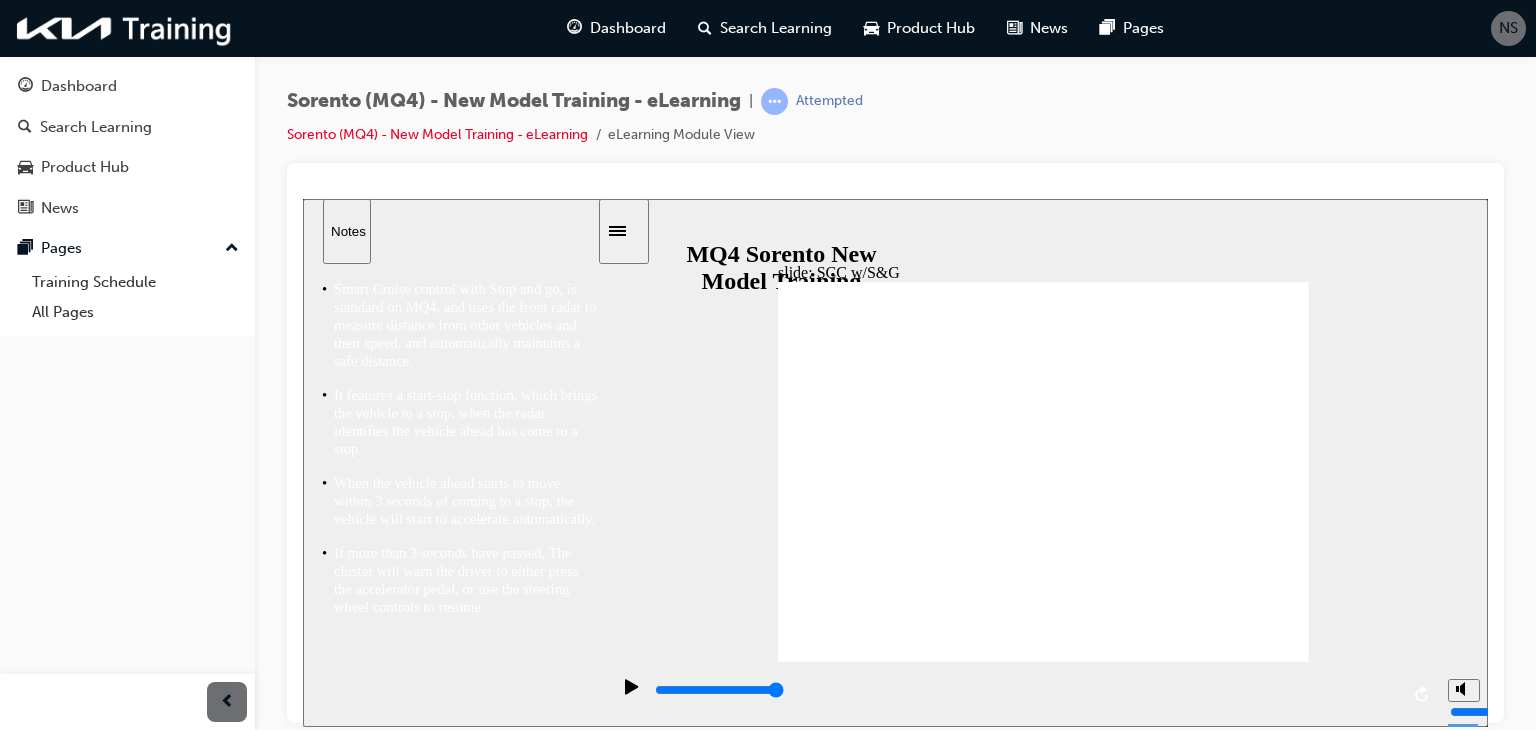click 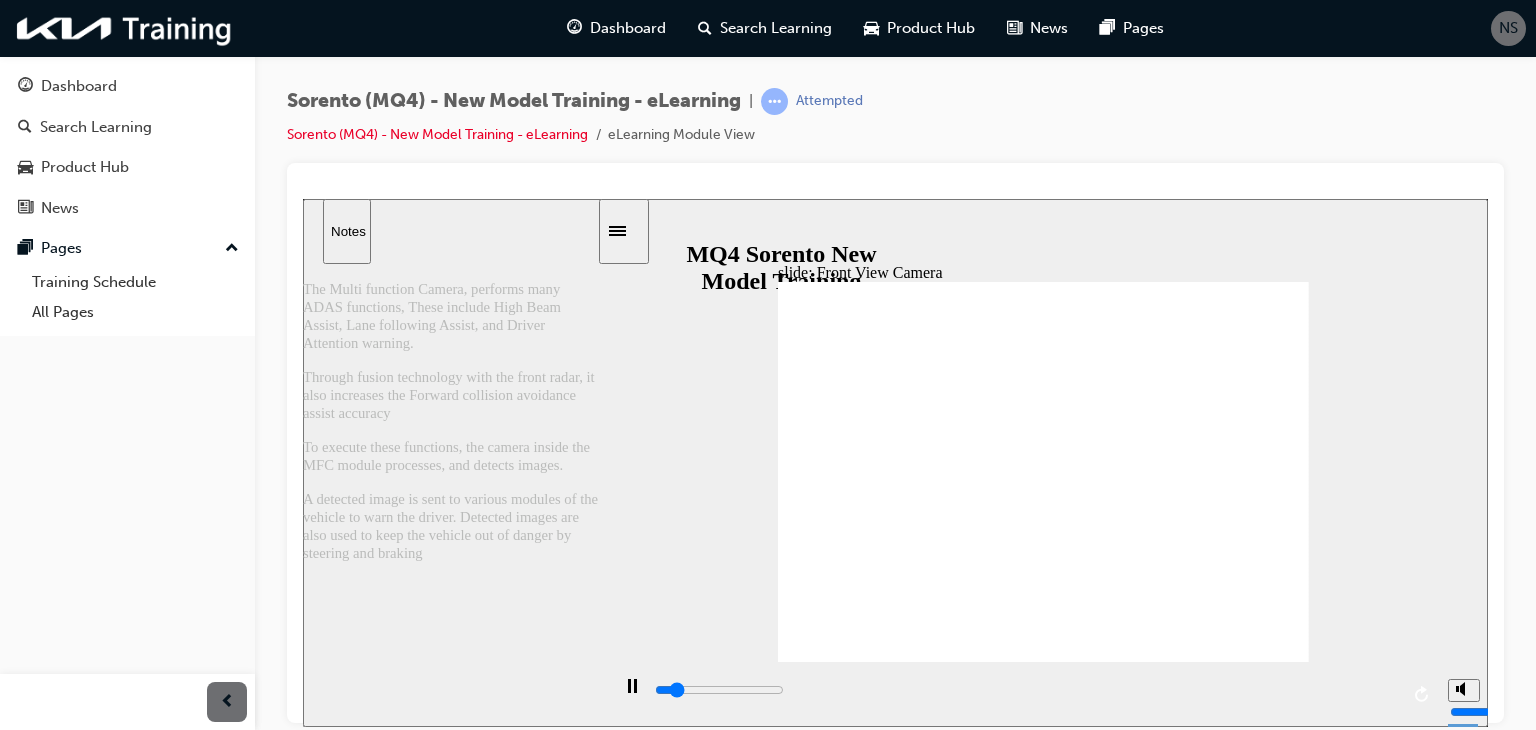 click 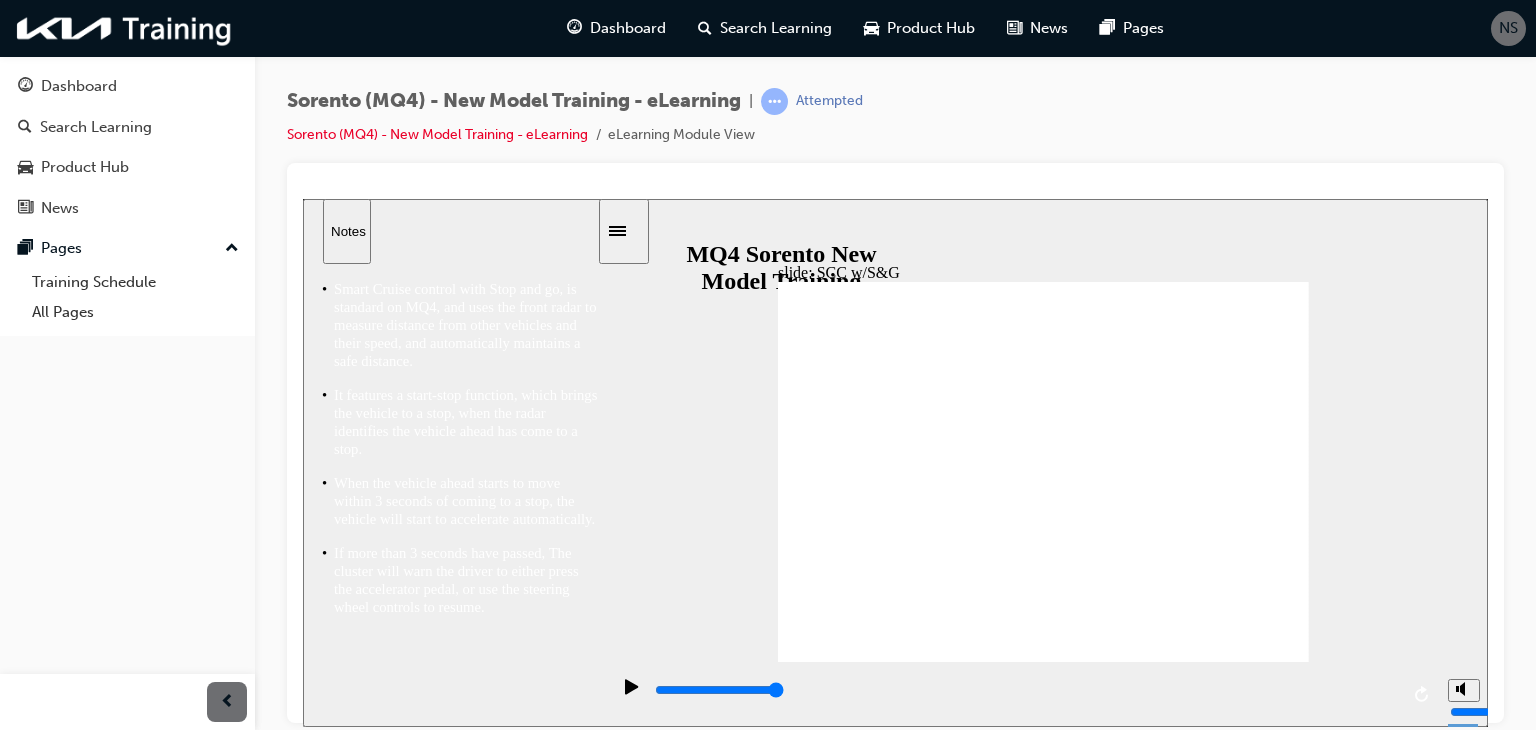 click 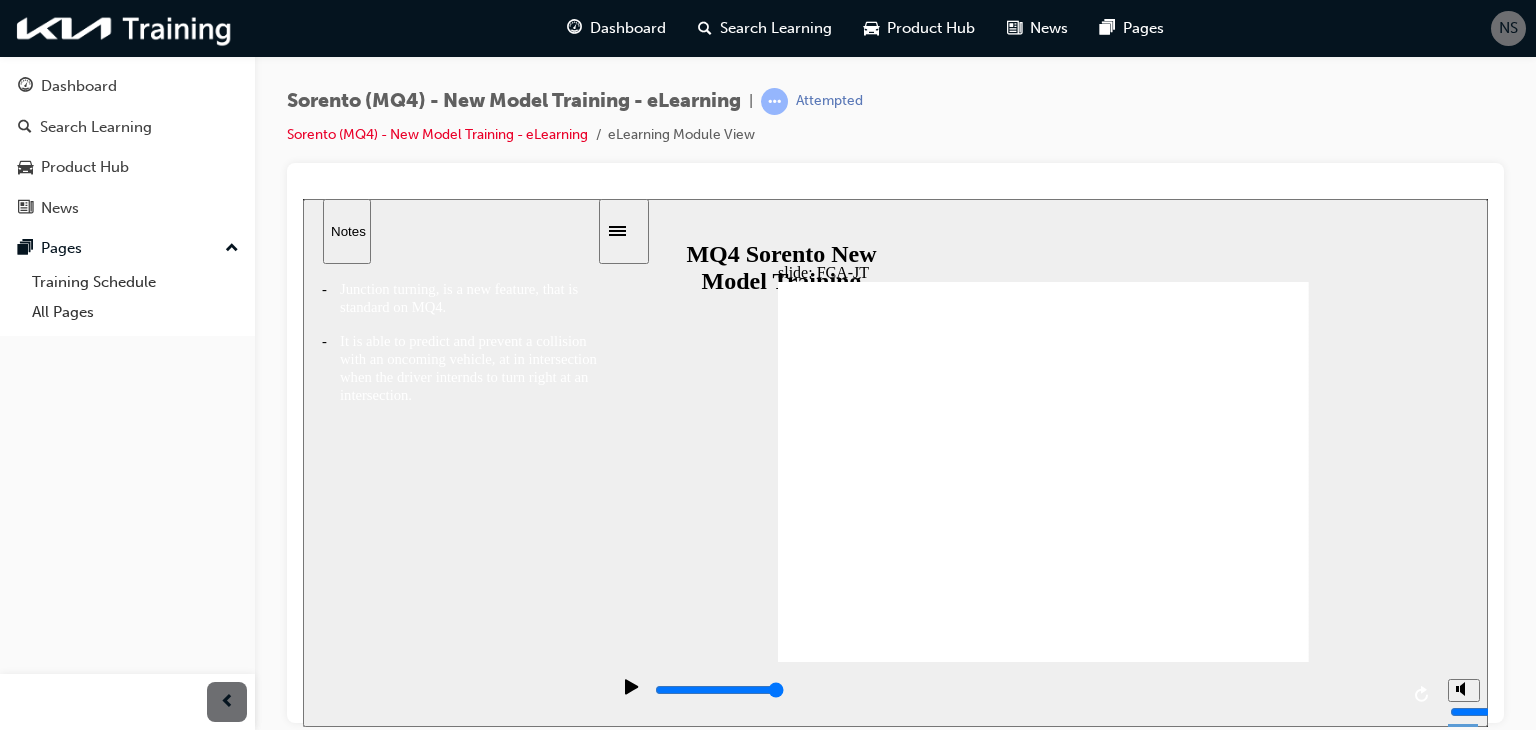 click 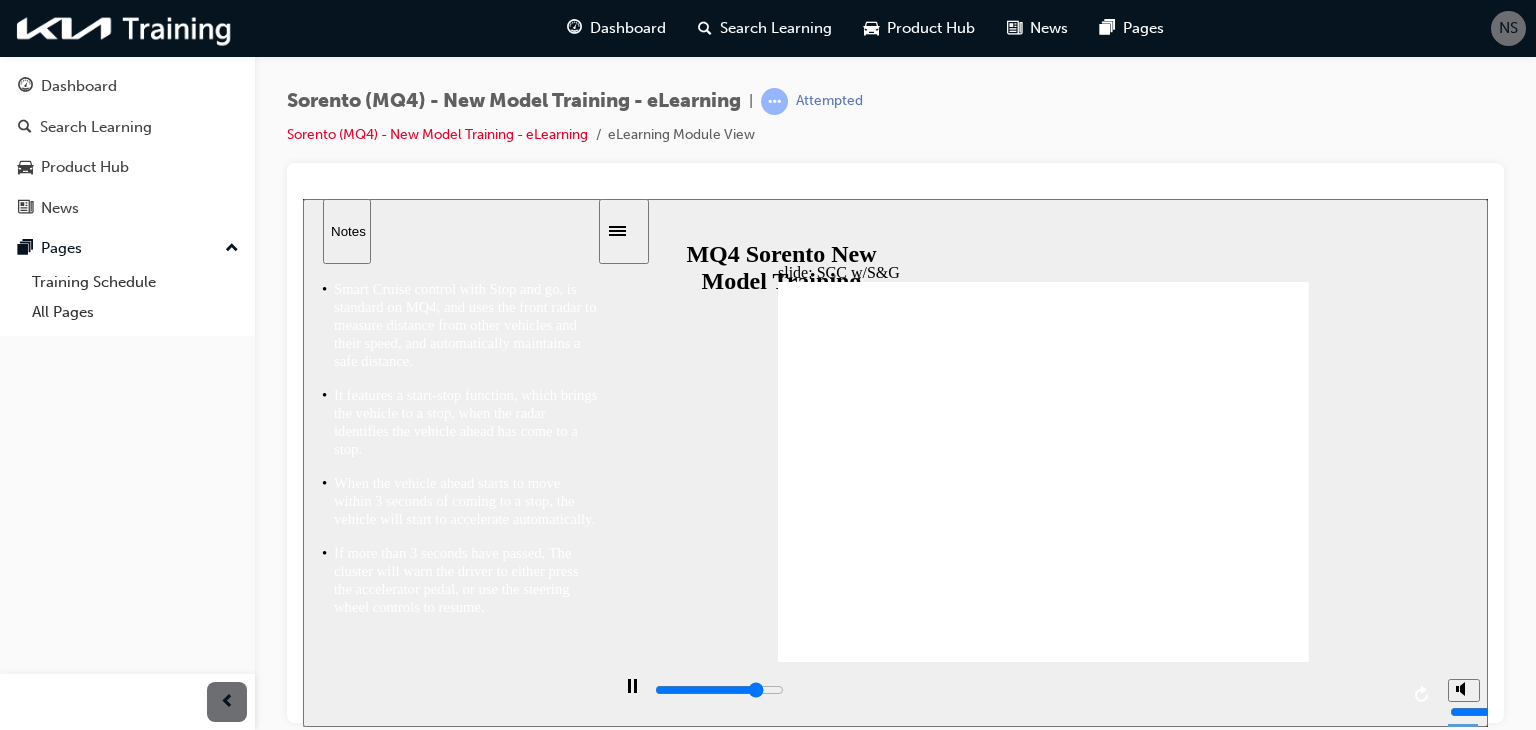 click 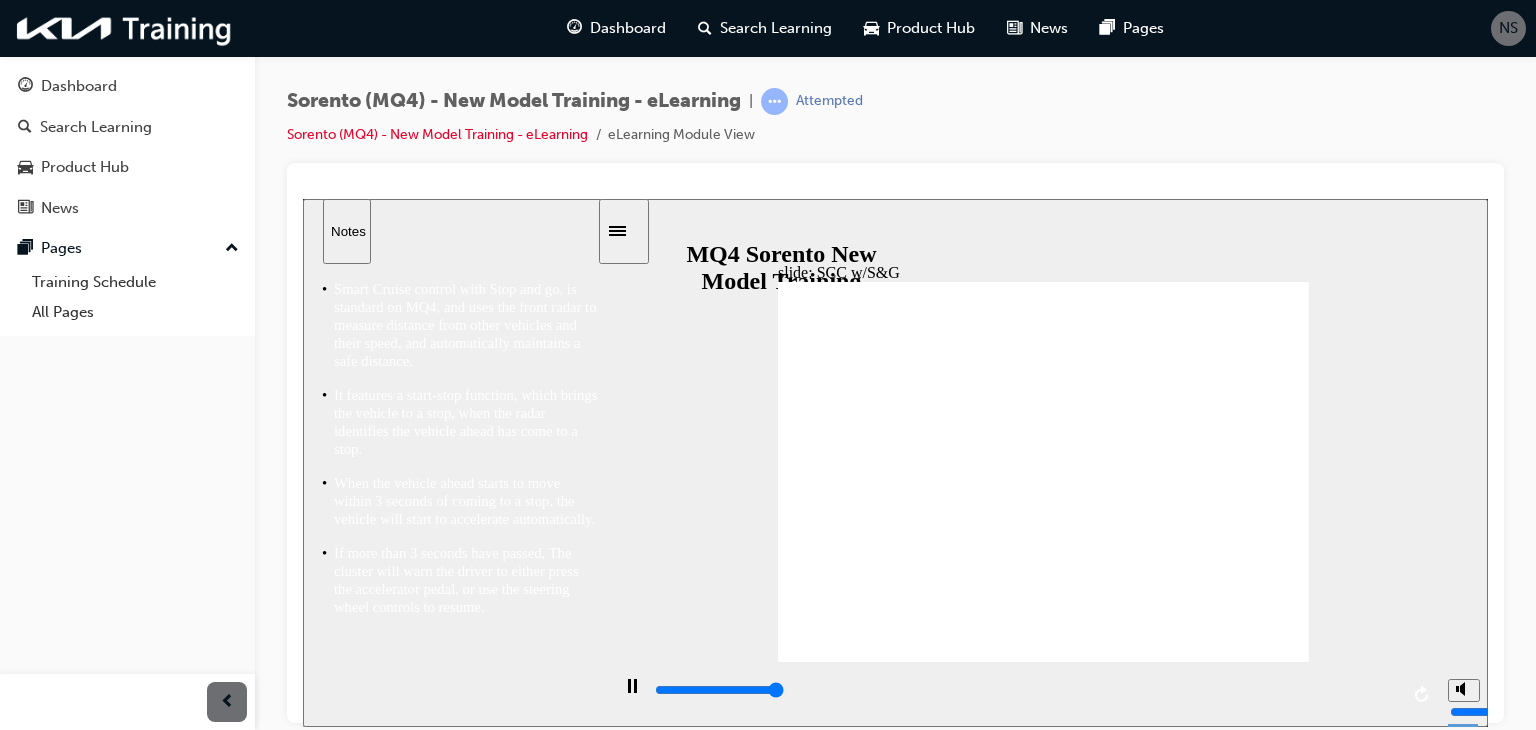 click 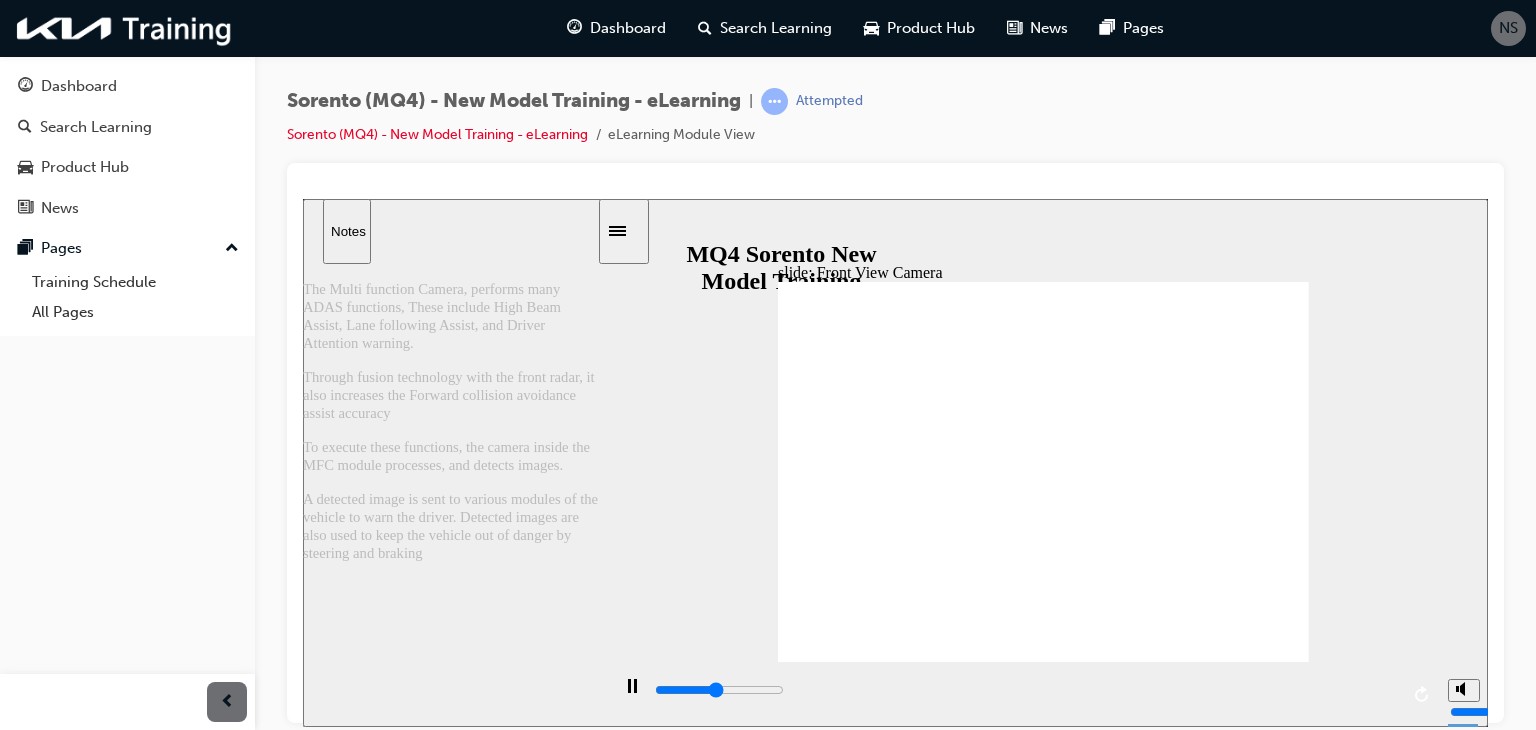click 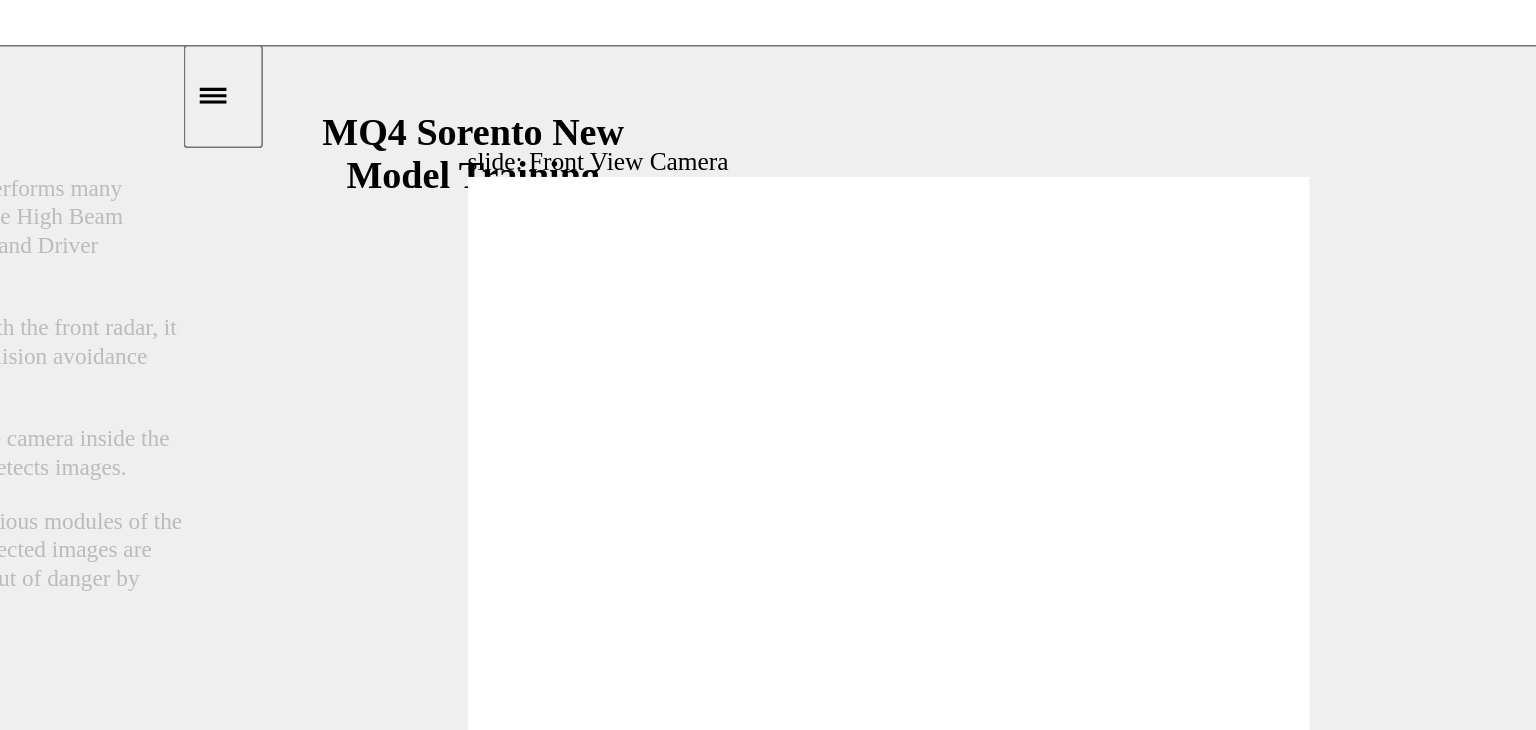 click 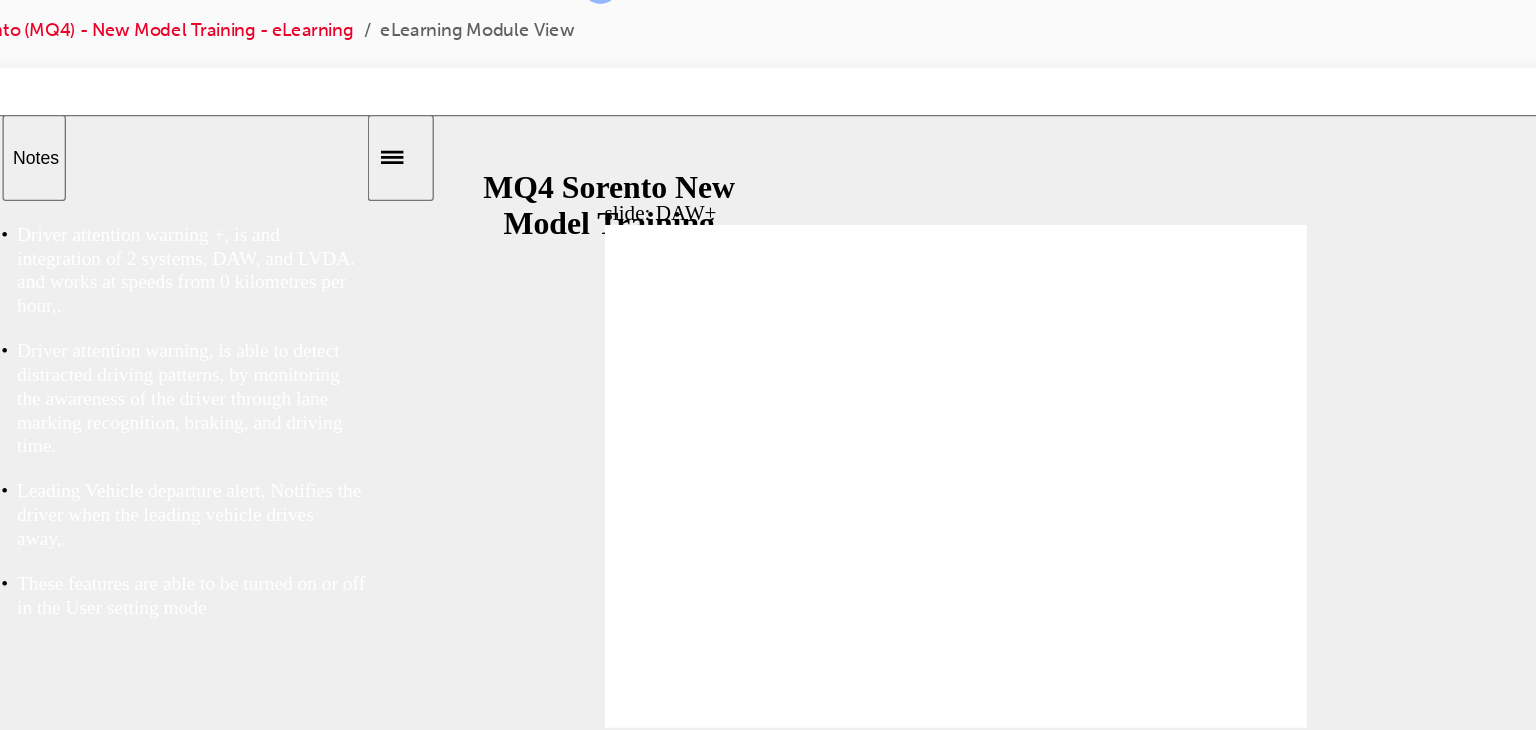 click 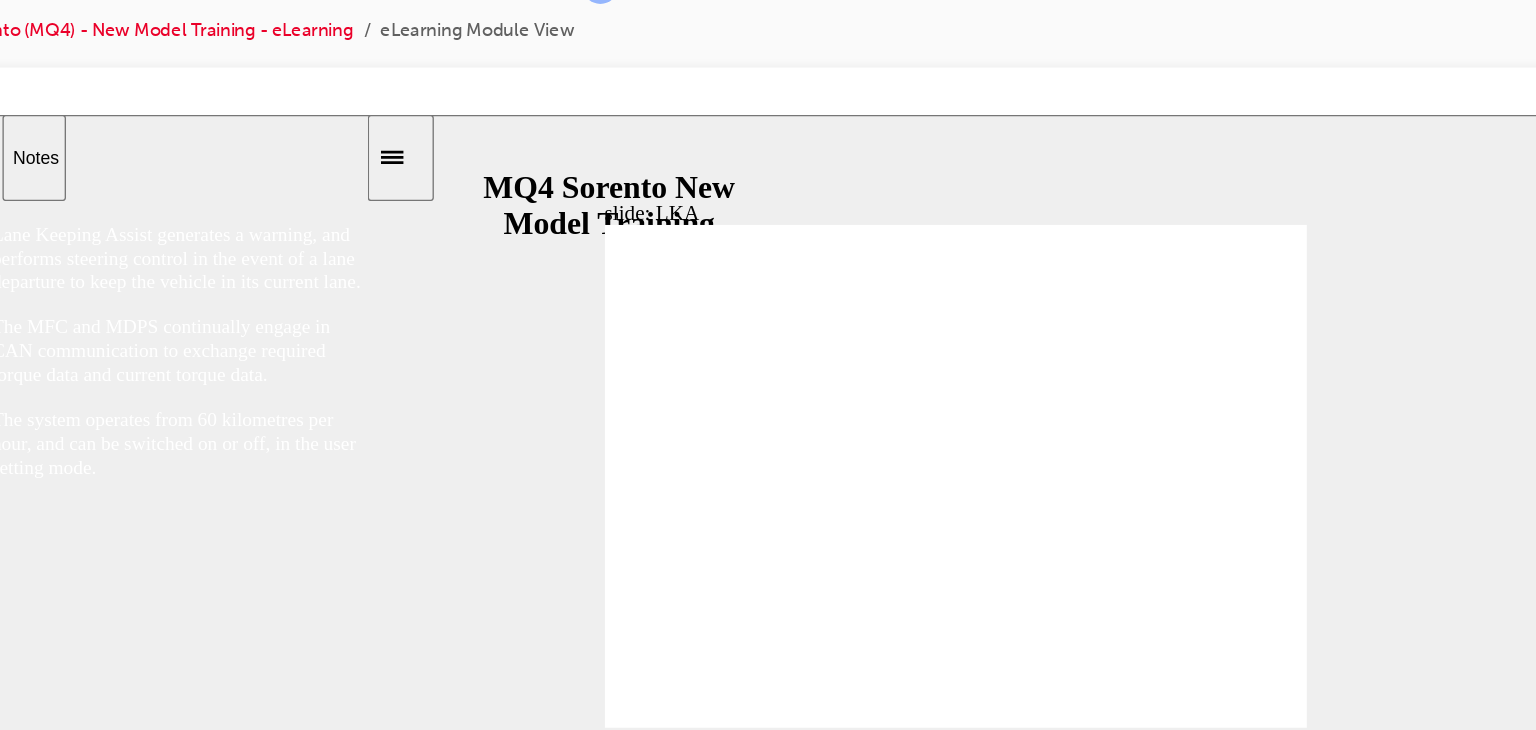 click 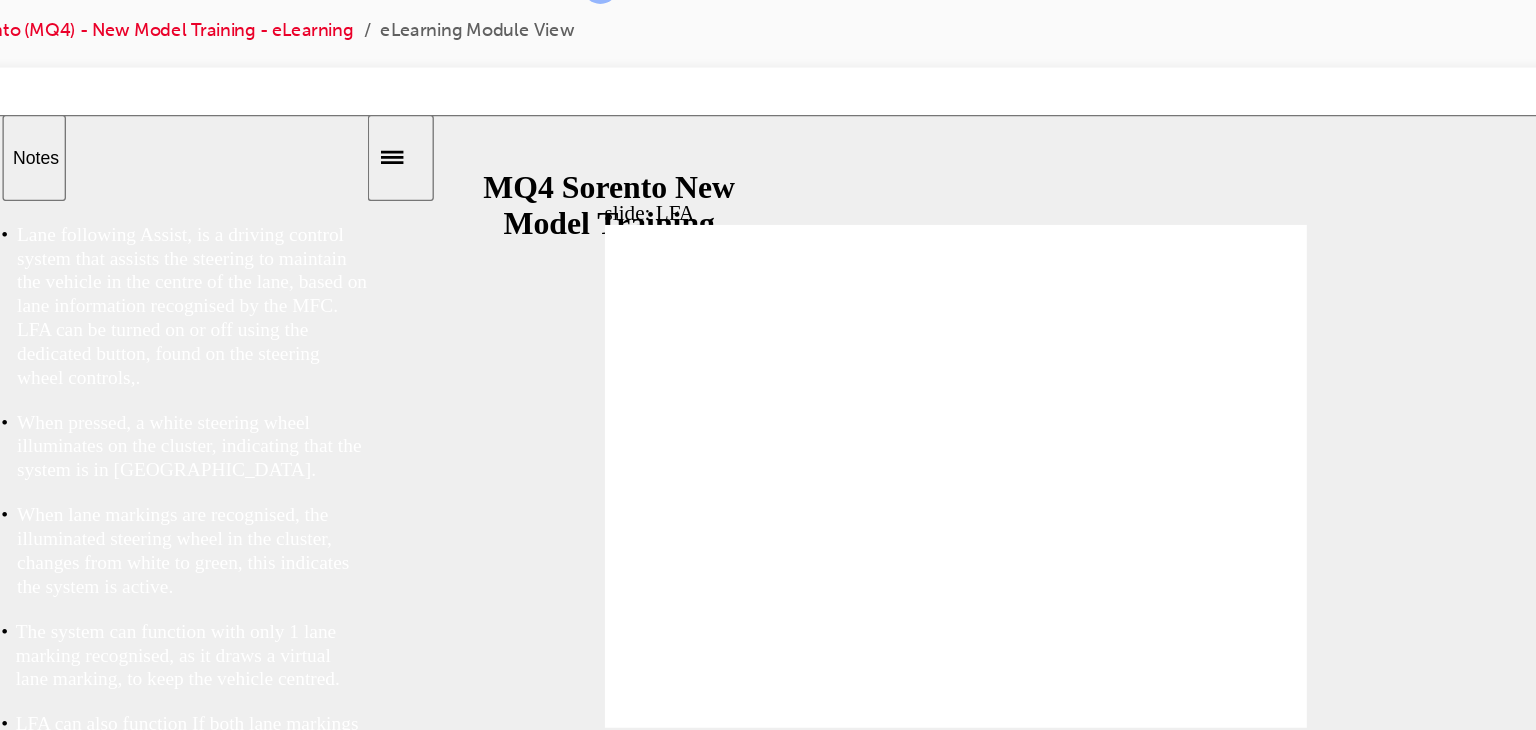 click 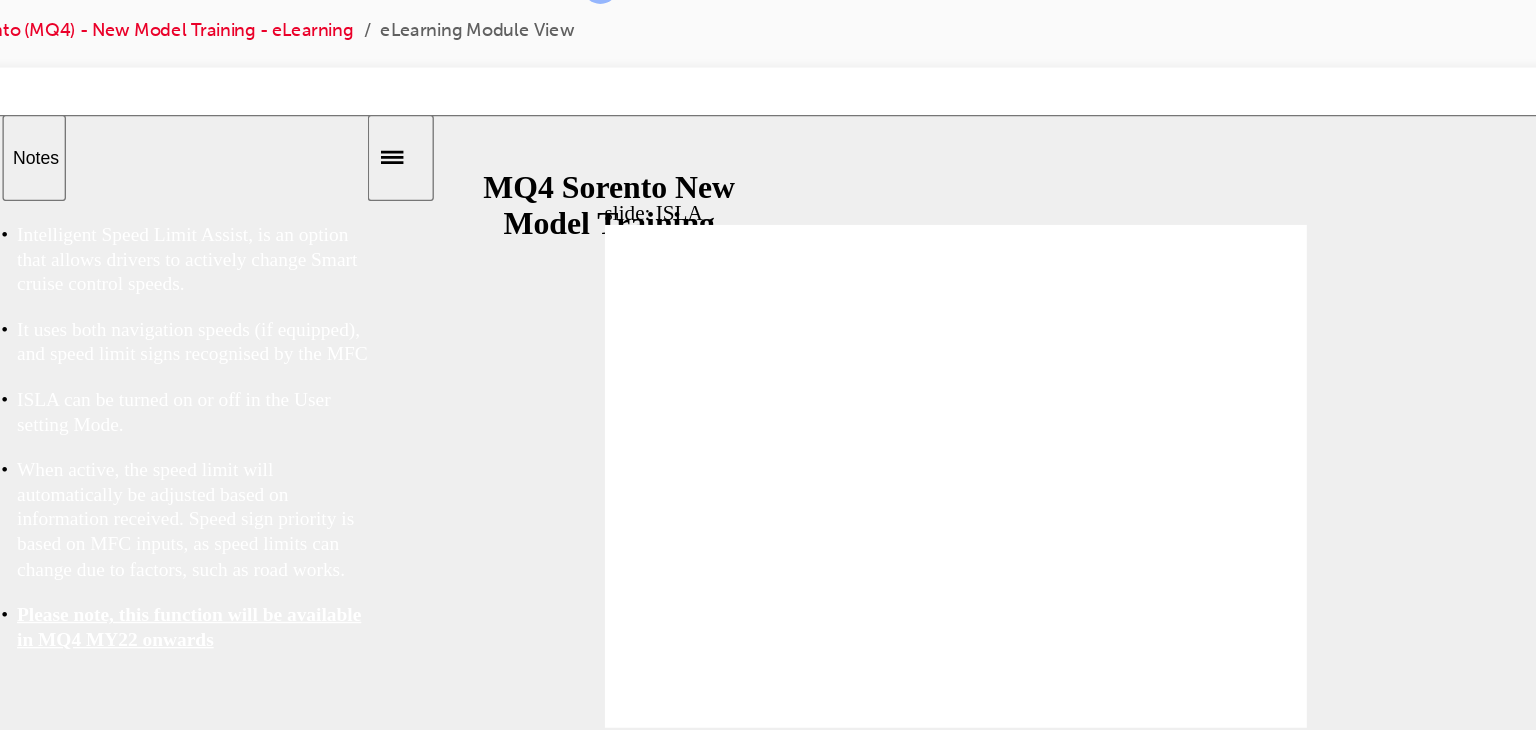 click 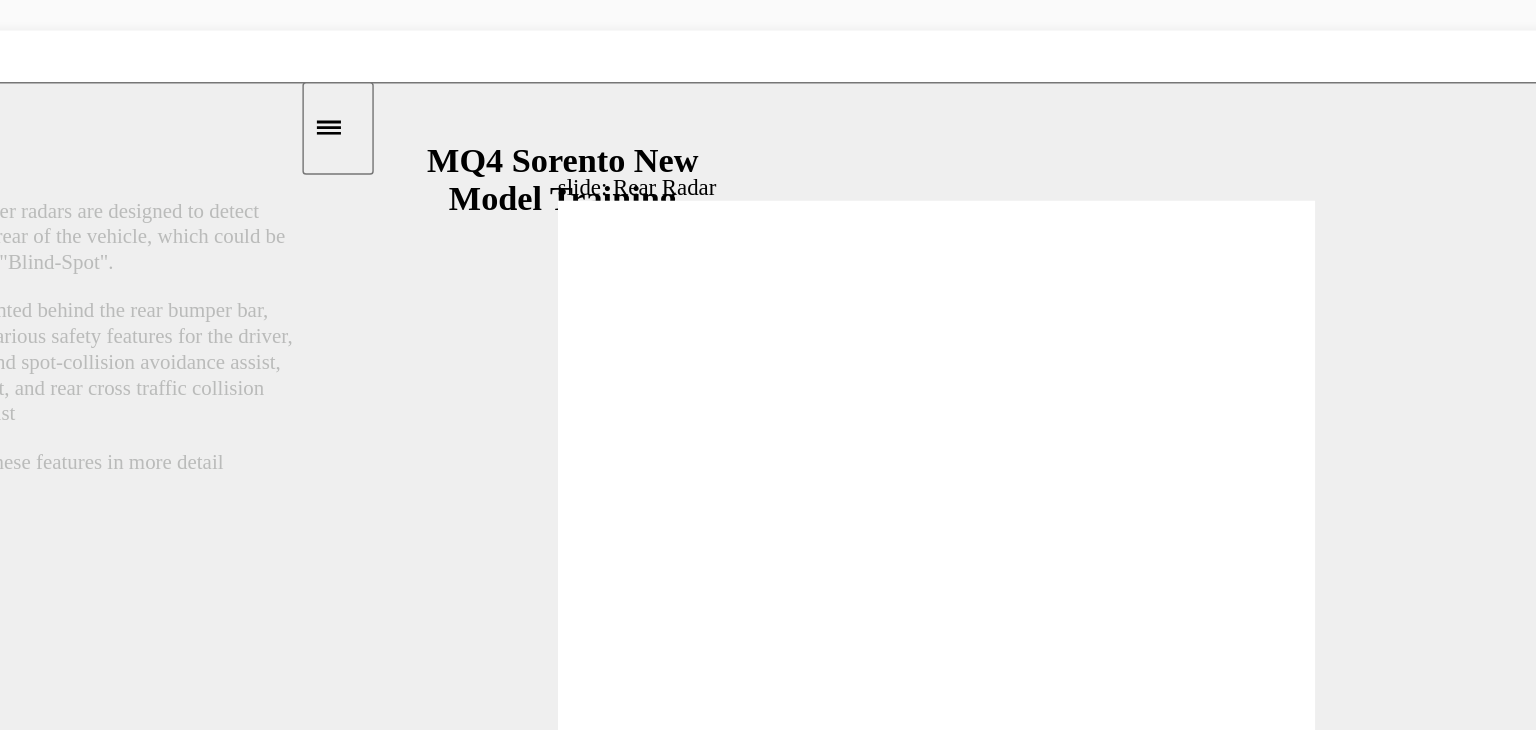 click 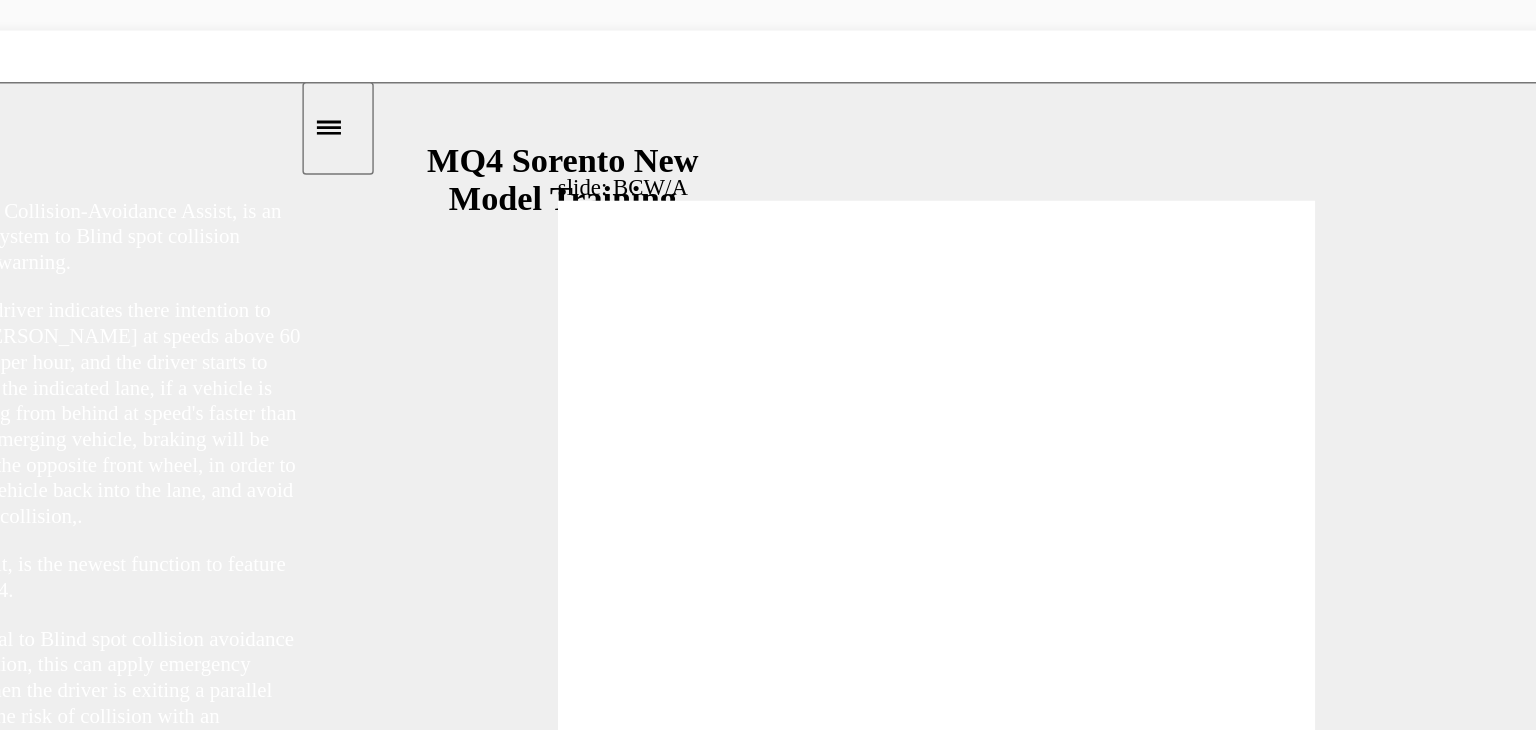 click 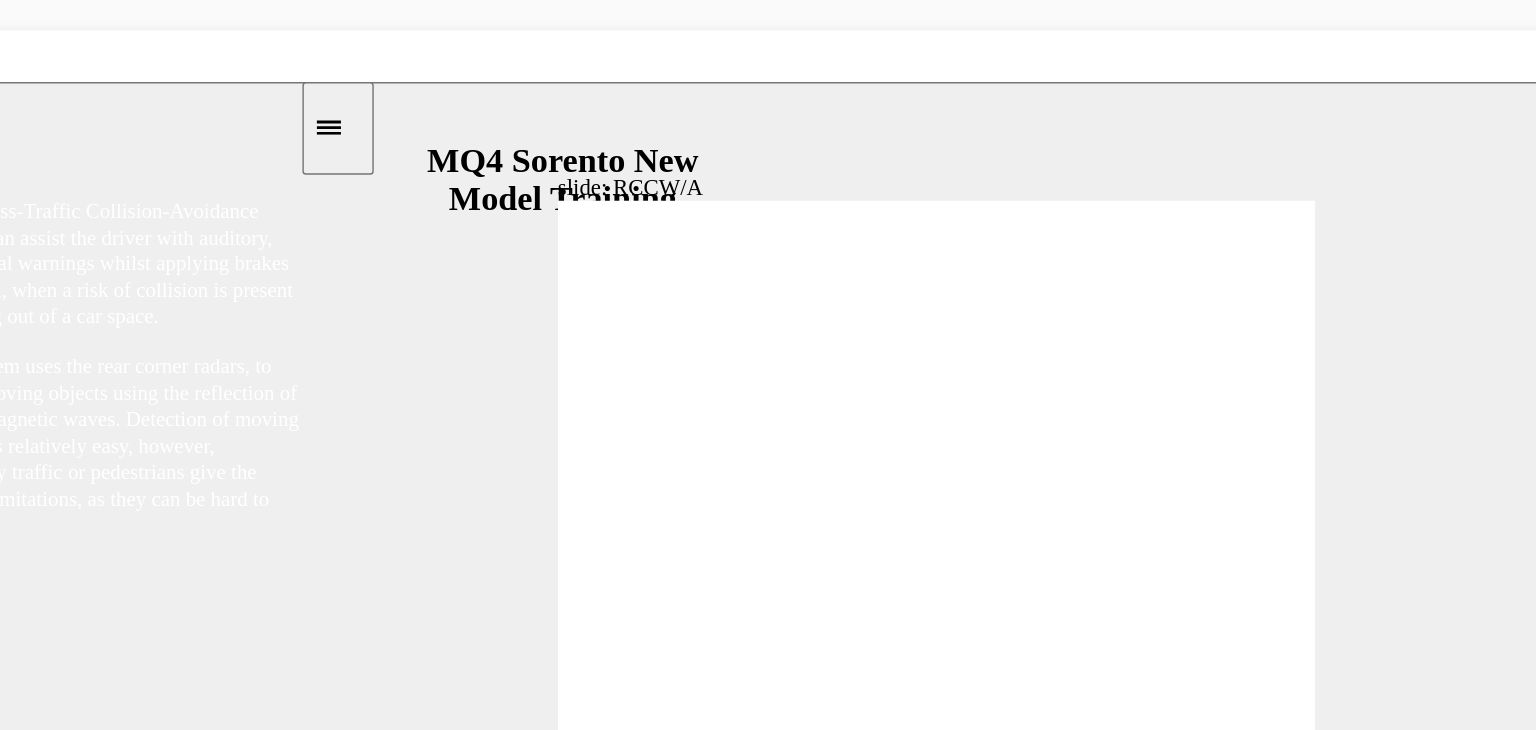click 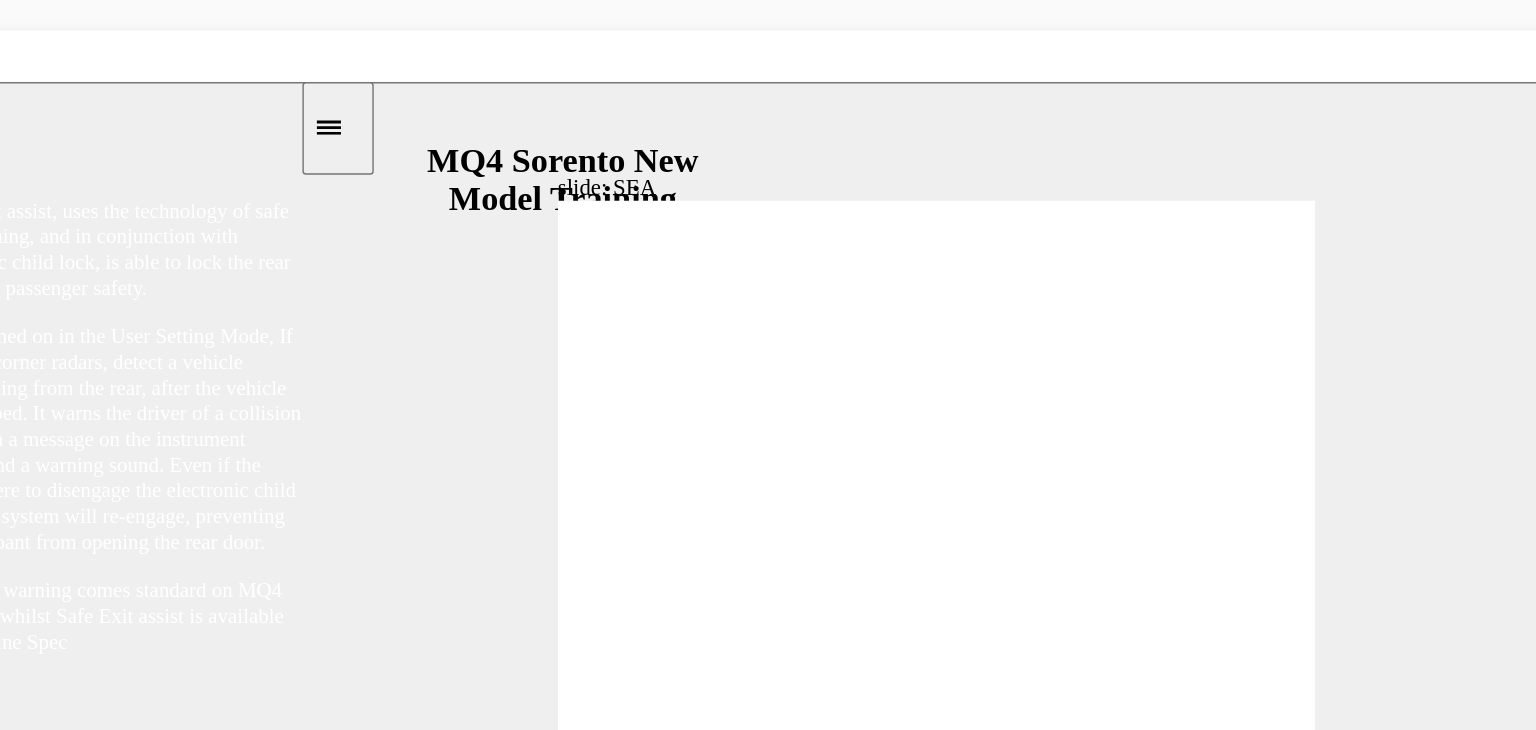 click 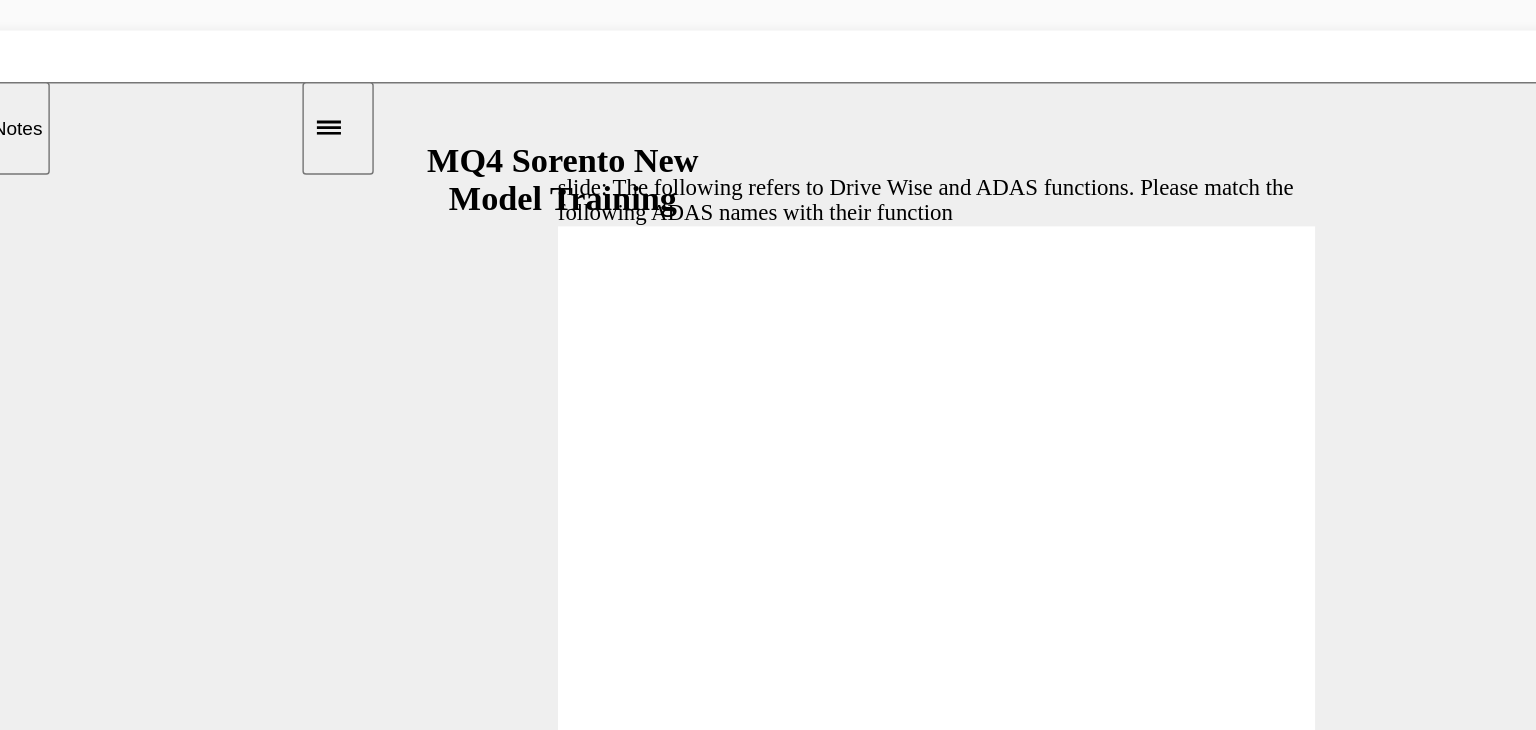 drag, startPoint x: 655, startPoint y: 299, endPoint x: 577, endPoint y: 352, distance: 94.302704 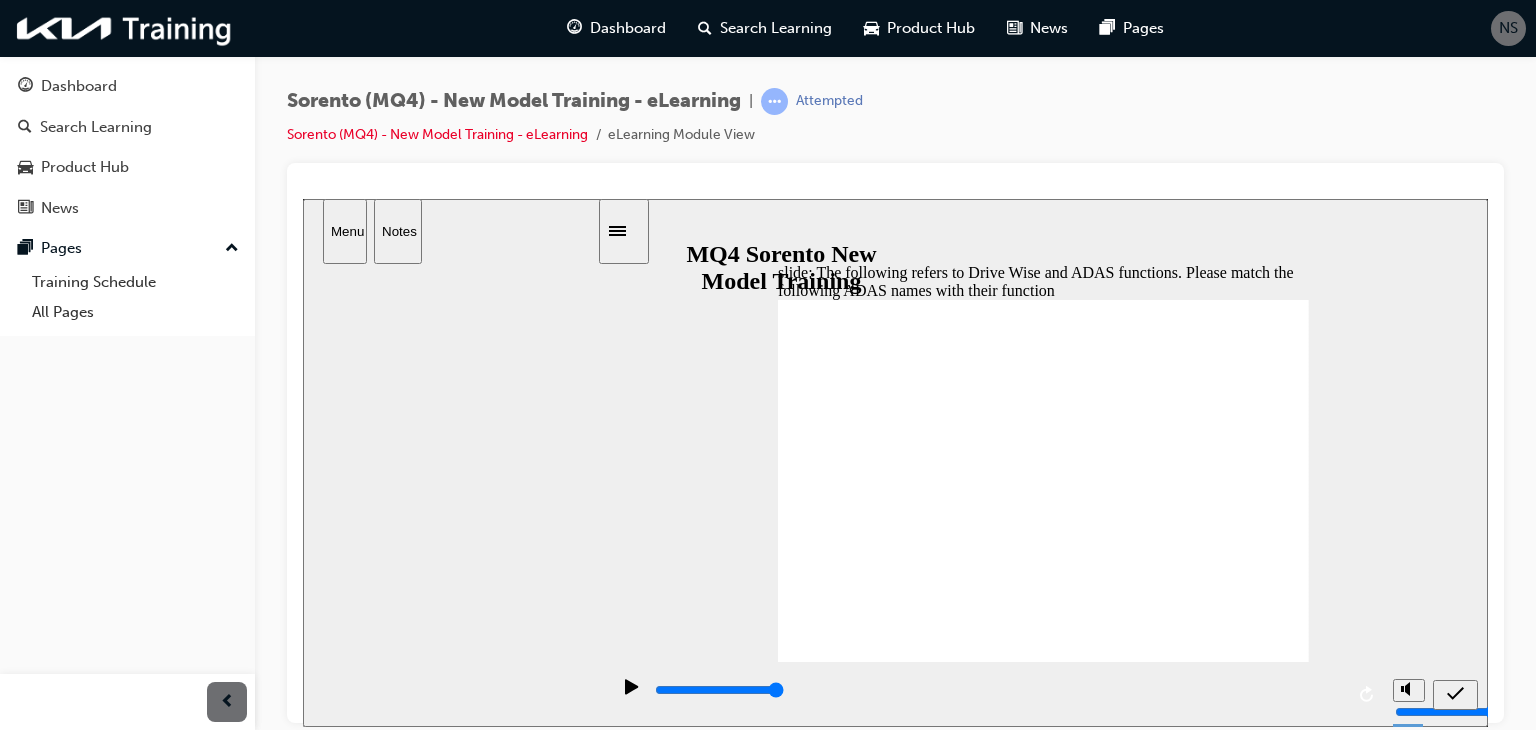 click 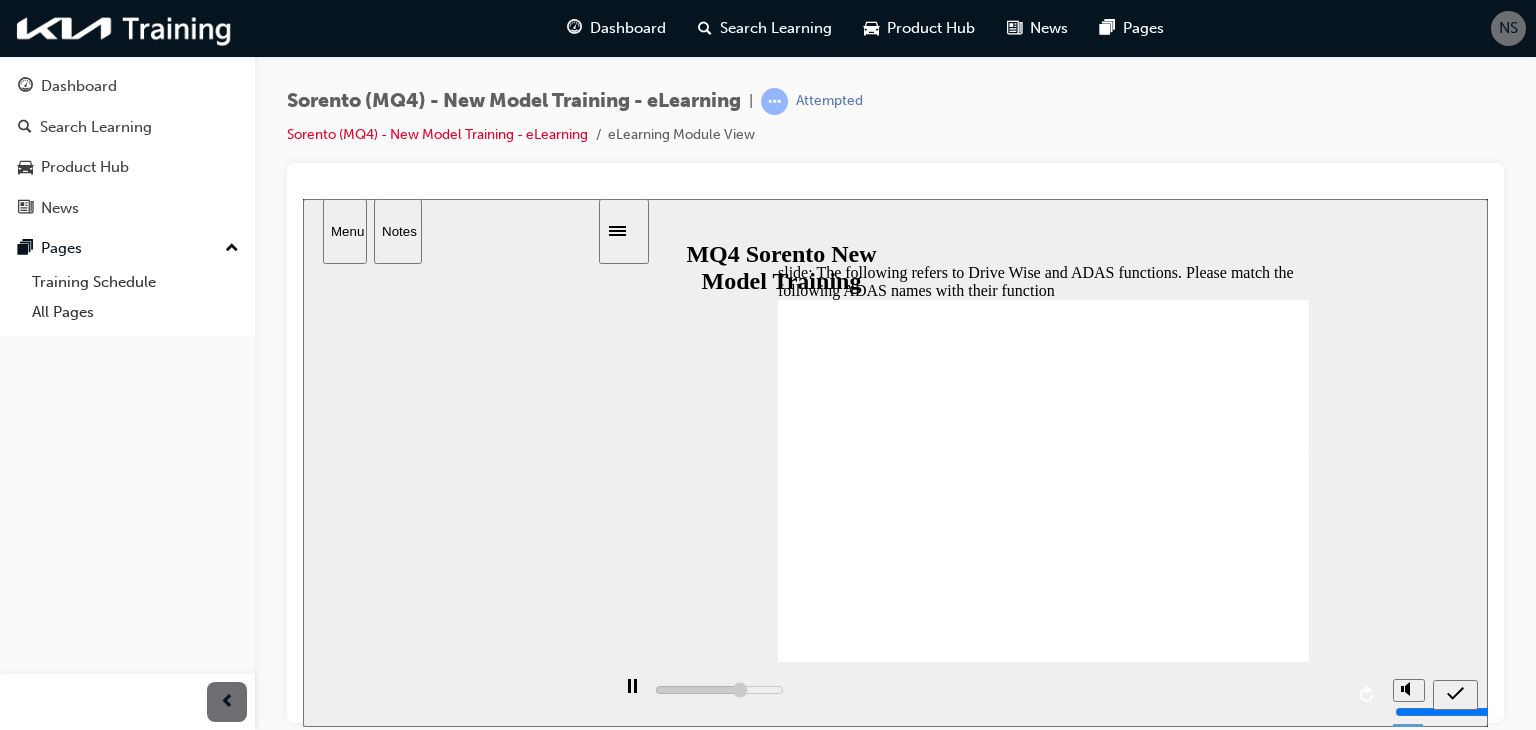 click 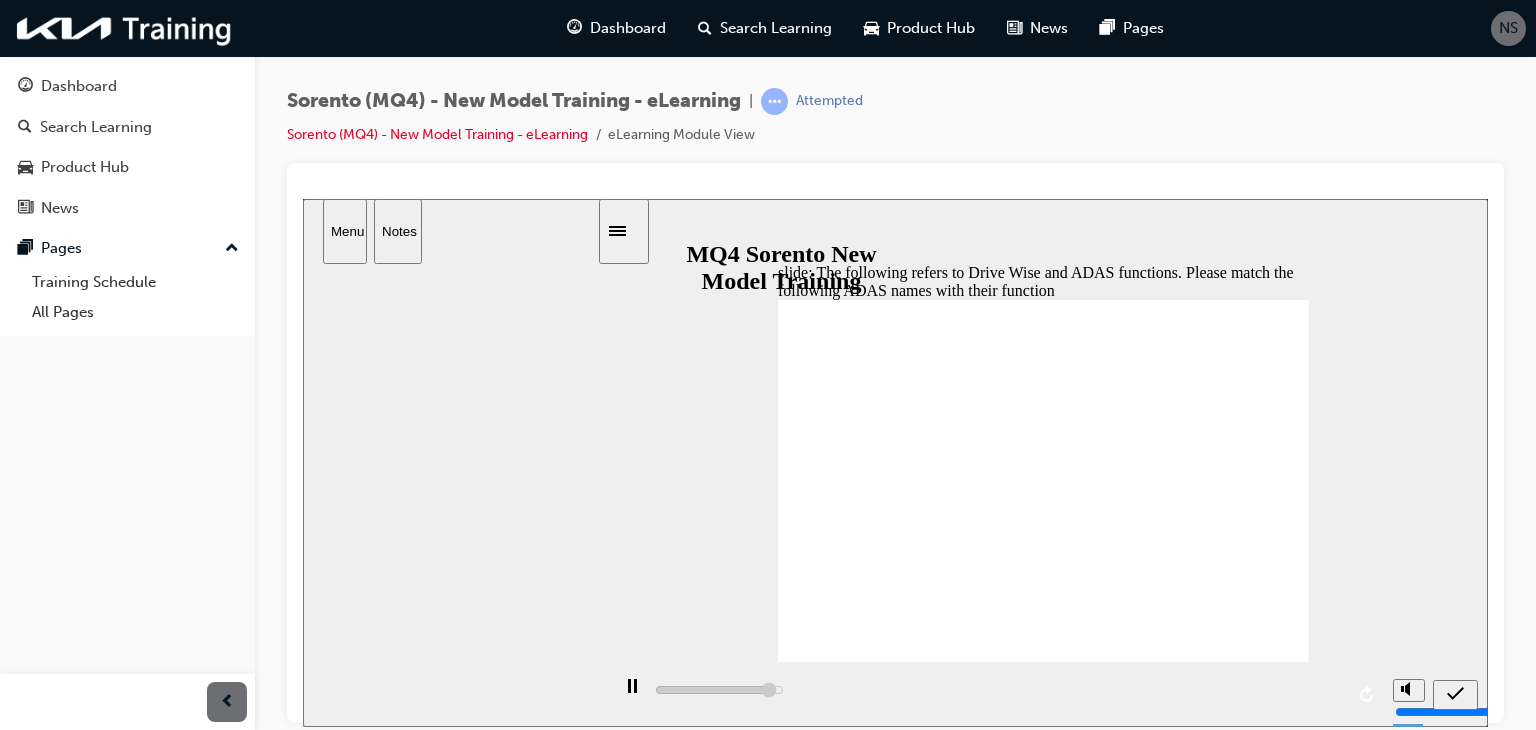 click 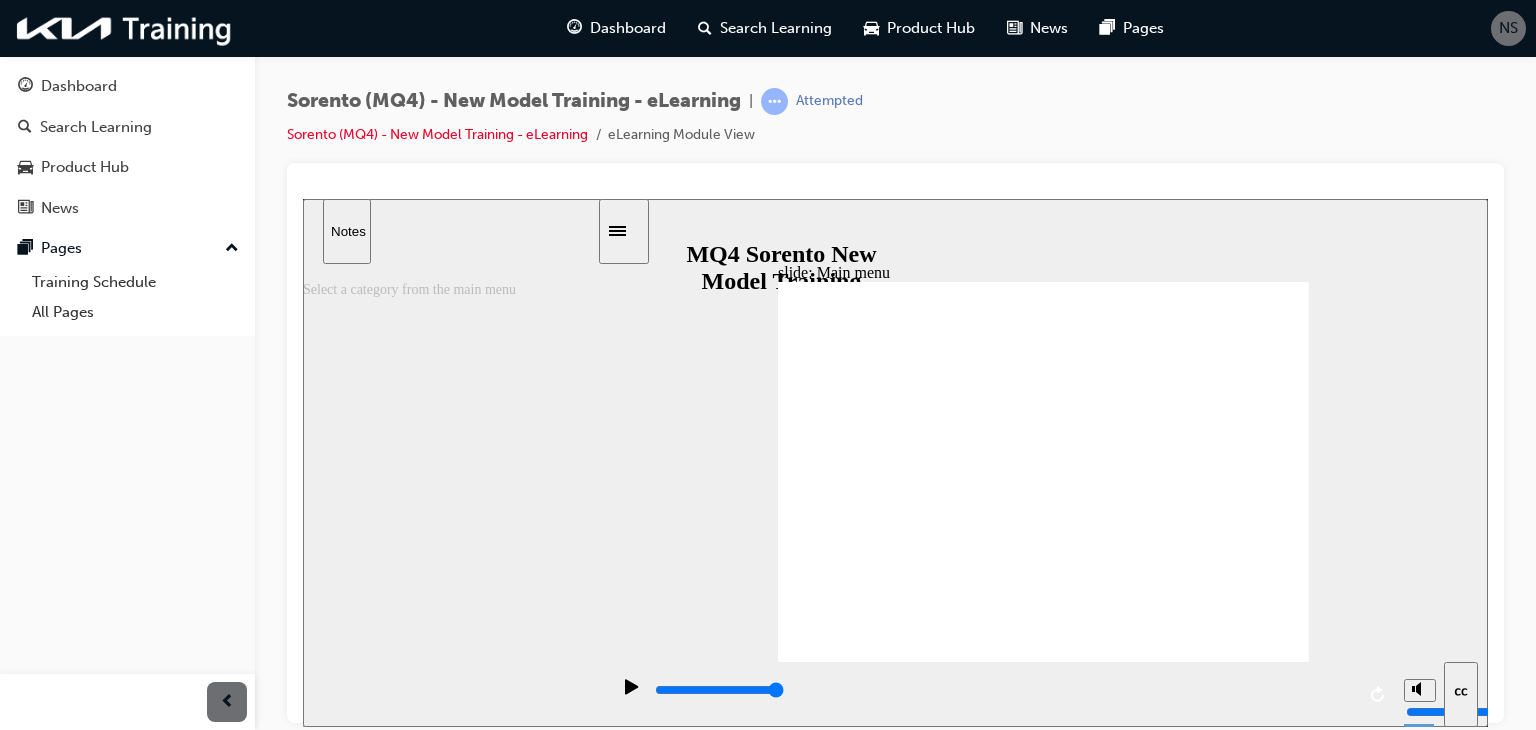 click 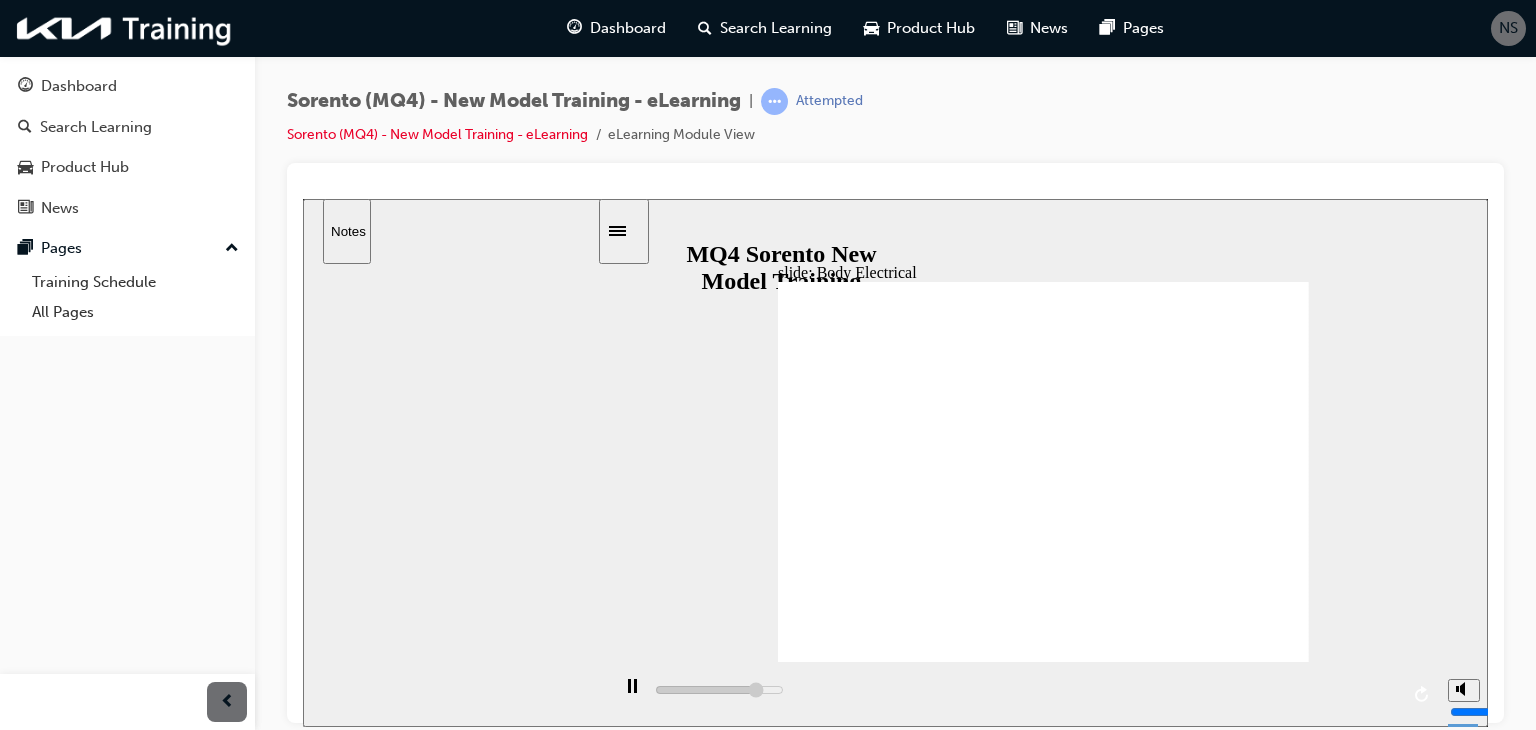 click 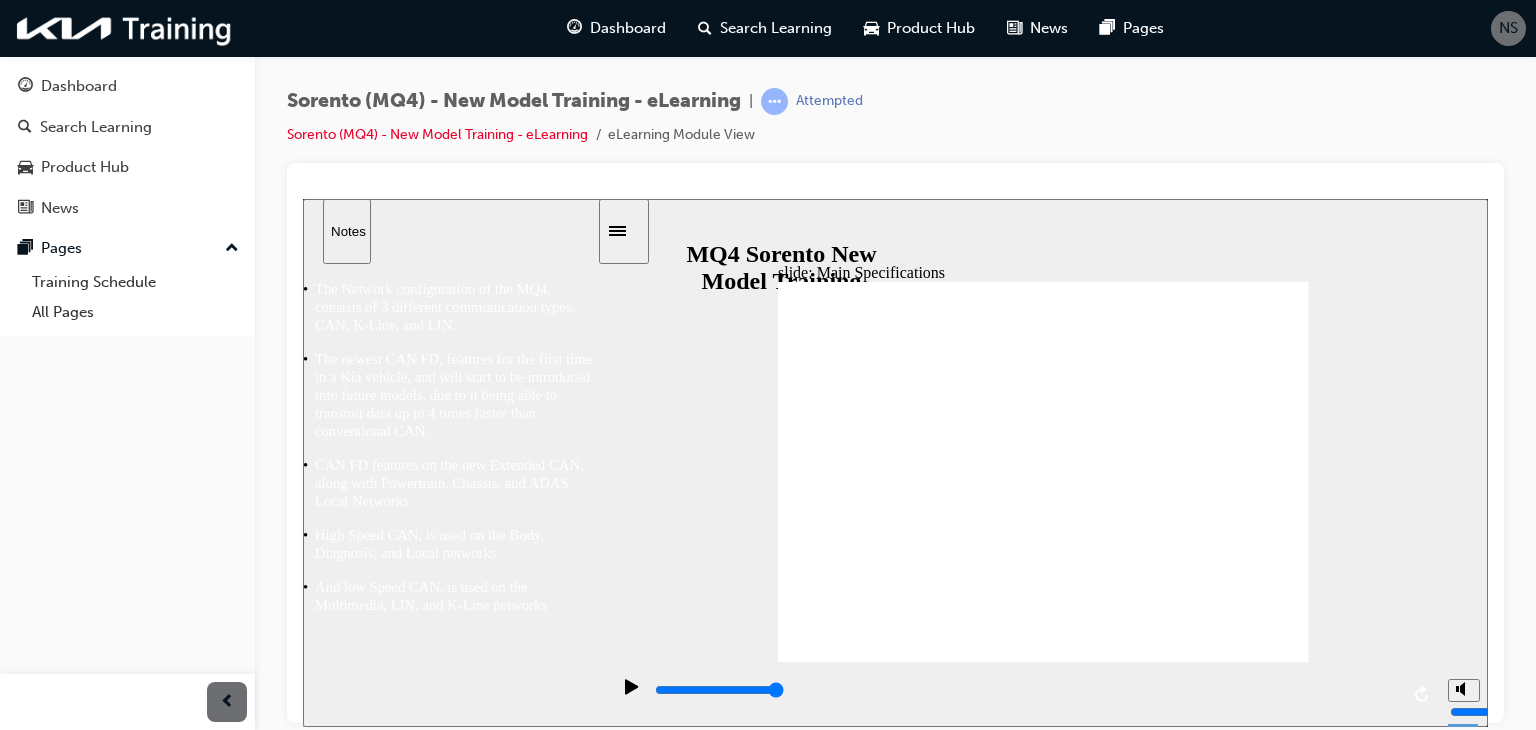 click 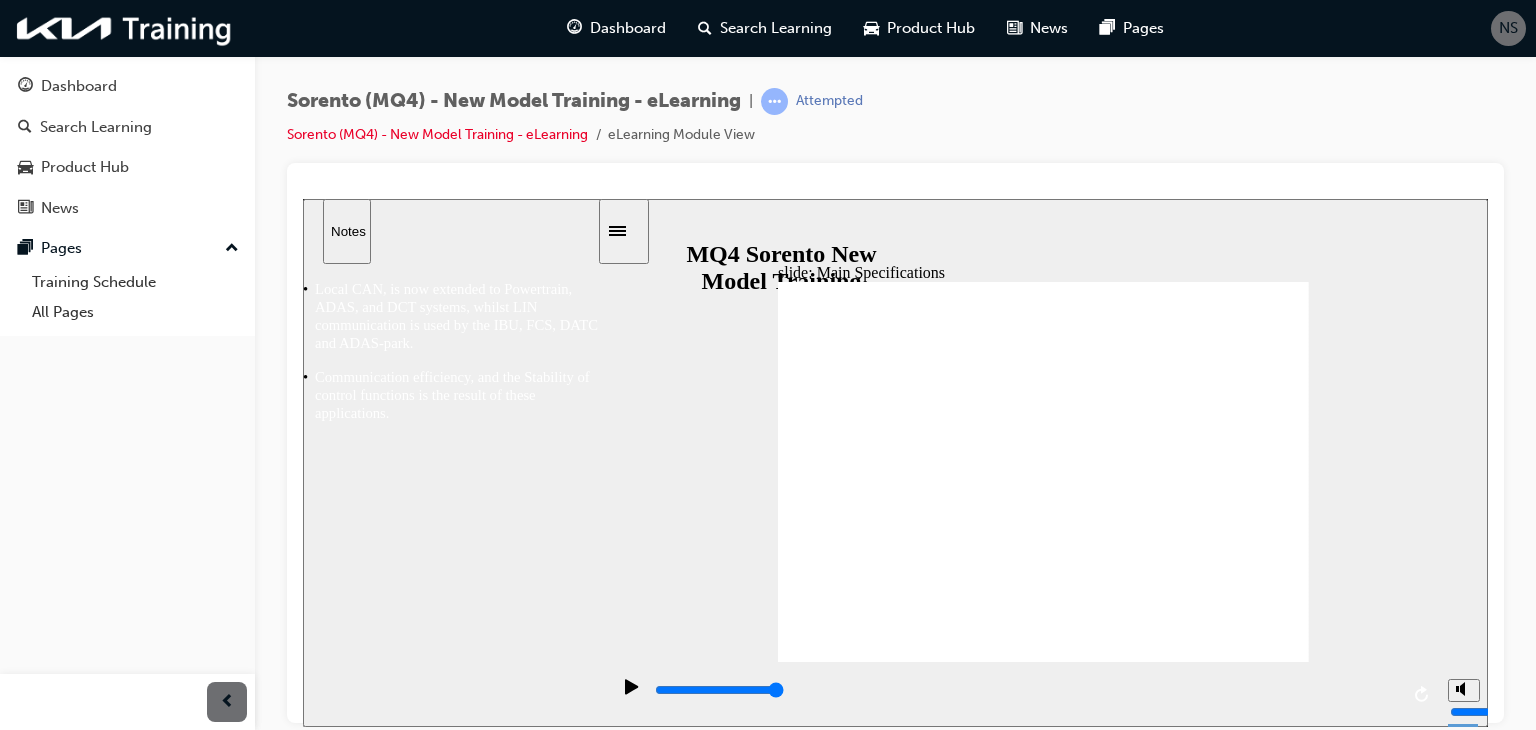 click 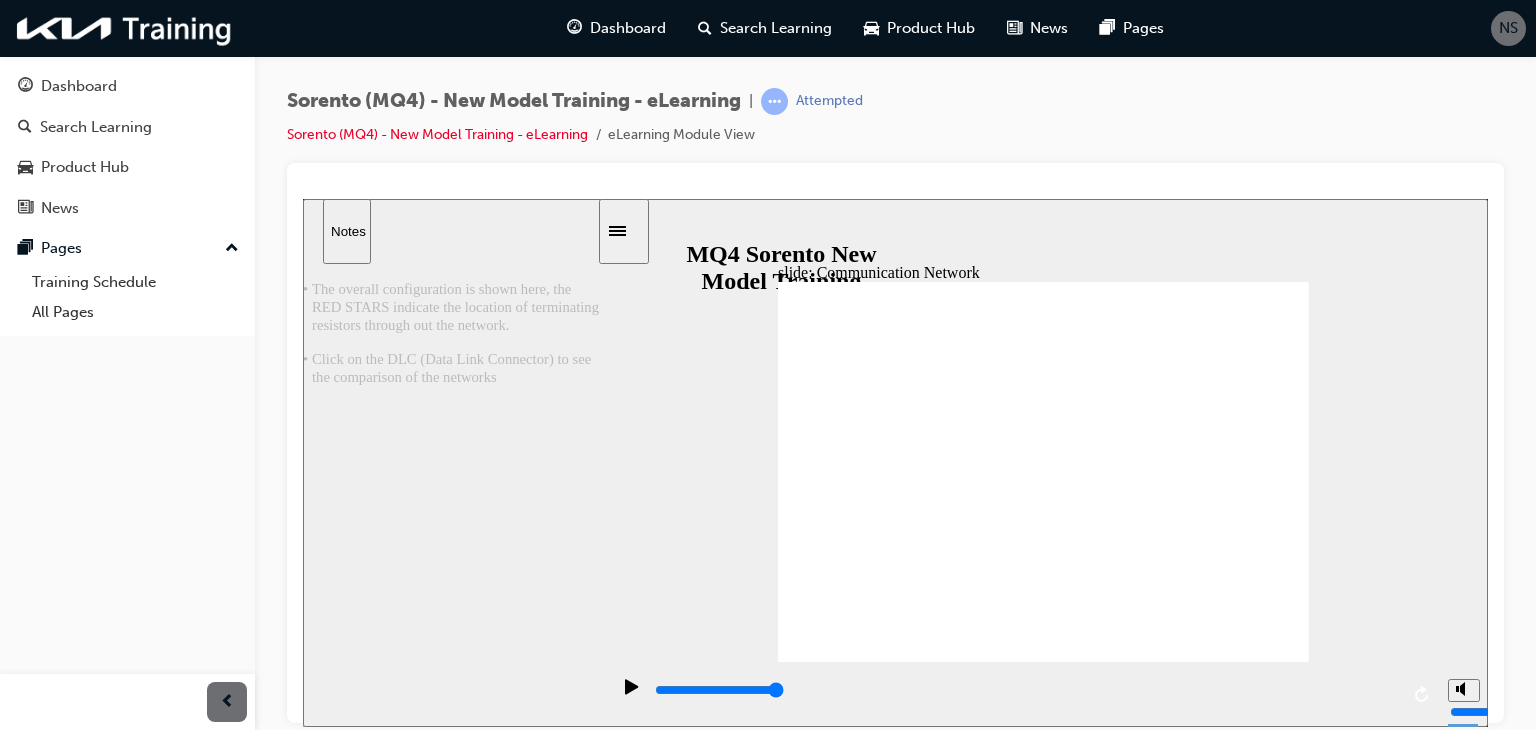 click 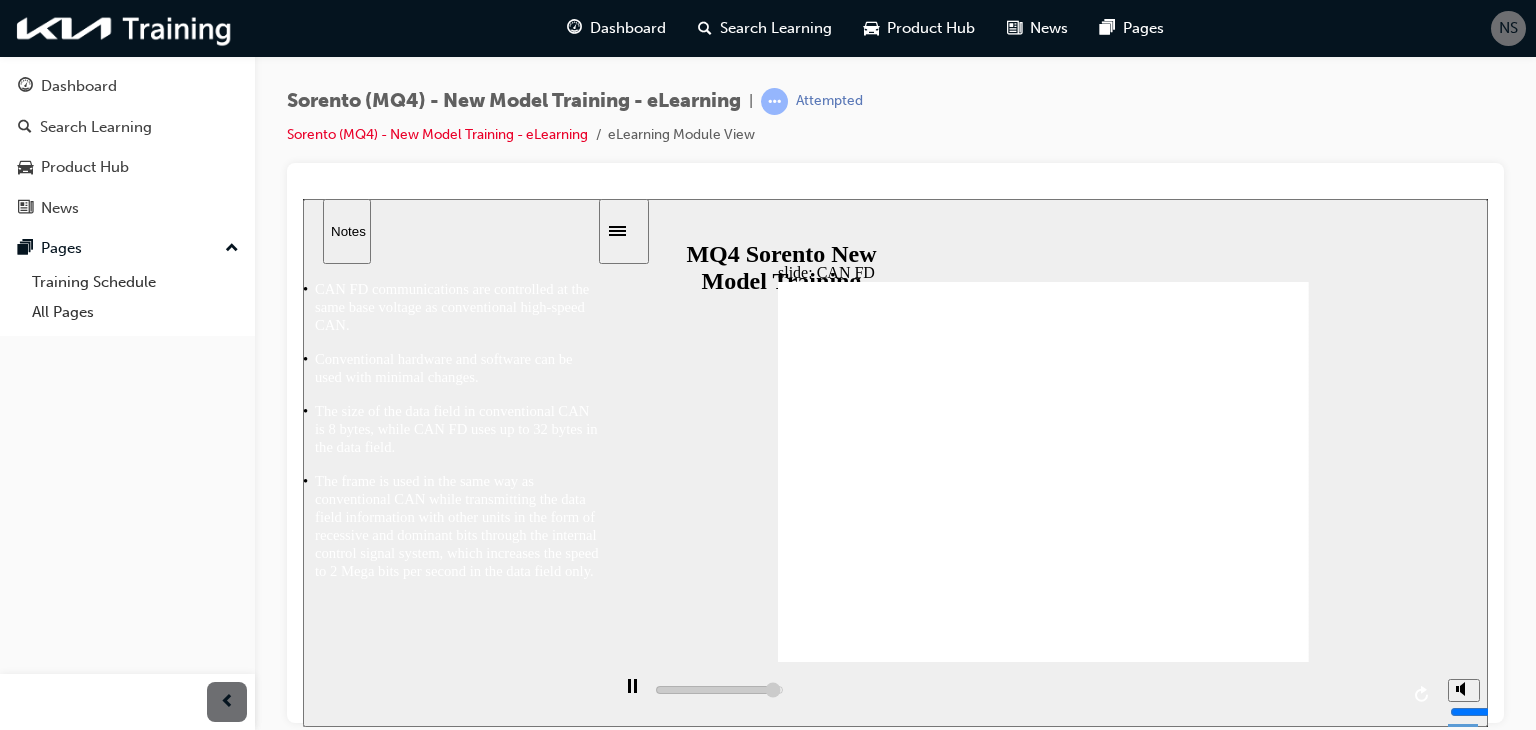 click 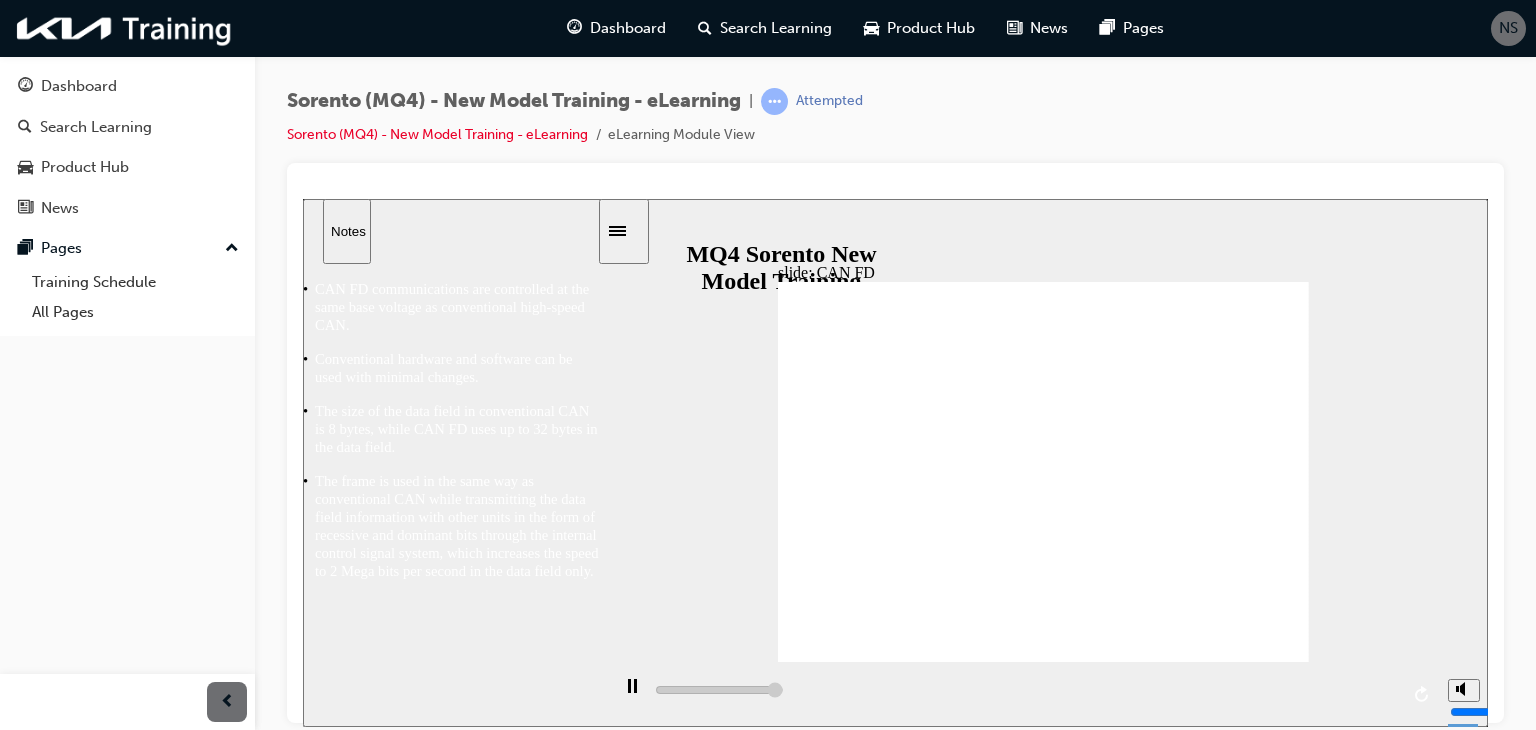 click on "▶  CAN FD: flexible data rate  Ø The speed increases to 2000 kbps and the data size changes in the data field only" at bounding box center (1043, 1422) 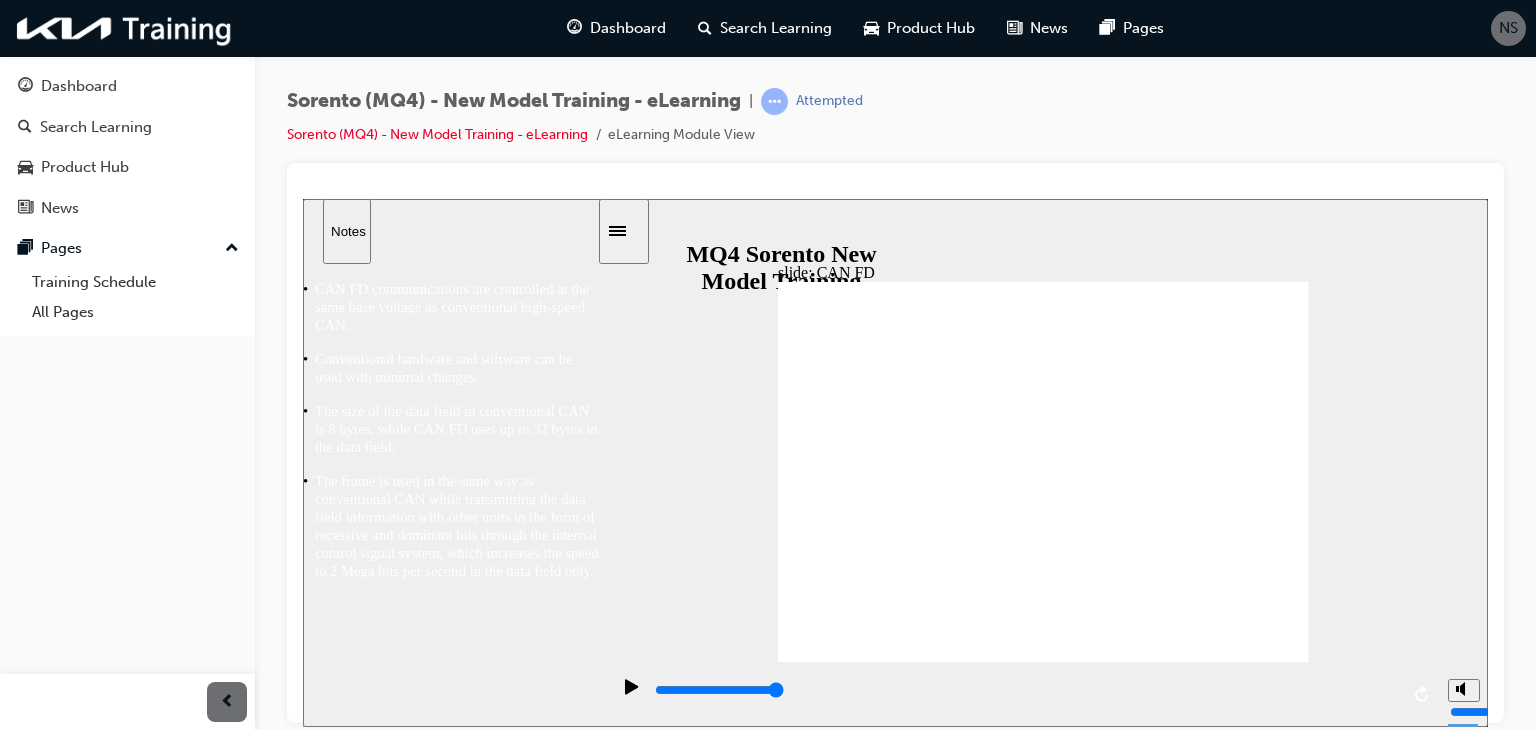 click 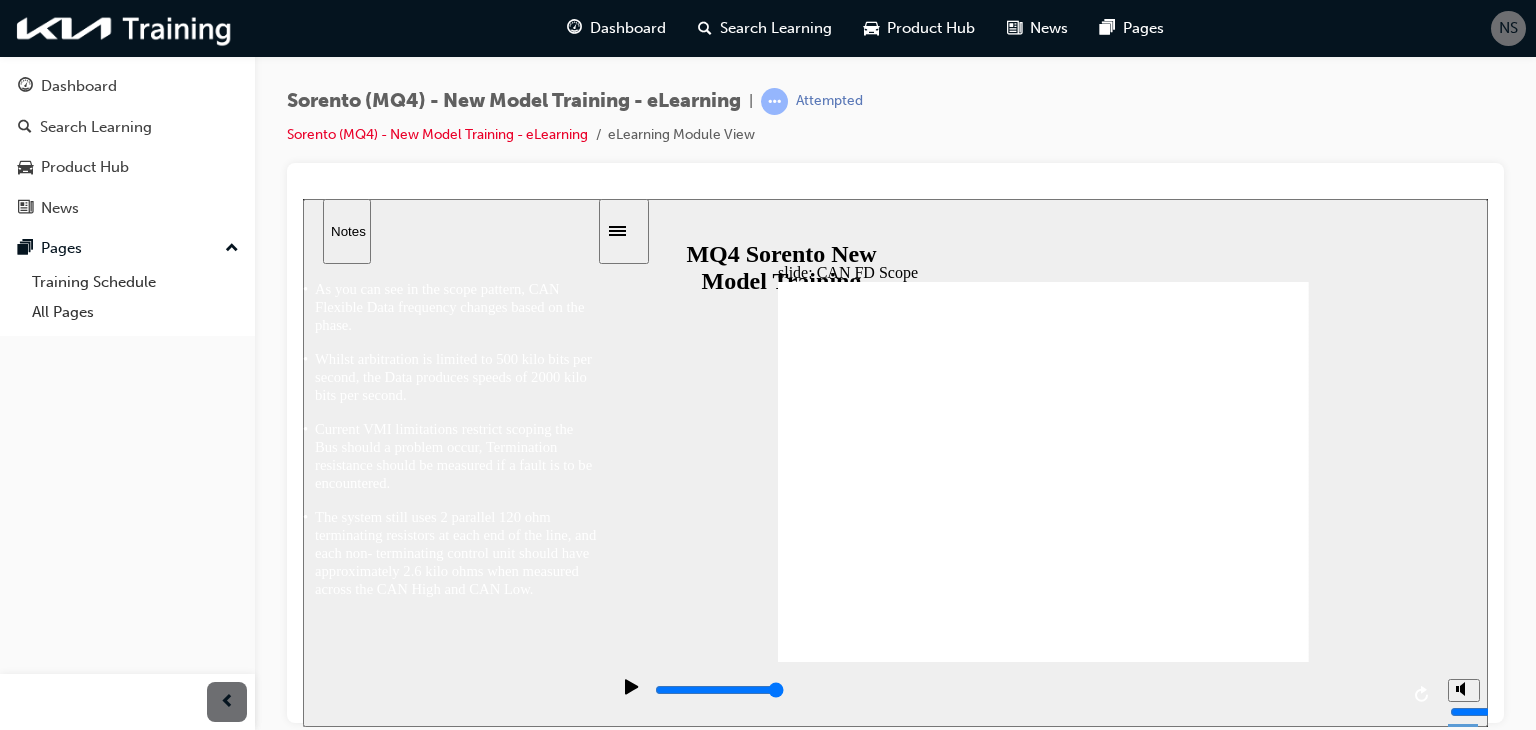 click 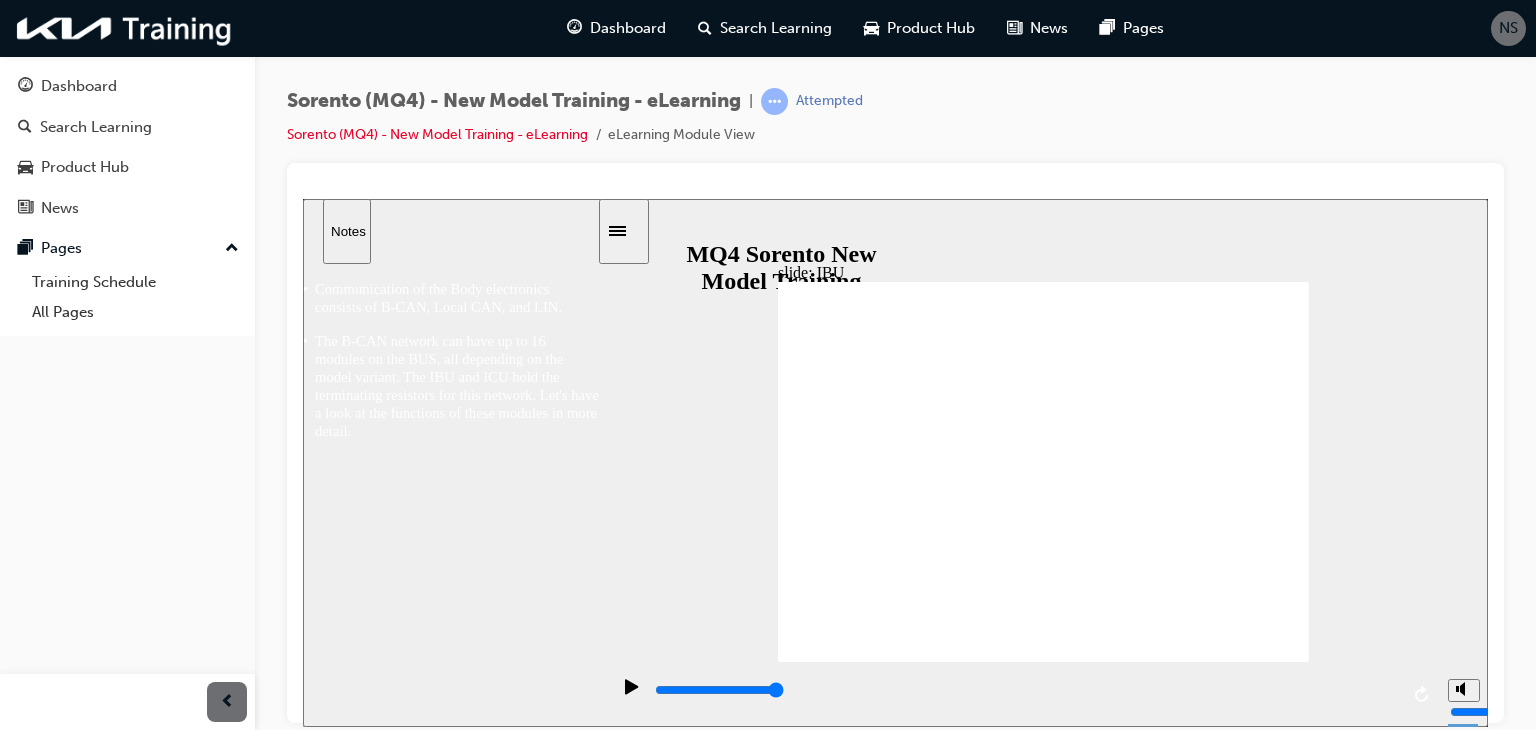 click 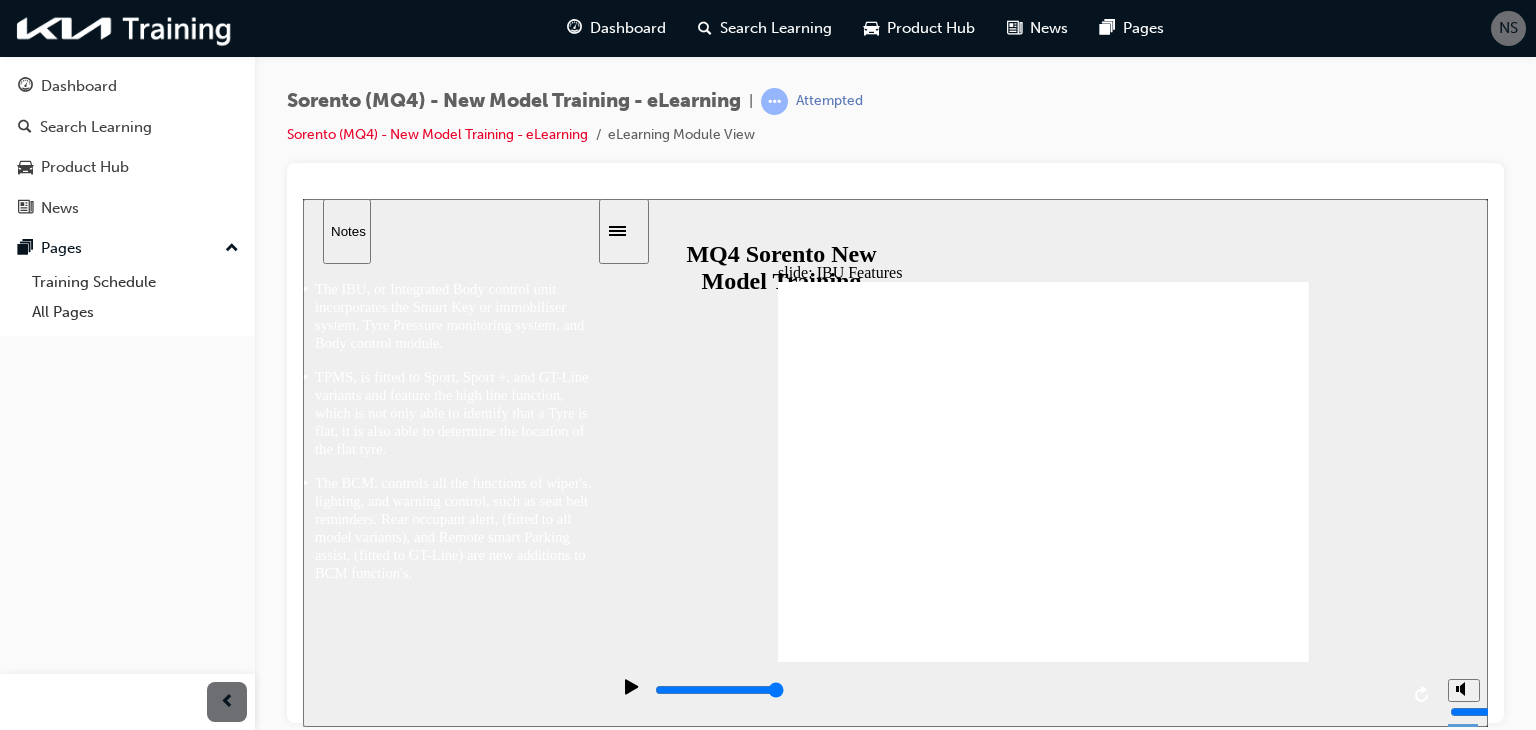 click 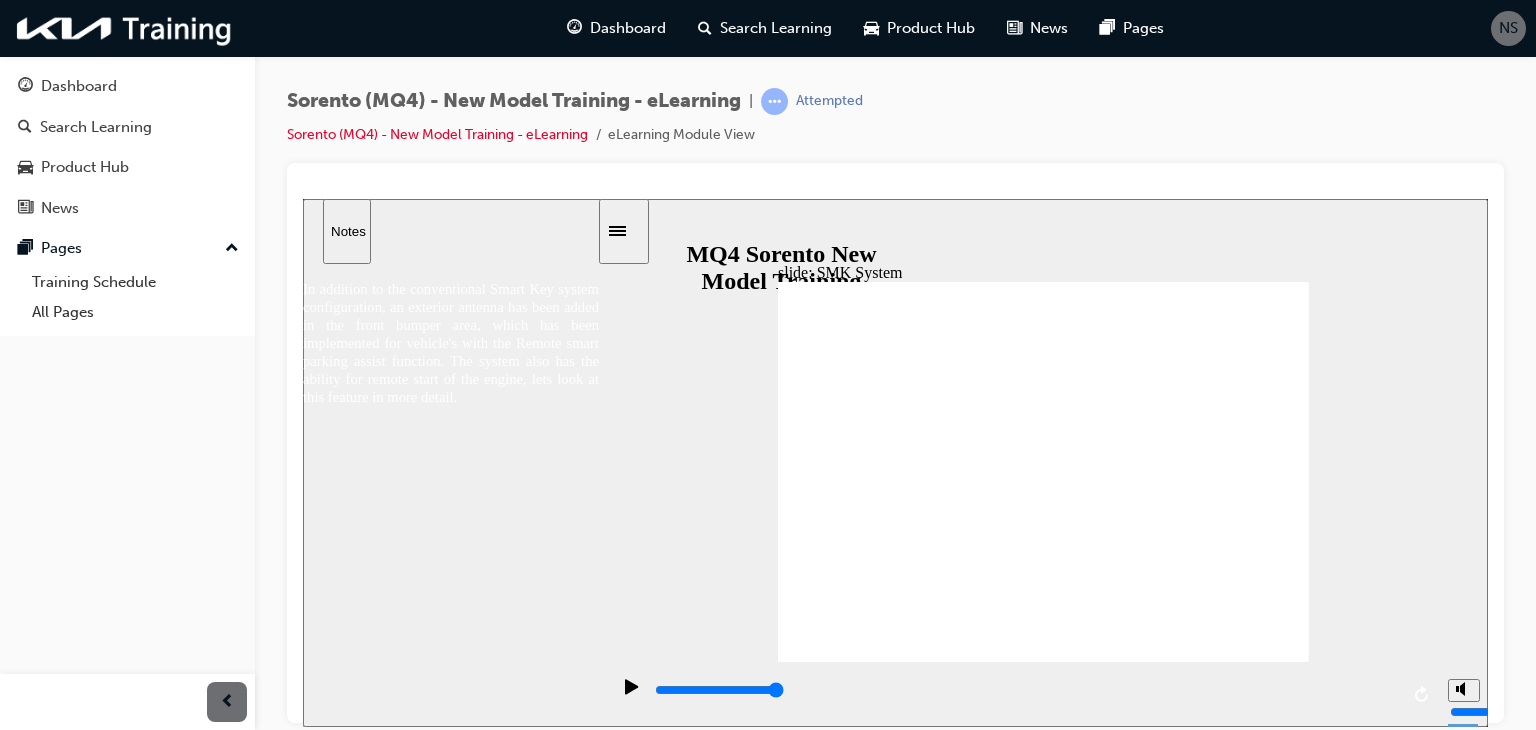 click 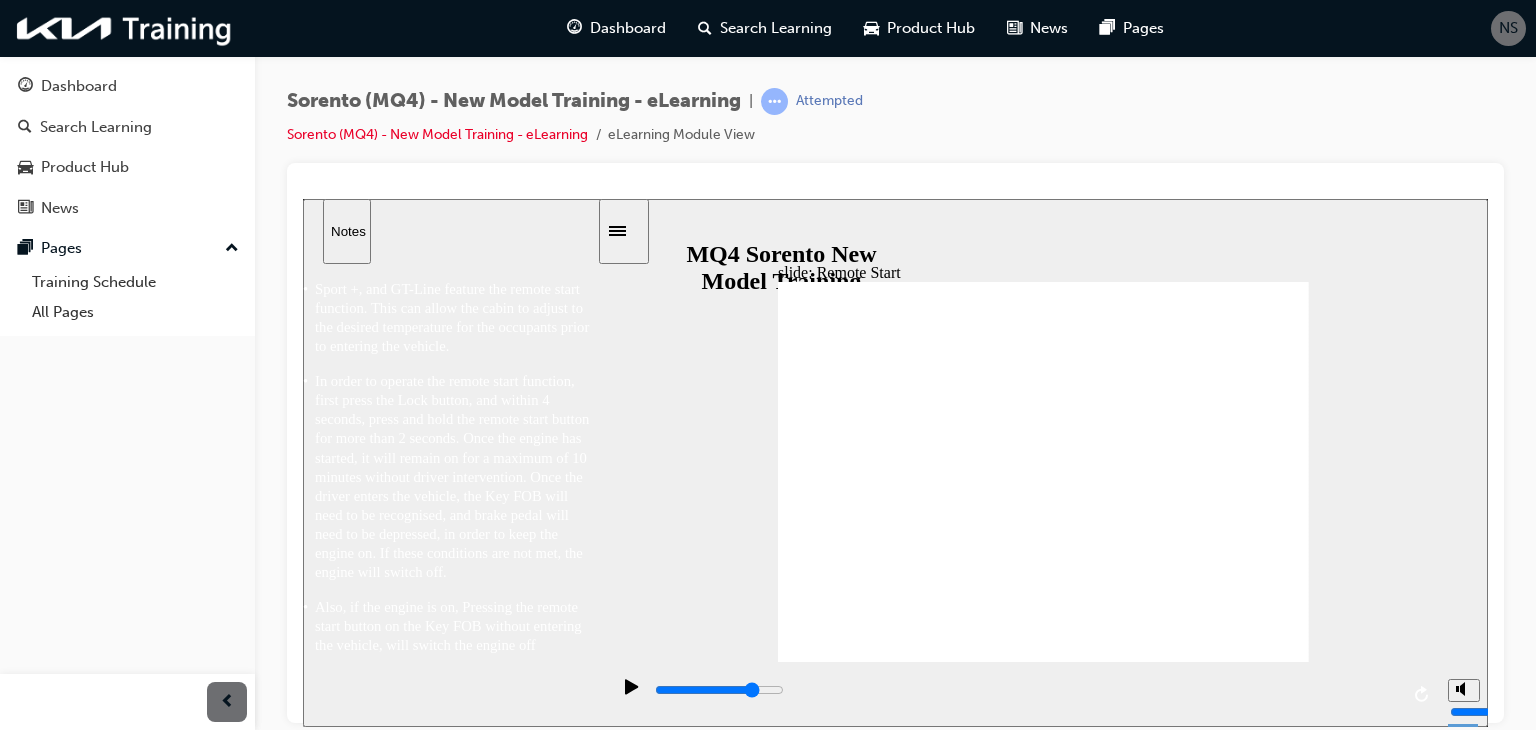 click at bounding box center (719, 689) 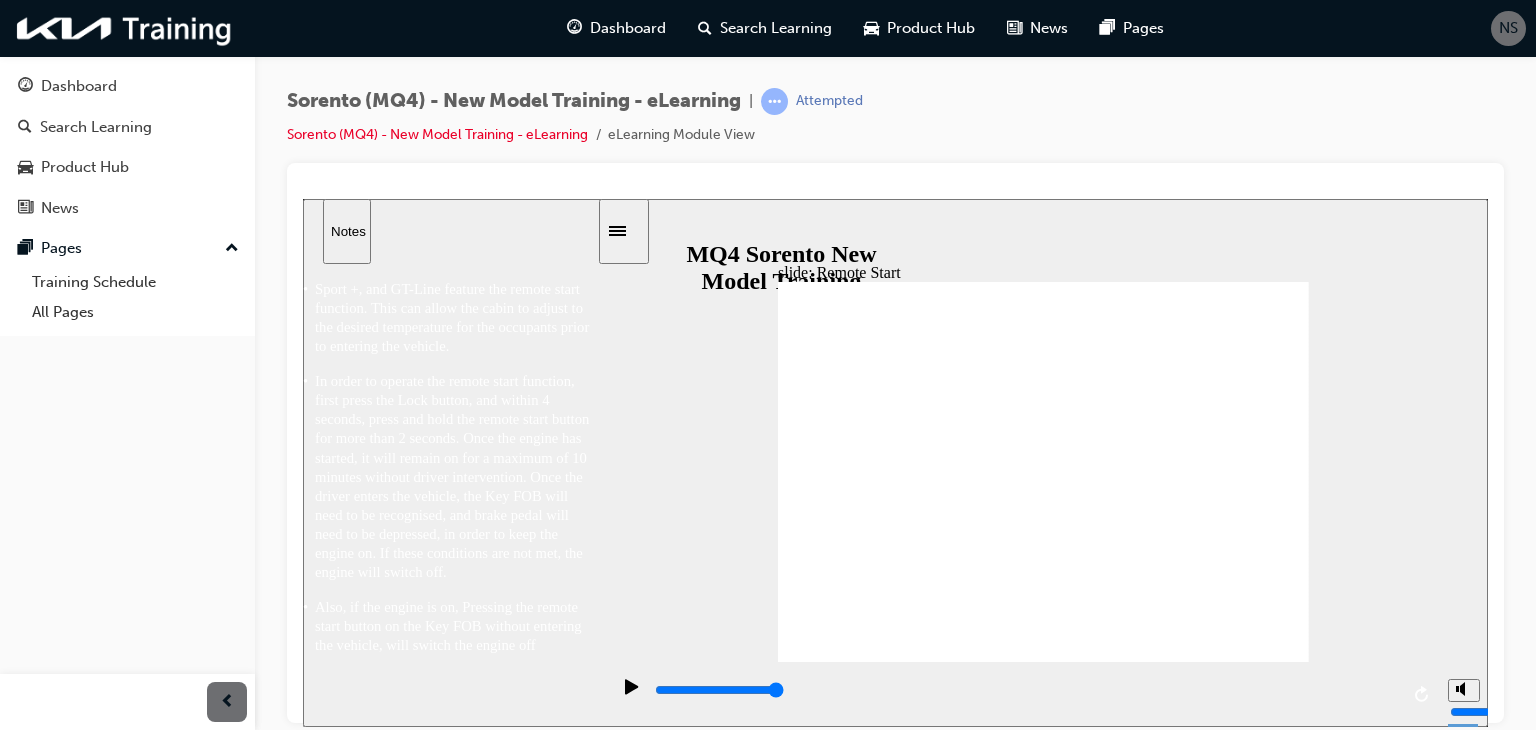 click 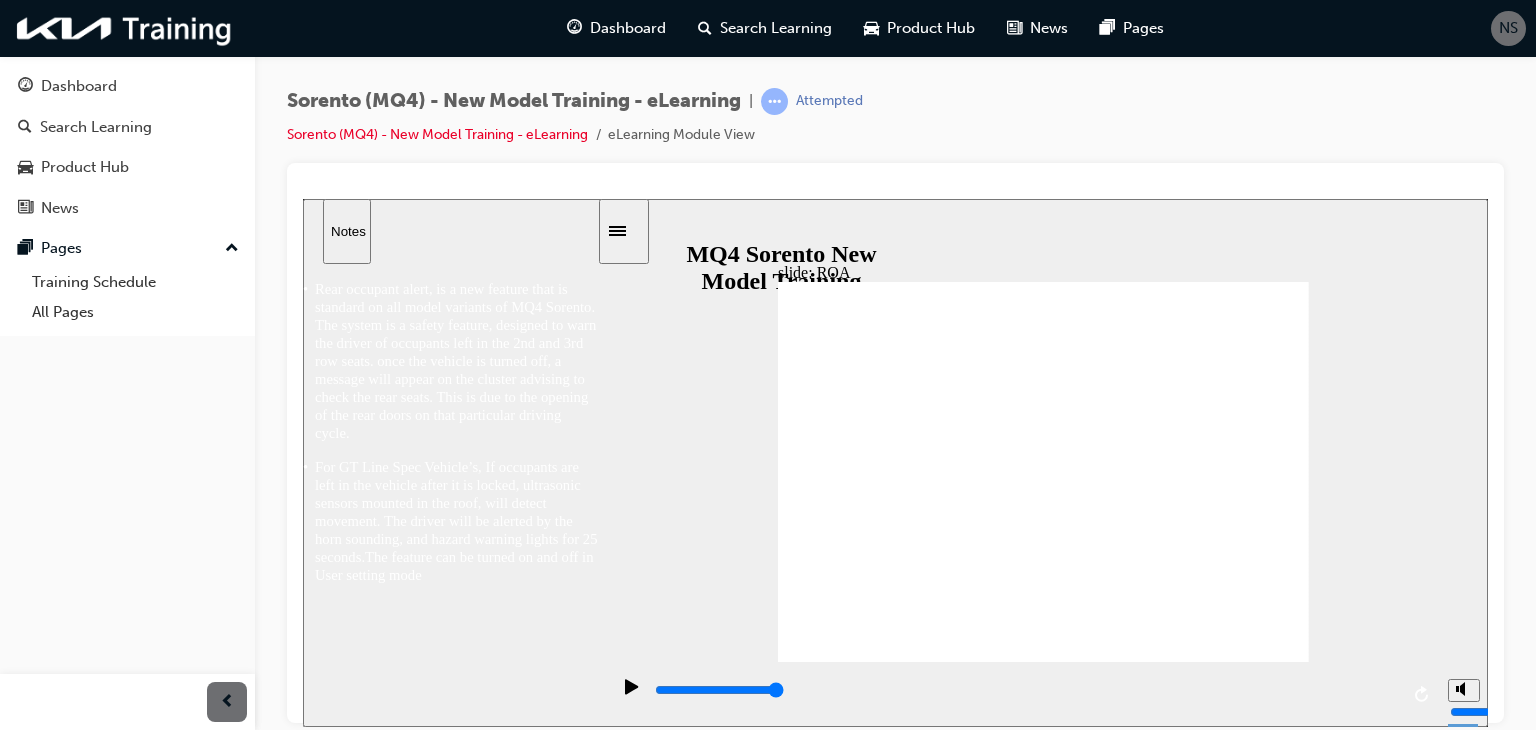 click 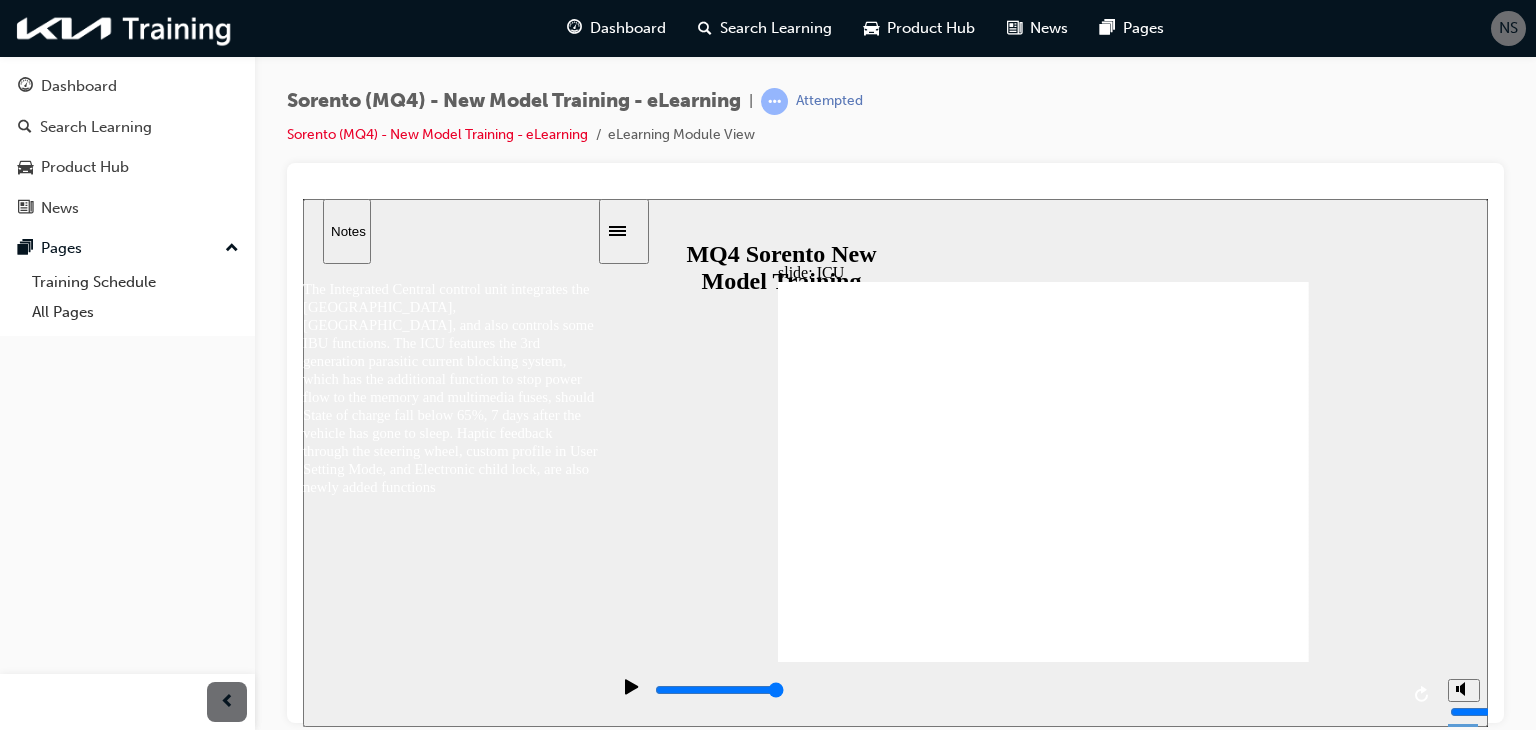 click 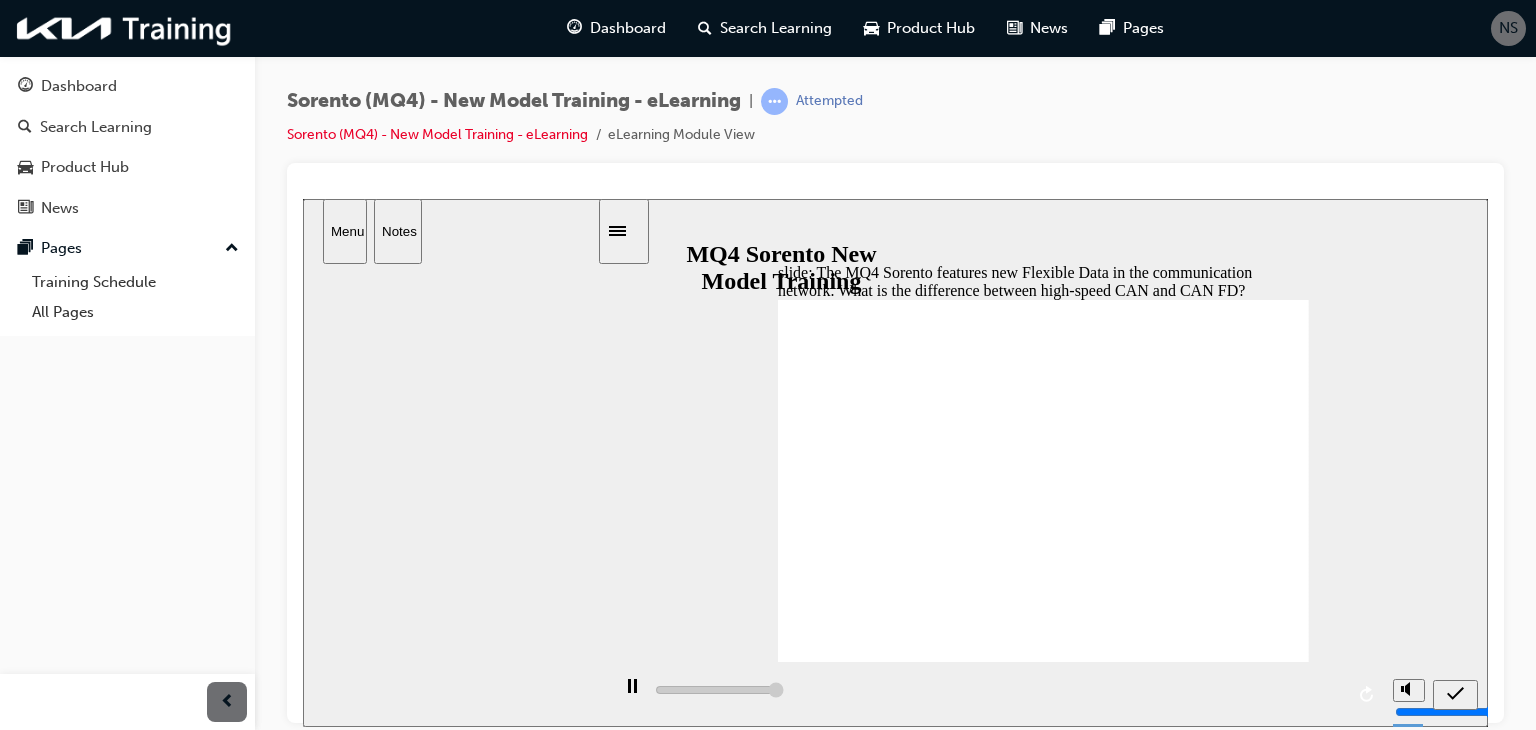type on "5000" 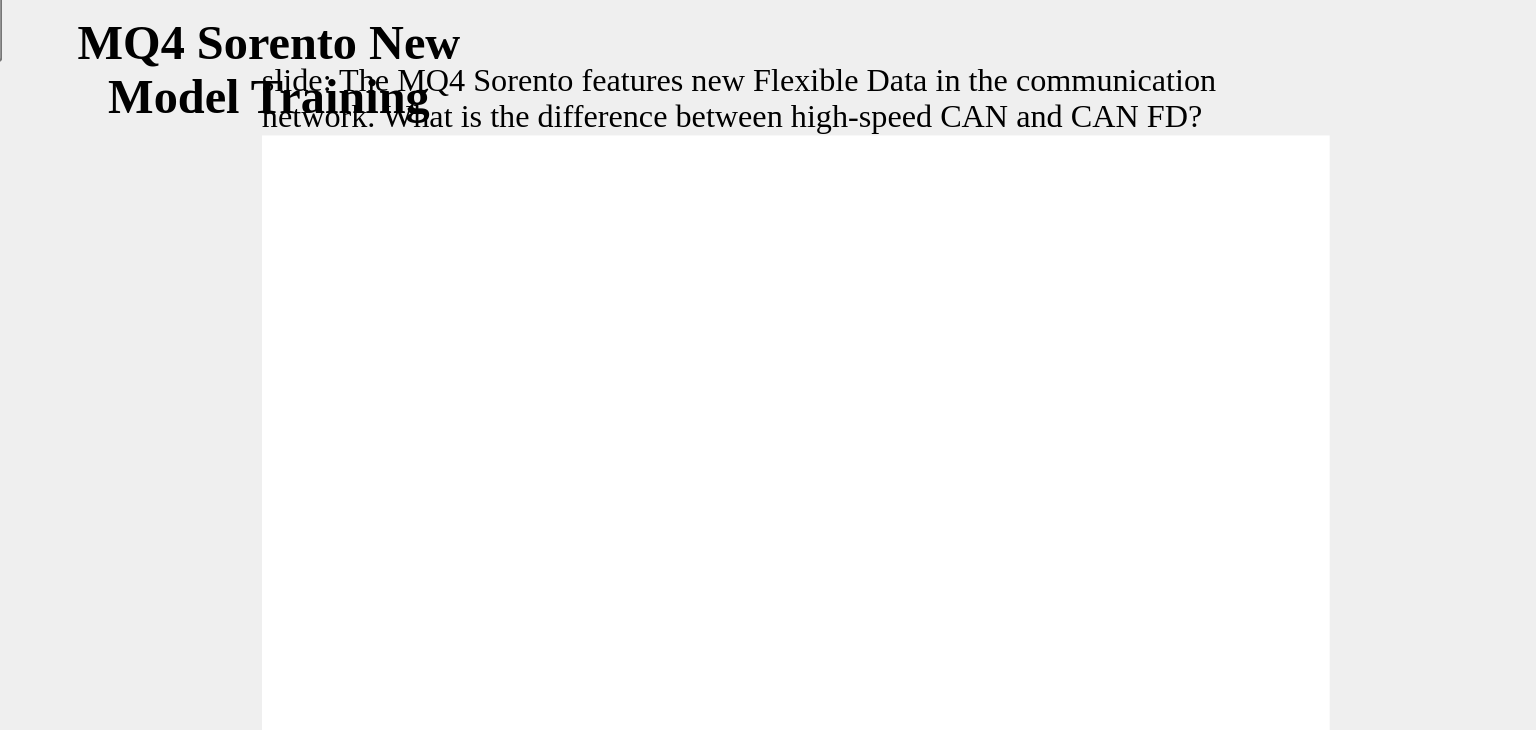 click 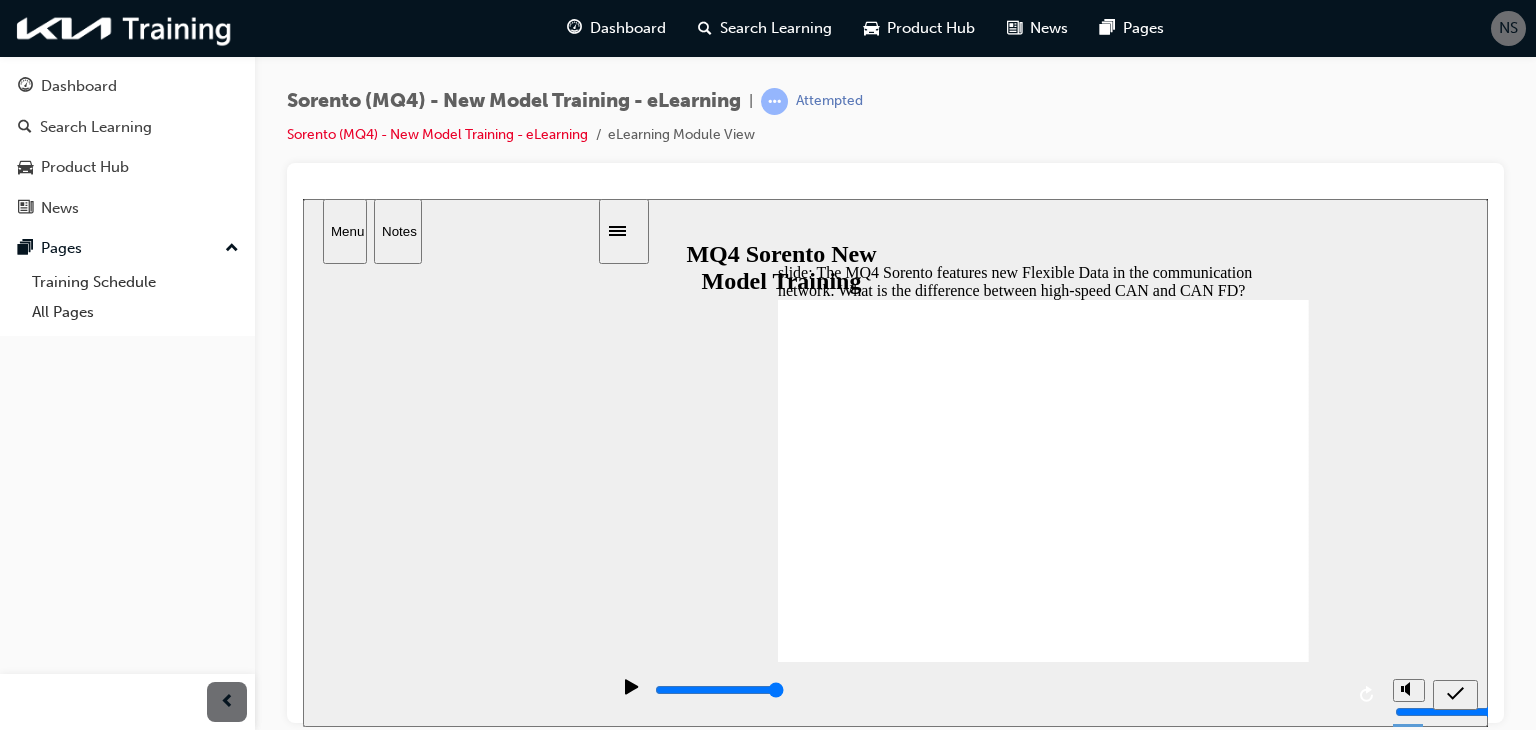 click 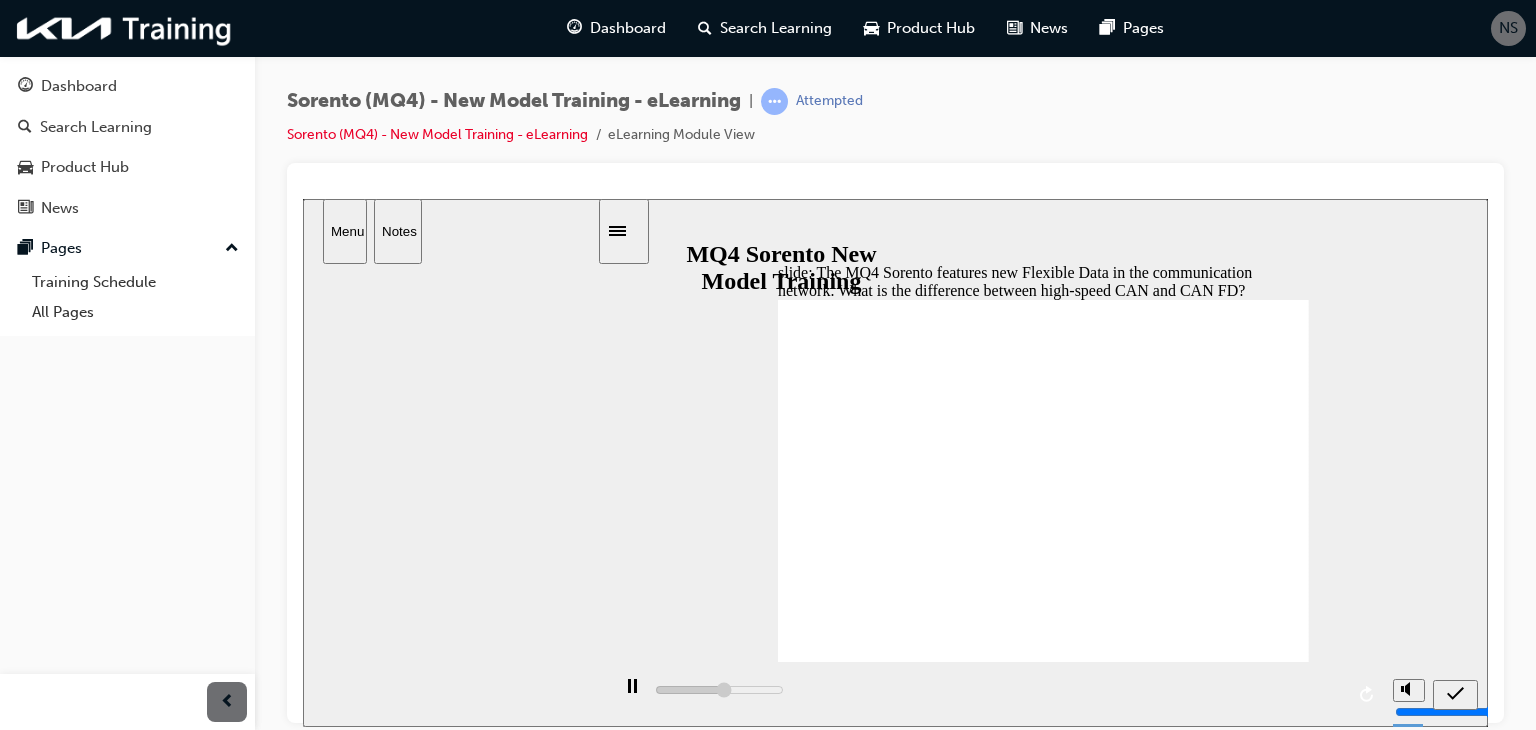 click 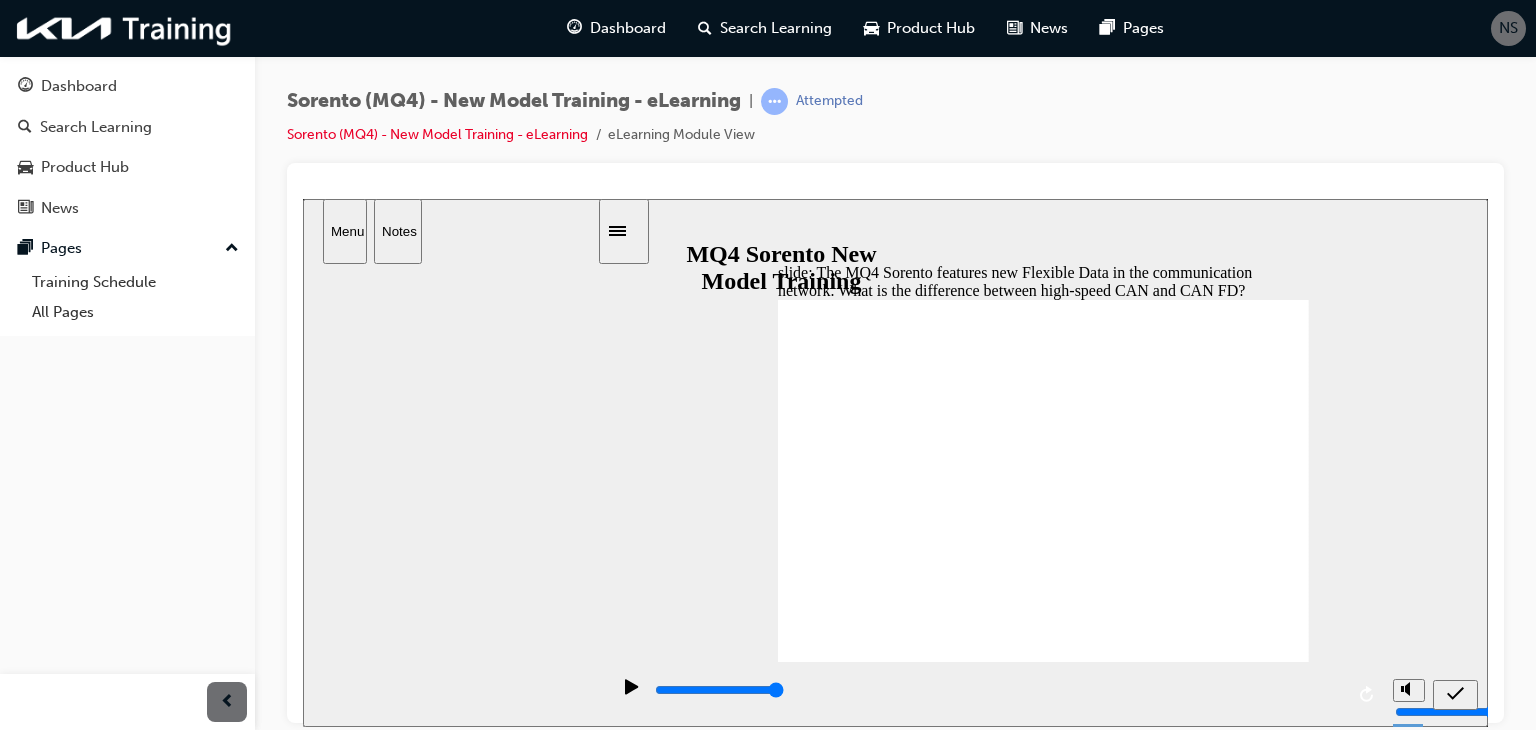 click 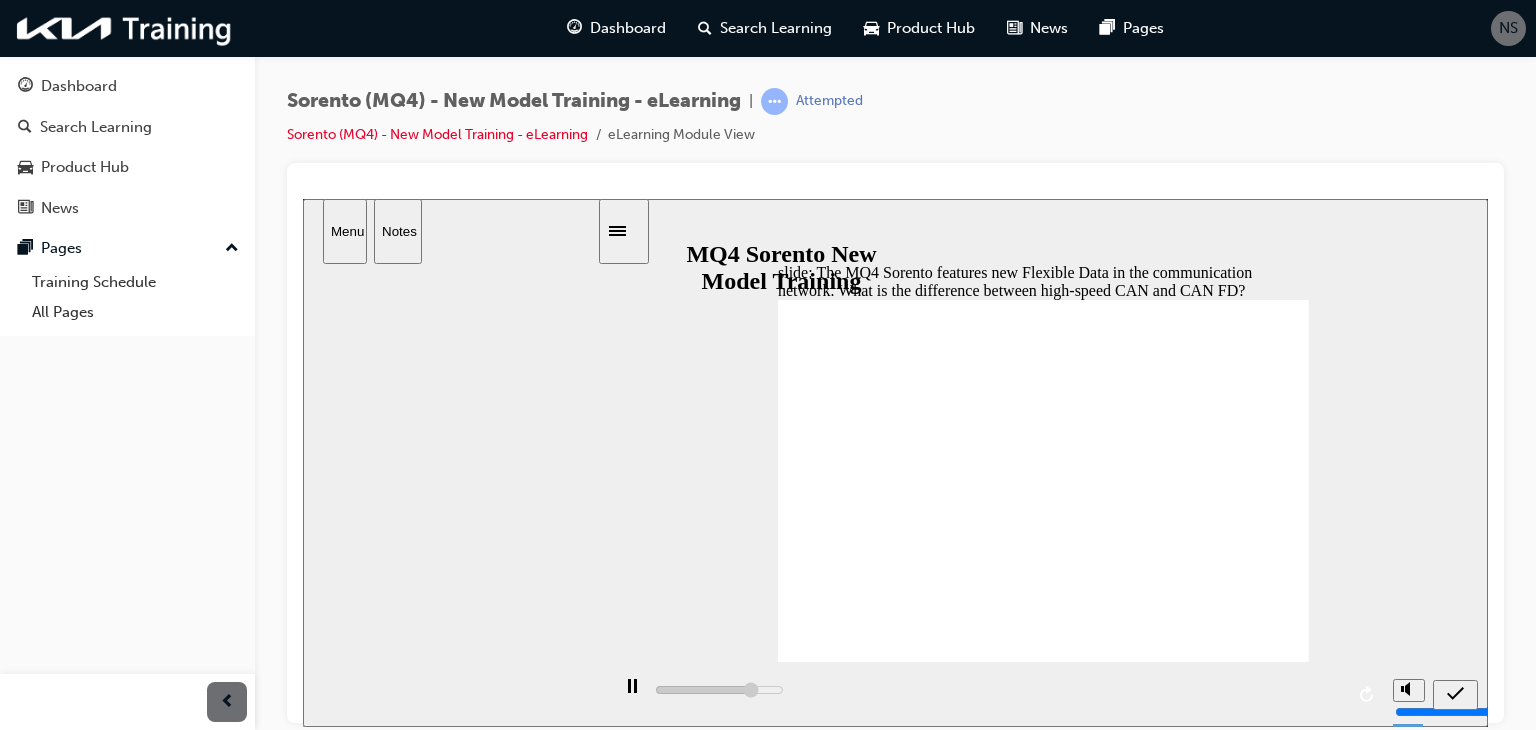 click 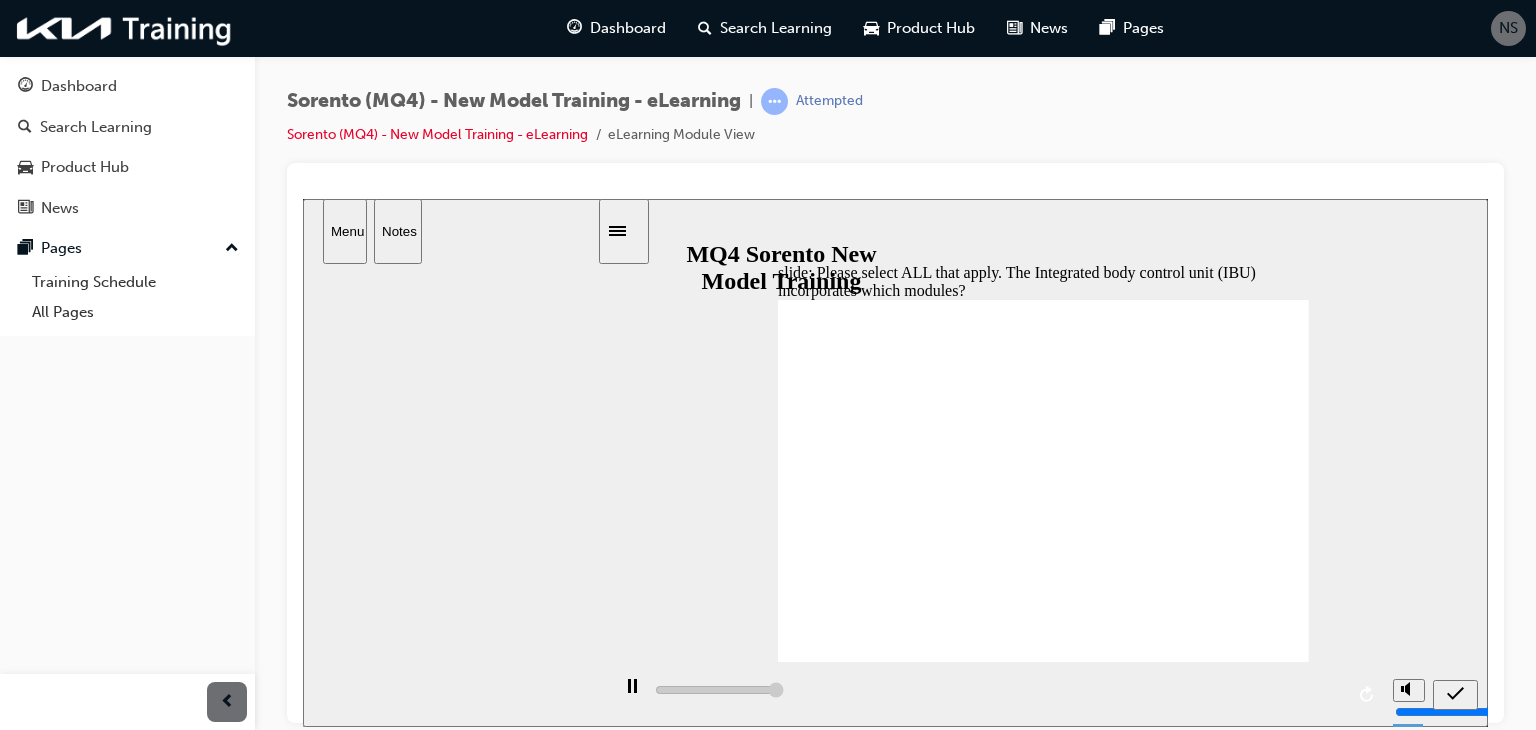 type on "5000" 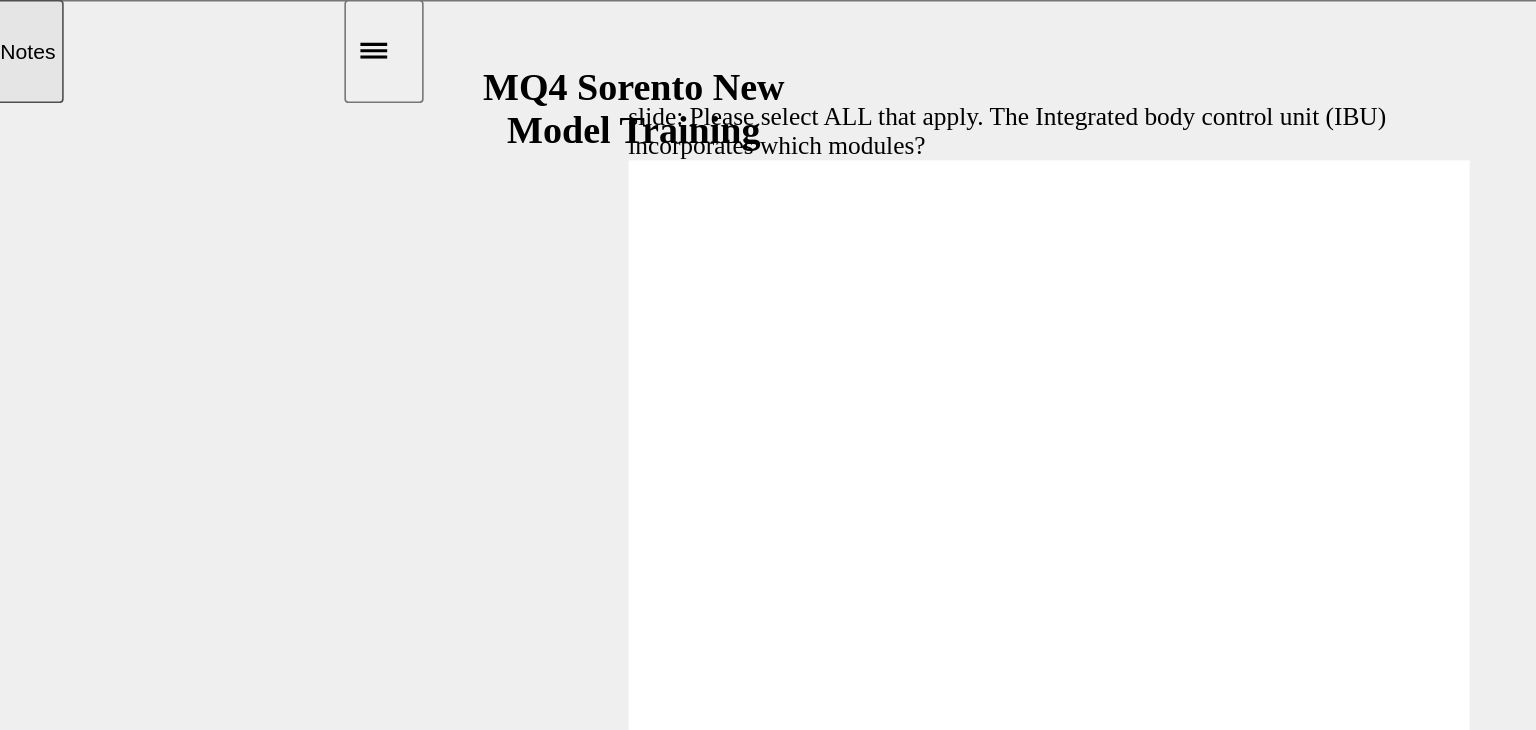 click 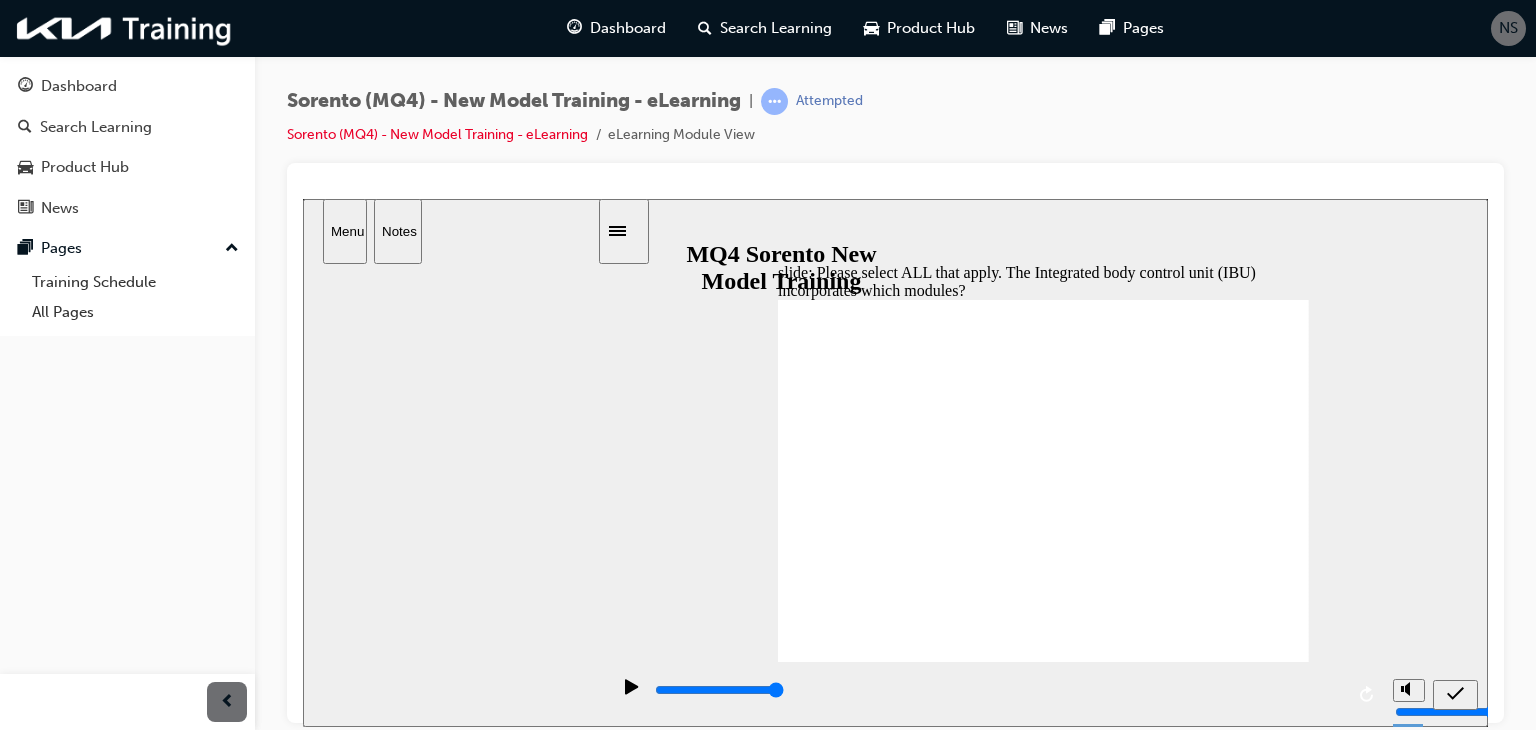 click 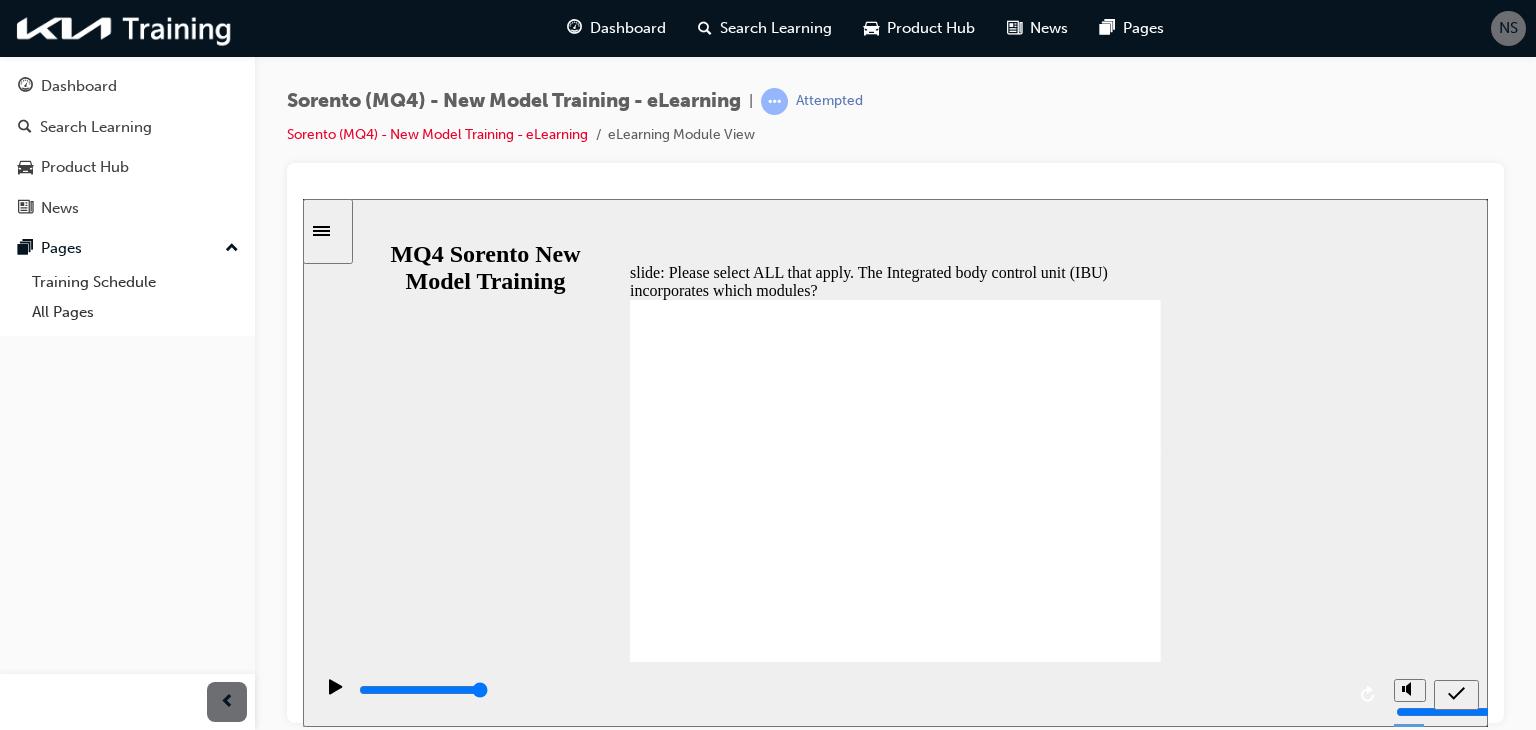 click at bounding box center [328, 230] 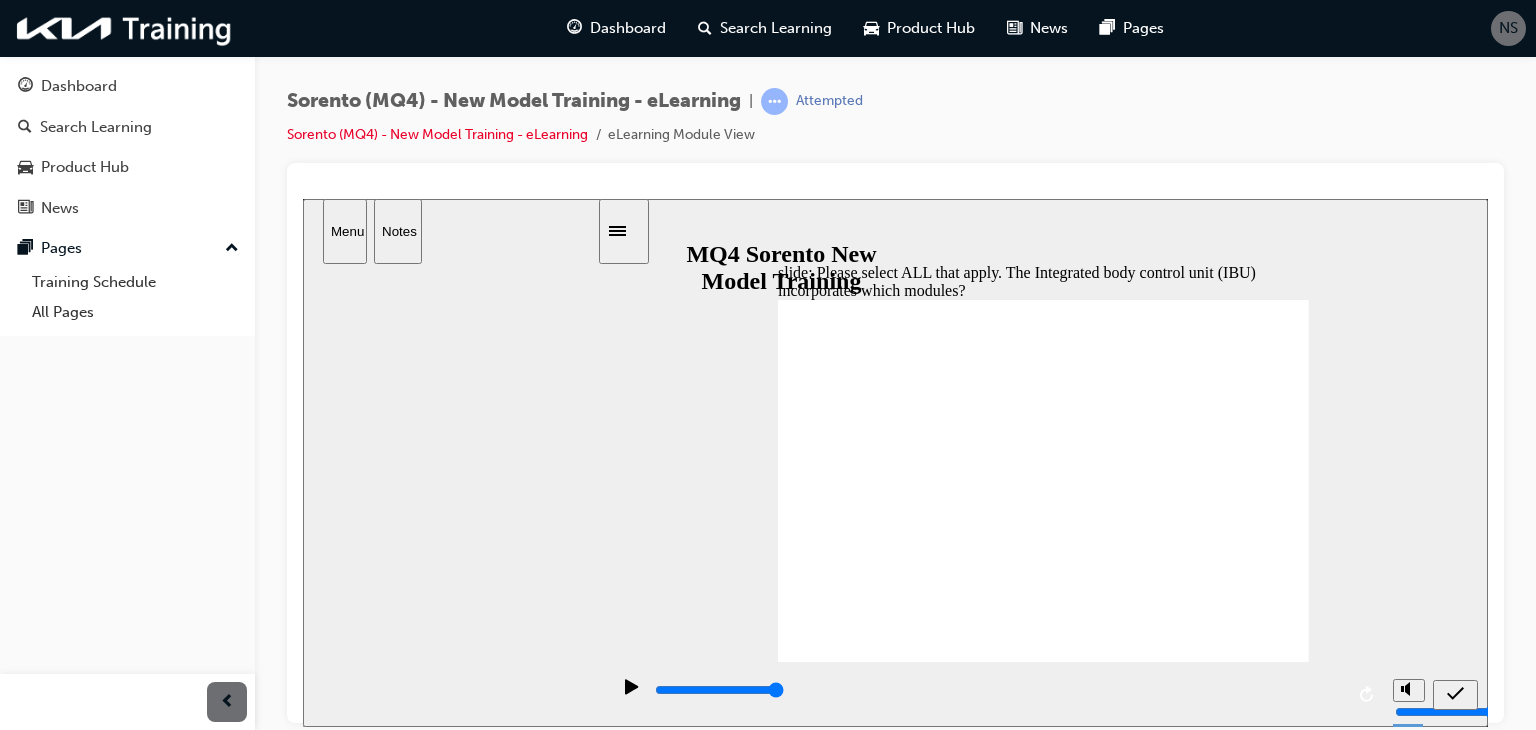click on "Menu" at bounding box center [345, 230] 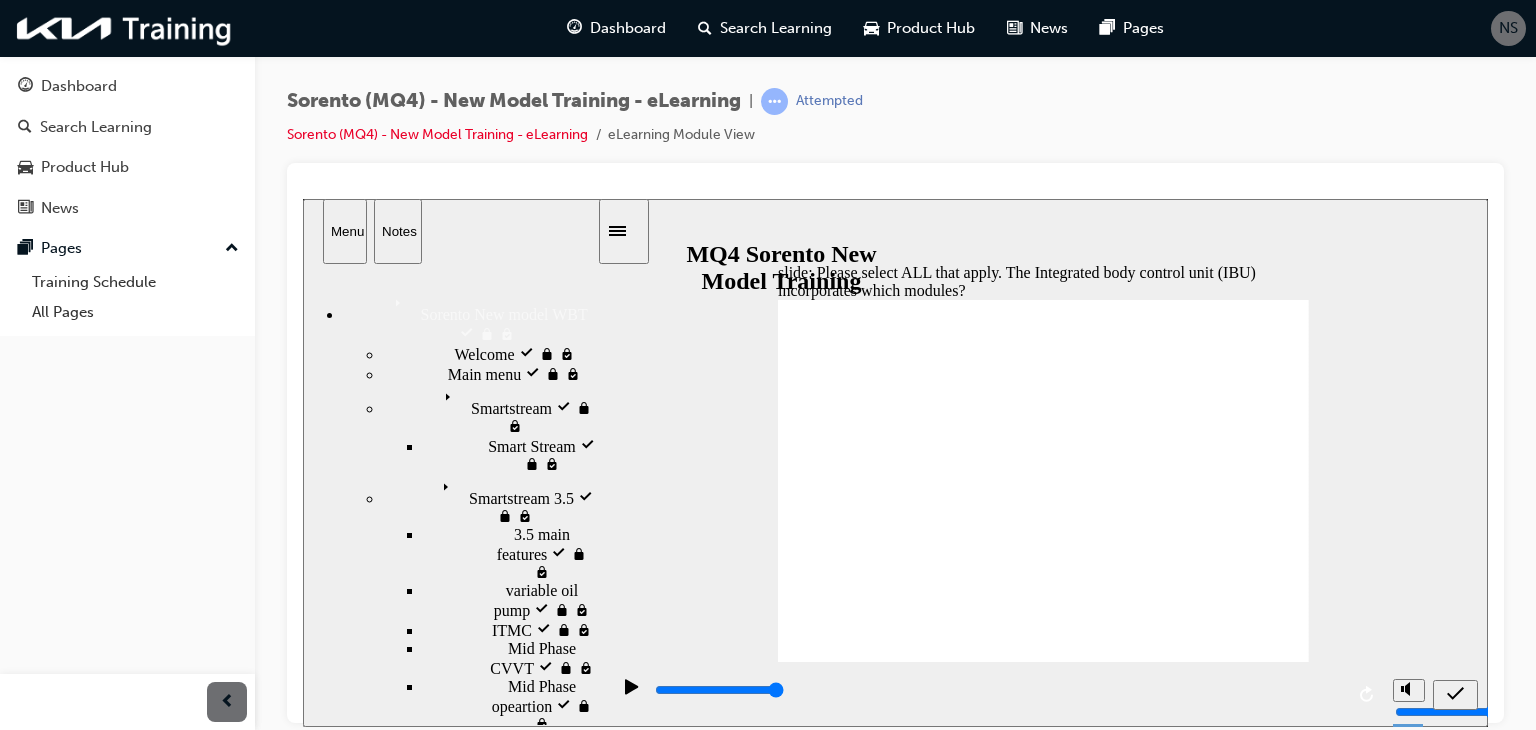 drag, startPoint x: 592, startPoint y: 416, endPoint x: 592, endPoint y: 606, distance: 190 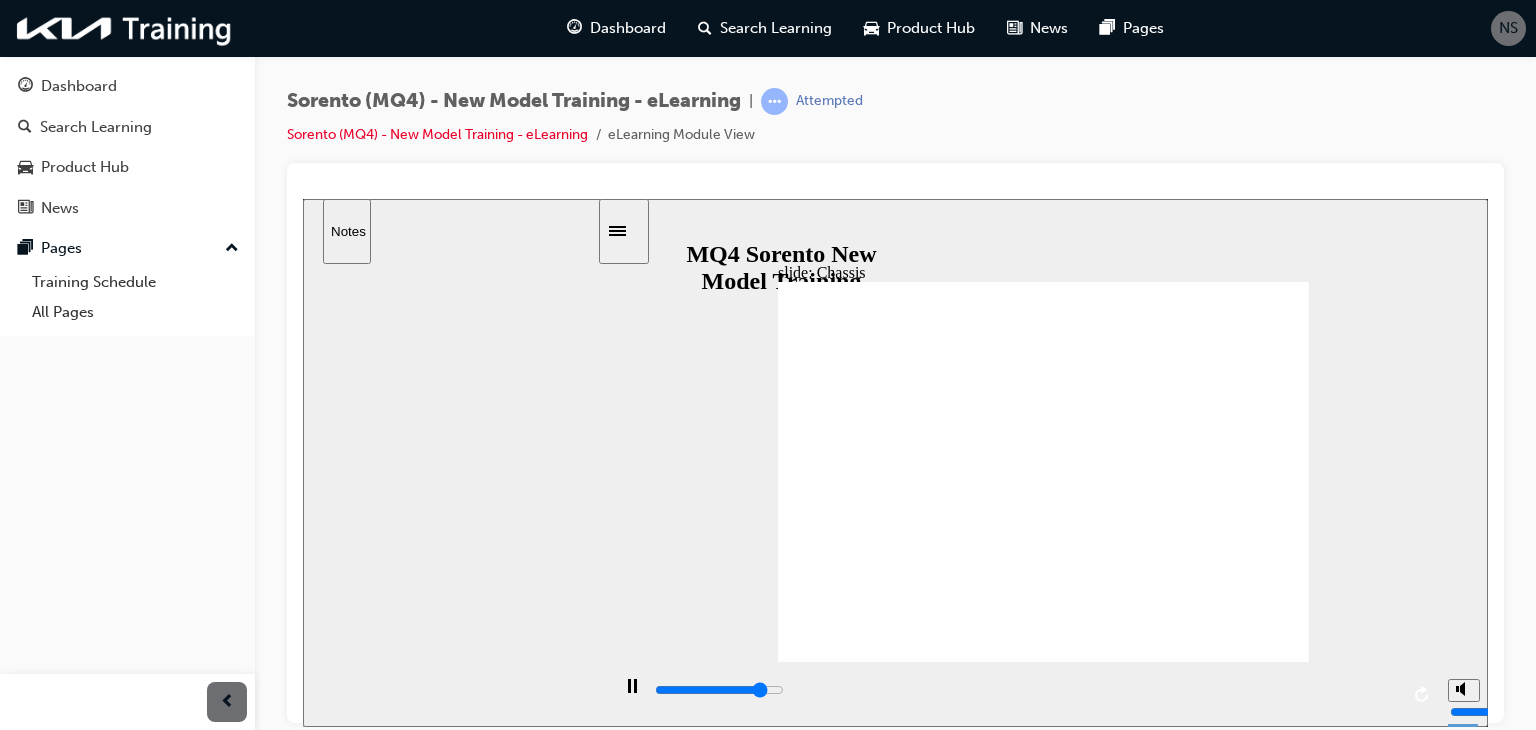 click on "Notes" at bounding box center [347, 230] 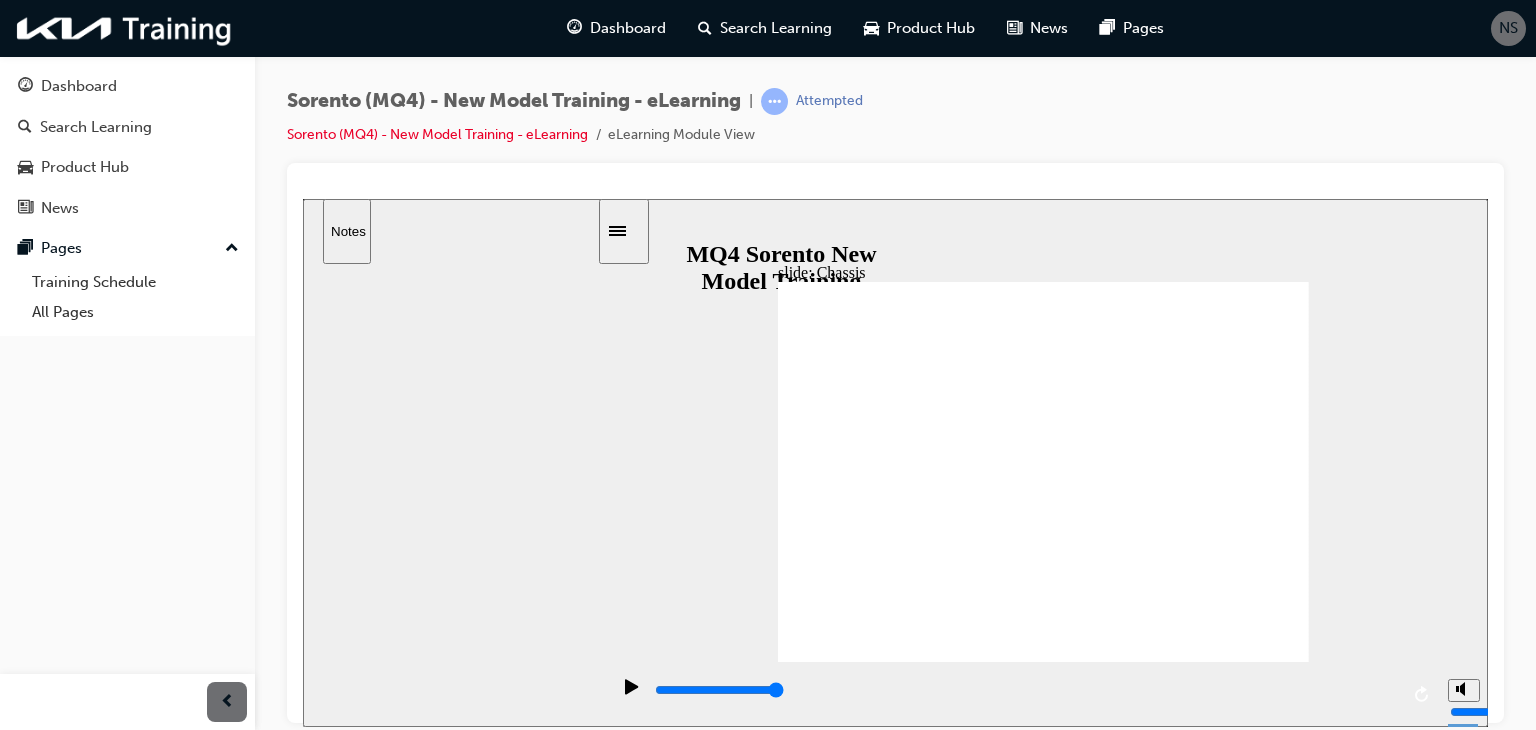 click on "Notes" at bounding box center (347, 230) 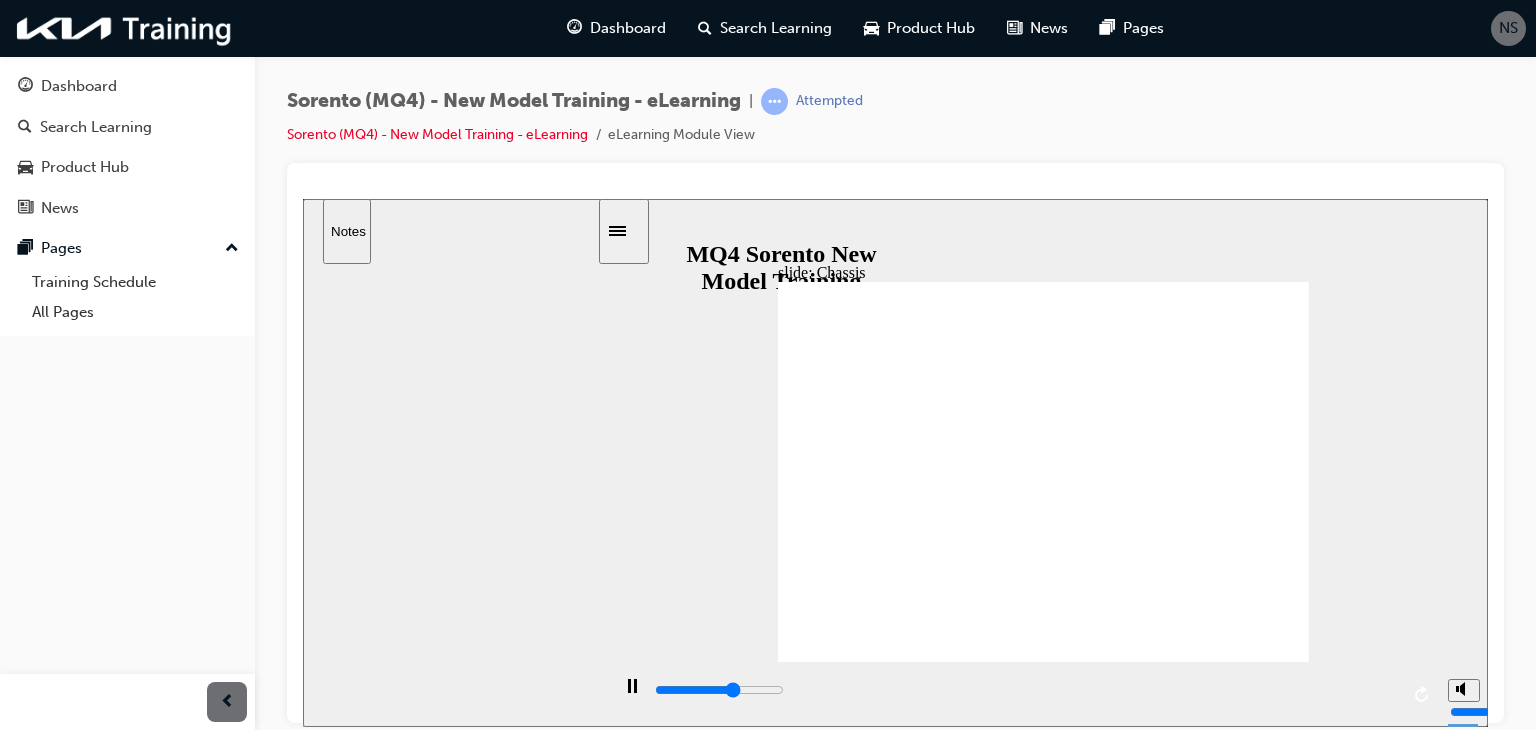 click at bounding box center (624, 230) 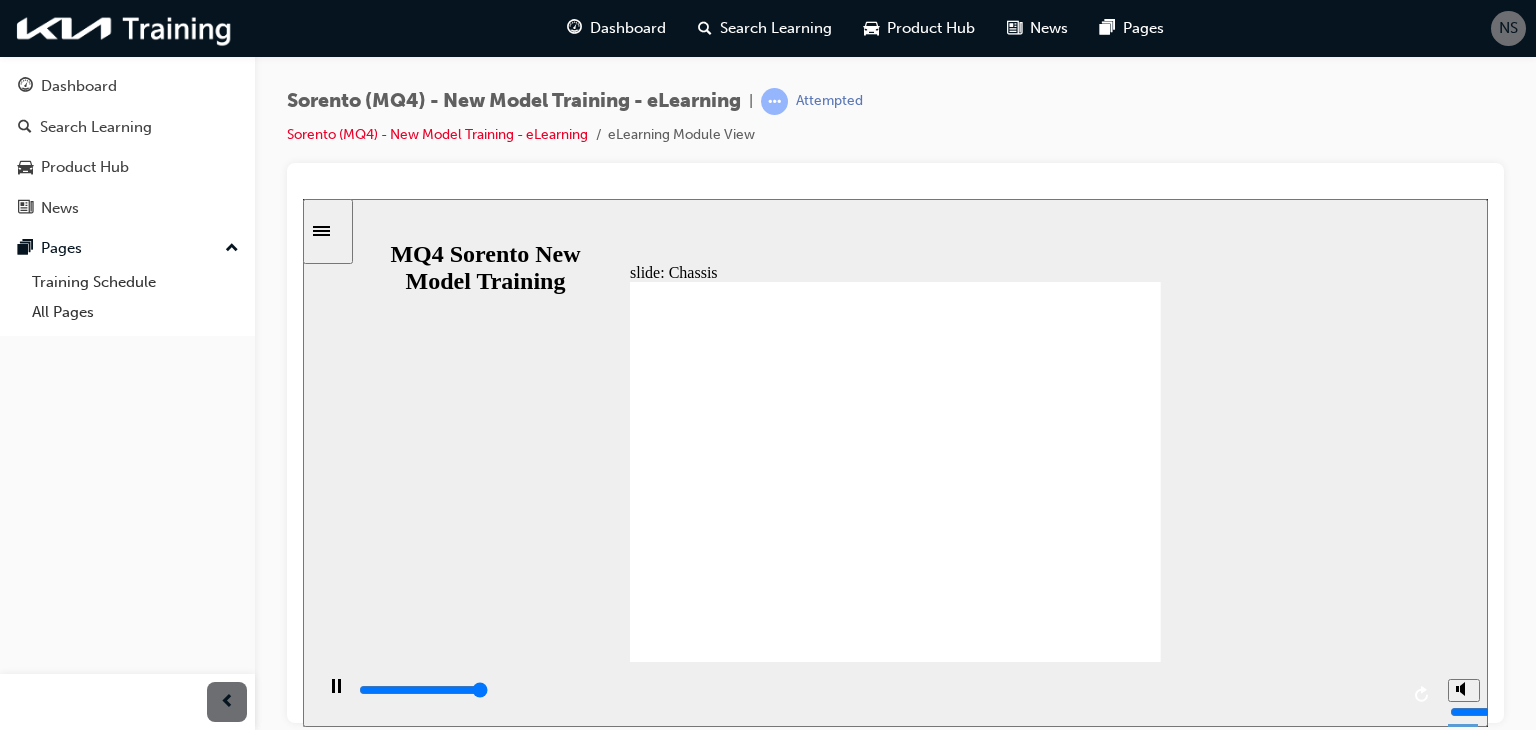 type on "5000" 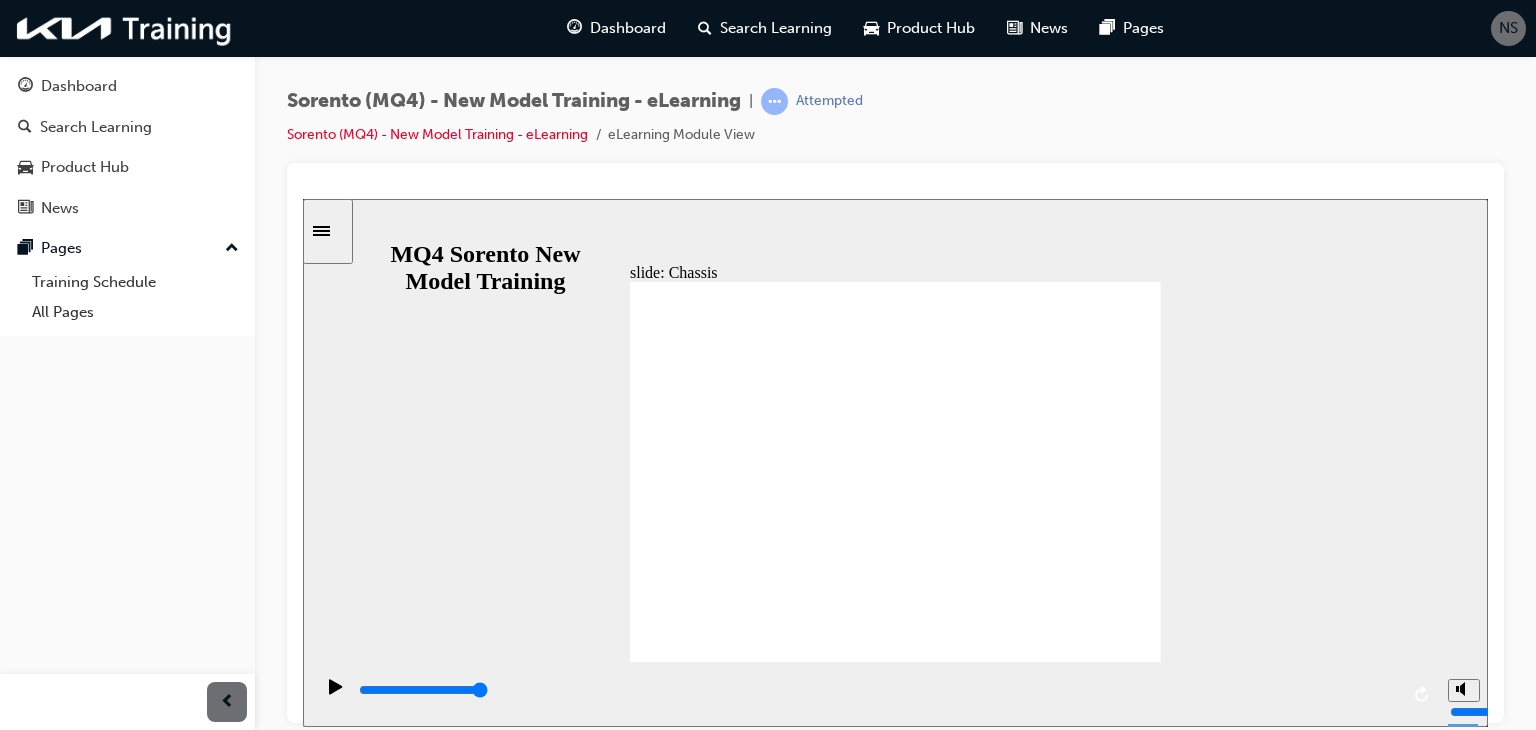 click at bounding box center (328, 230) 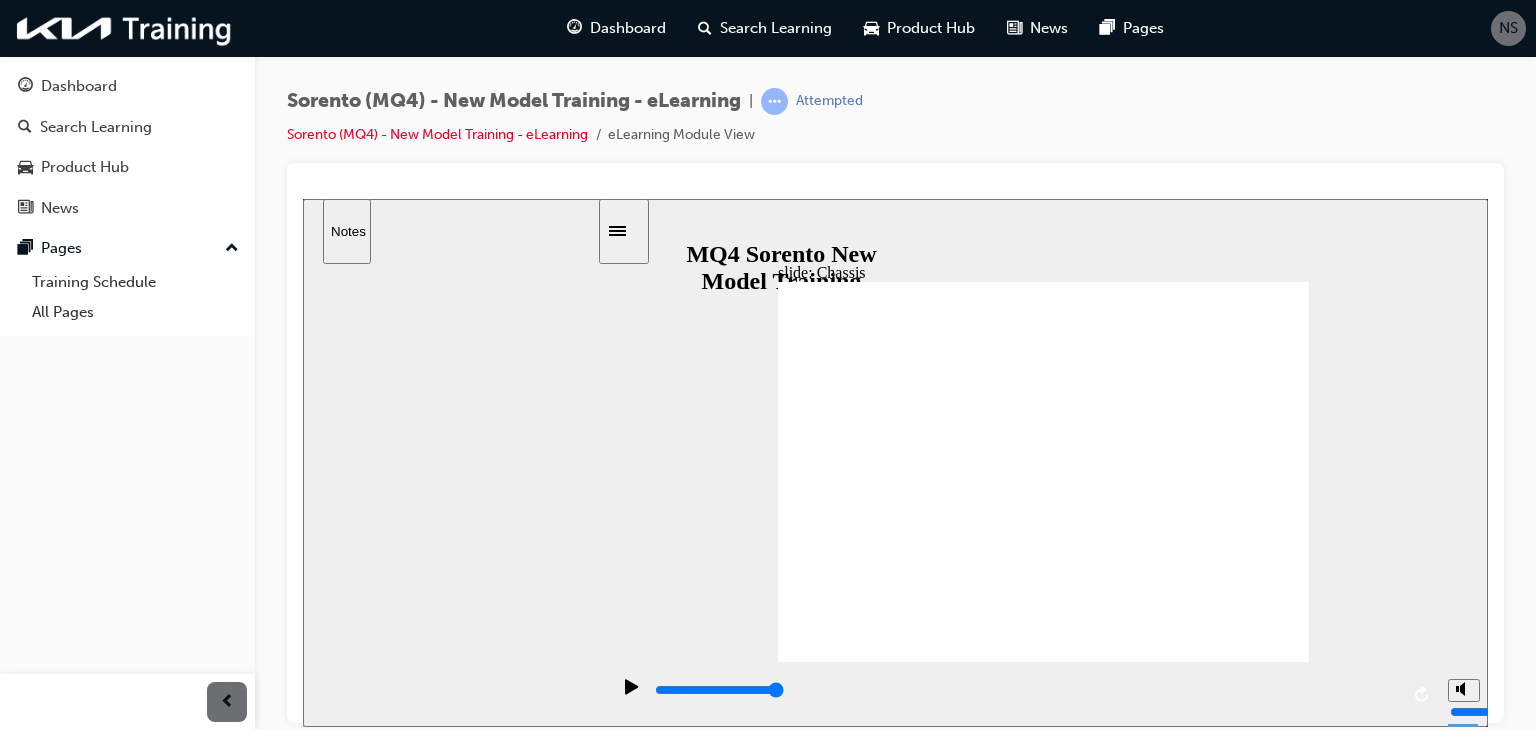 click on "Notes" at bounding box center (347, 230) 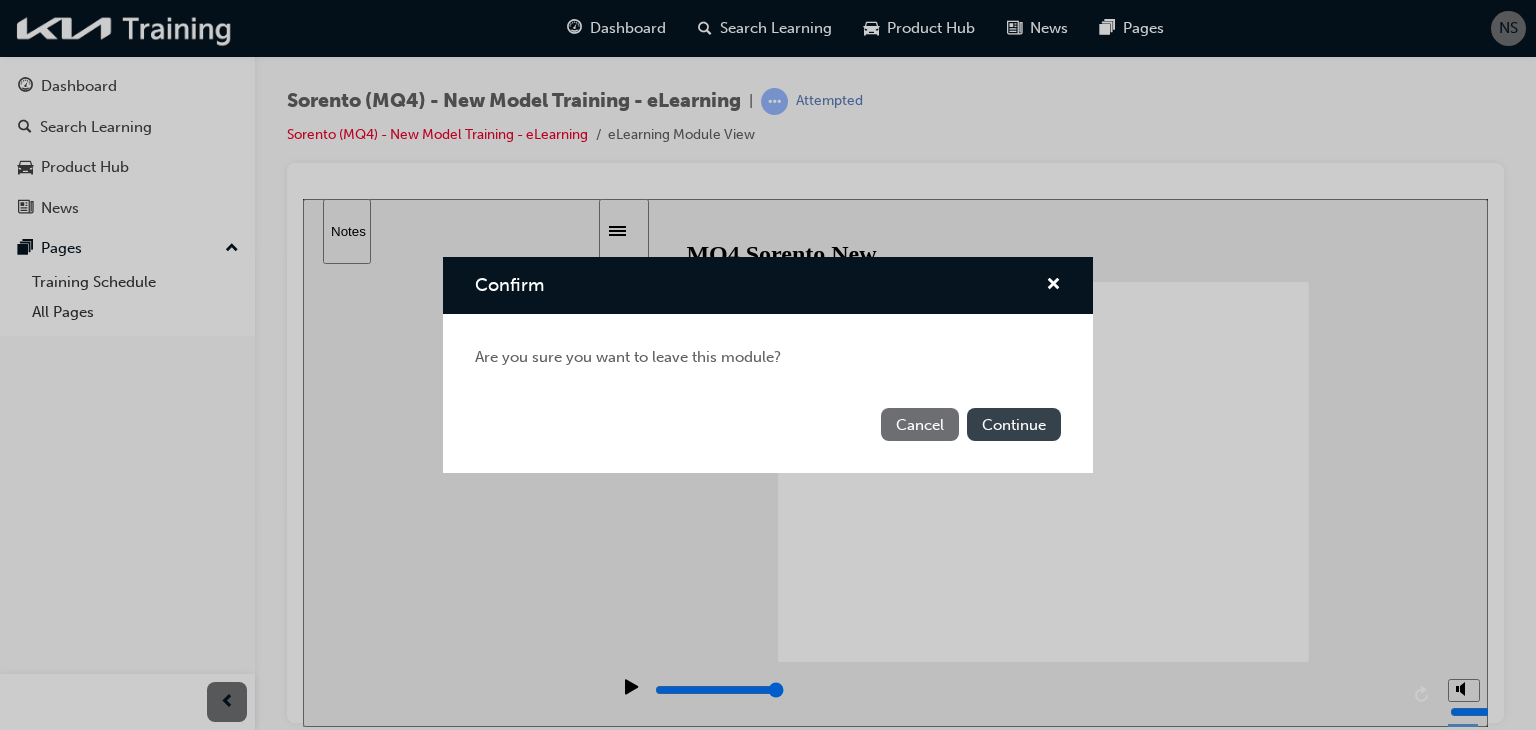 click on "Continue" at bounding box center (1014, 424) 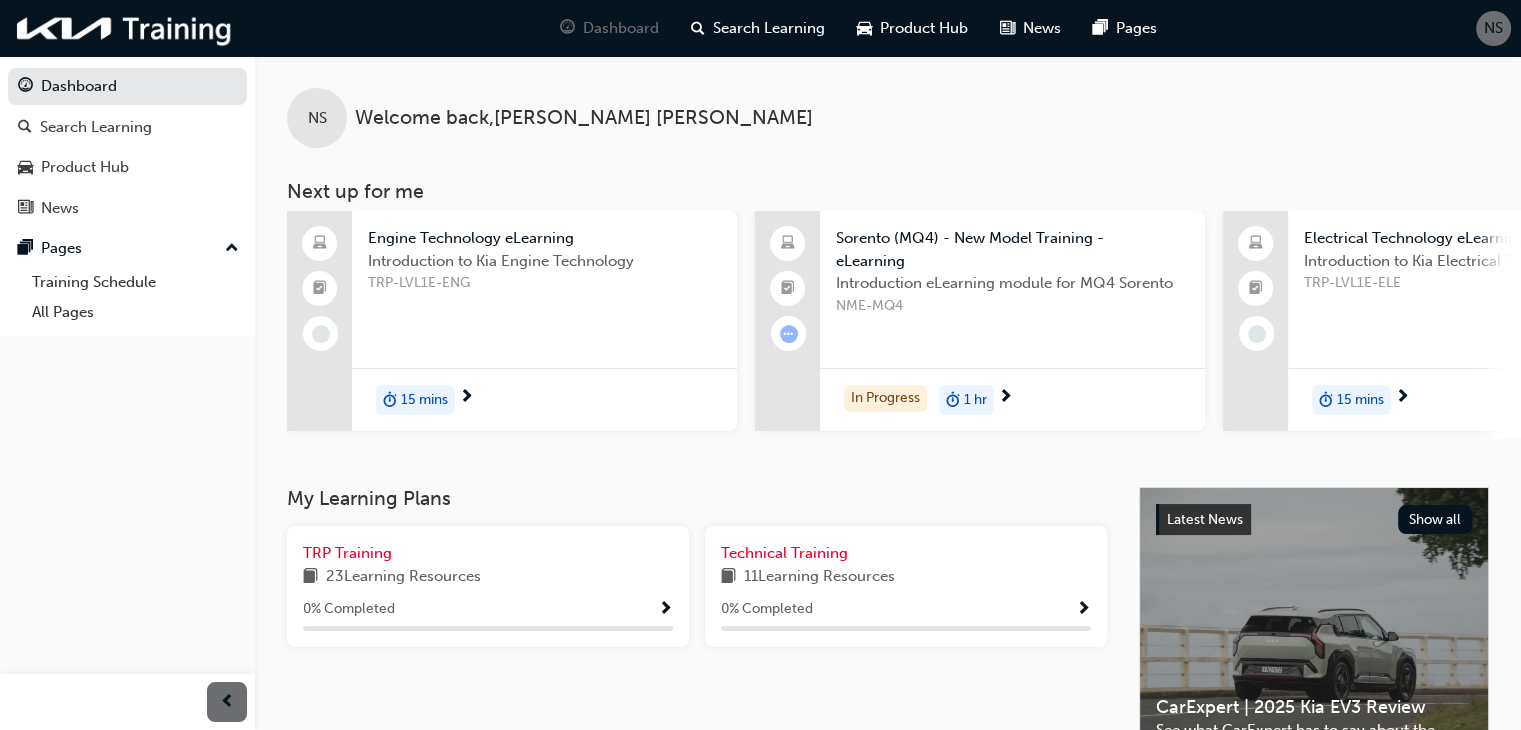 click on "11  Learning Resources" at bounding box center (819, 577) 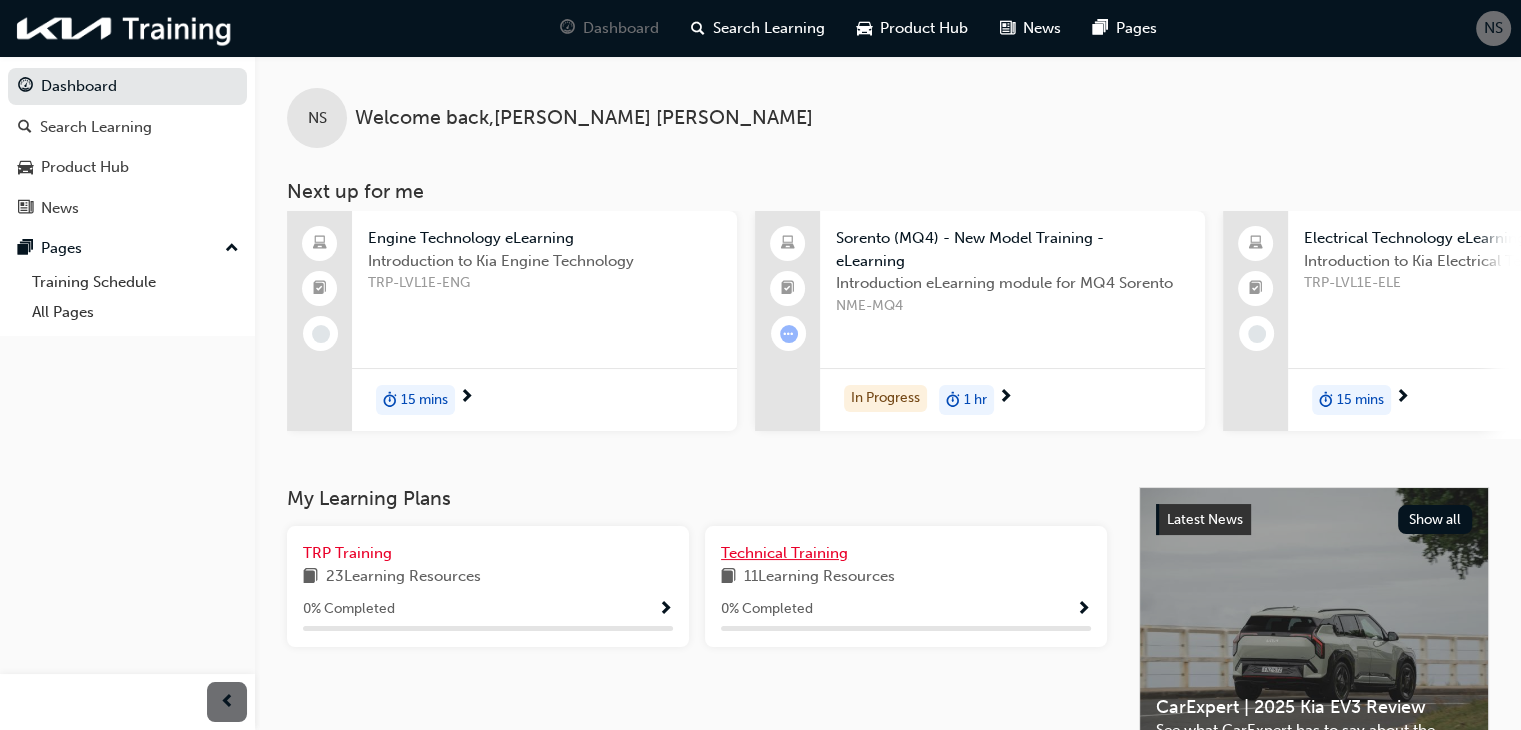click on "Technical Training" at bounding box center (784, 553) 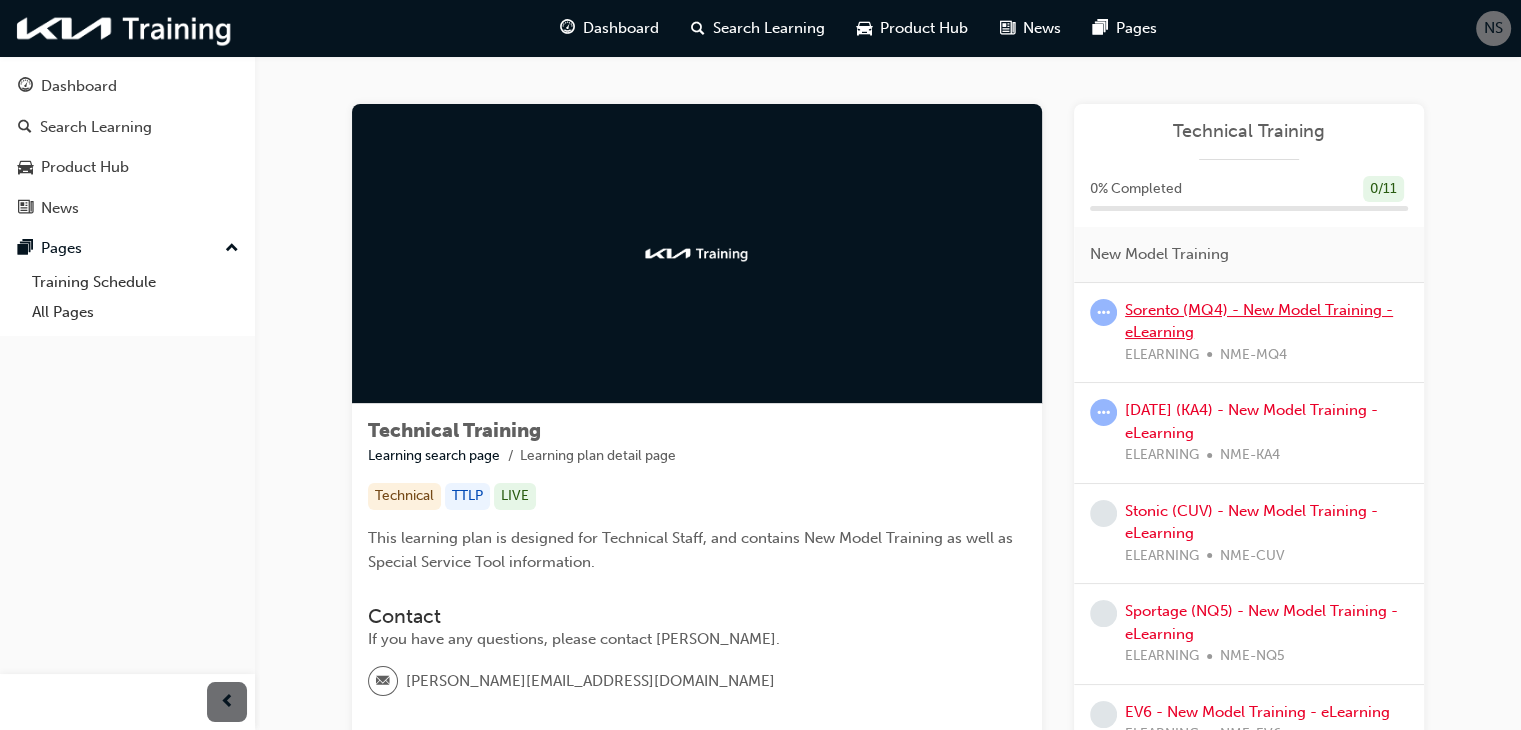 click on "Sorento (MQ4) - New Model Training - eLearning" at bounding box center [1259, 321] 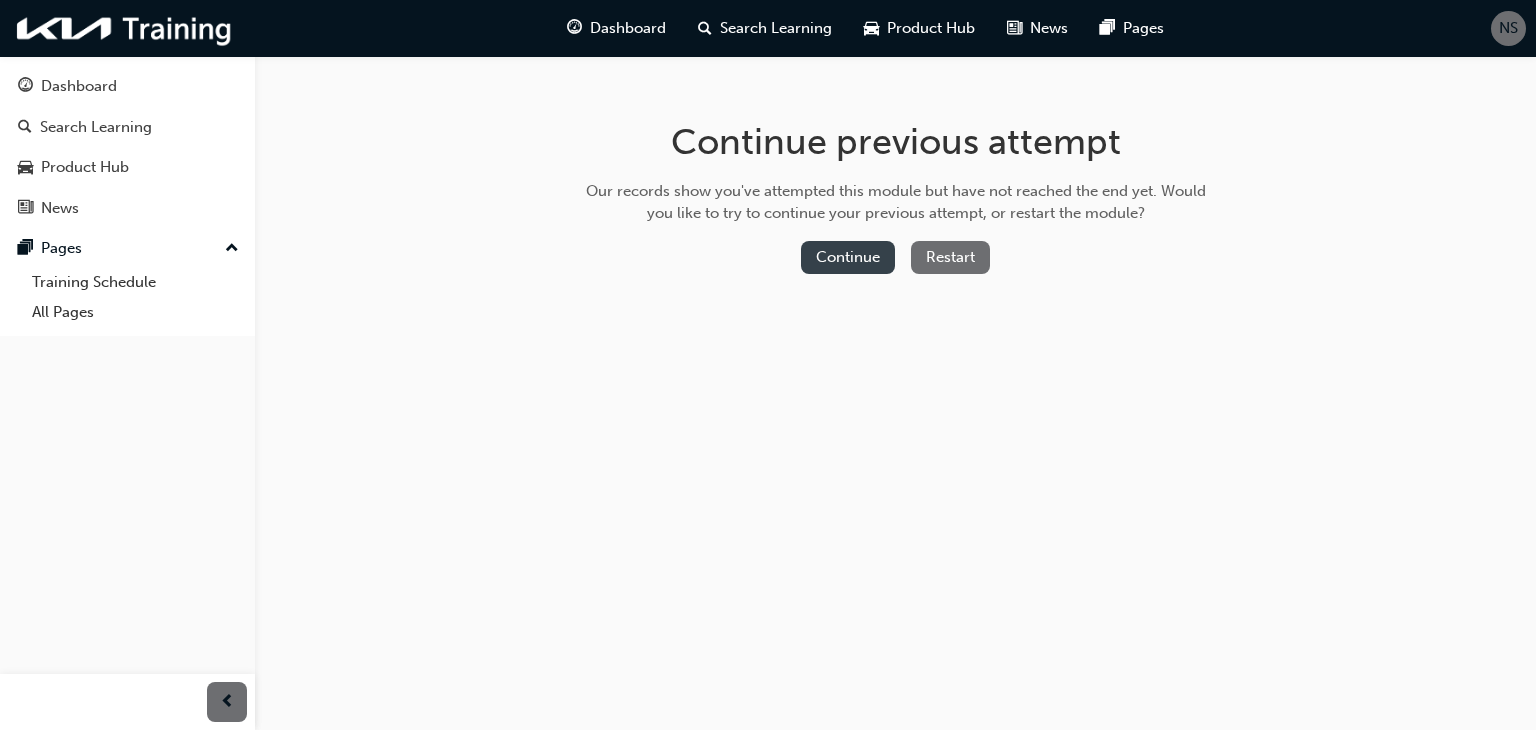 click on "Continue" at bounding box center [848, 257] 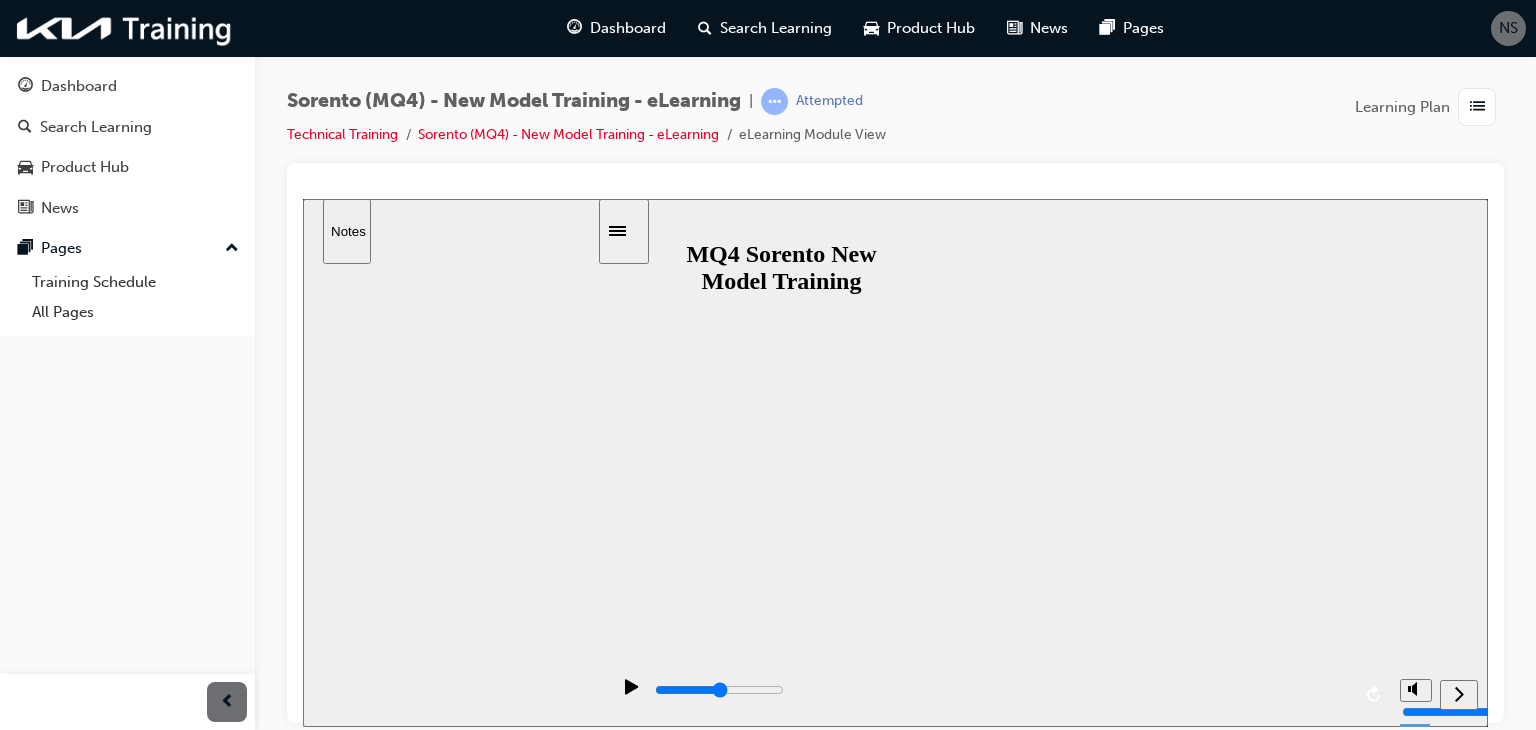 scroll, scrollTop: 0, scrollLeft: 0, axis: both 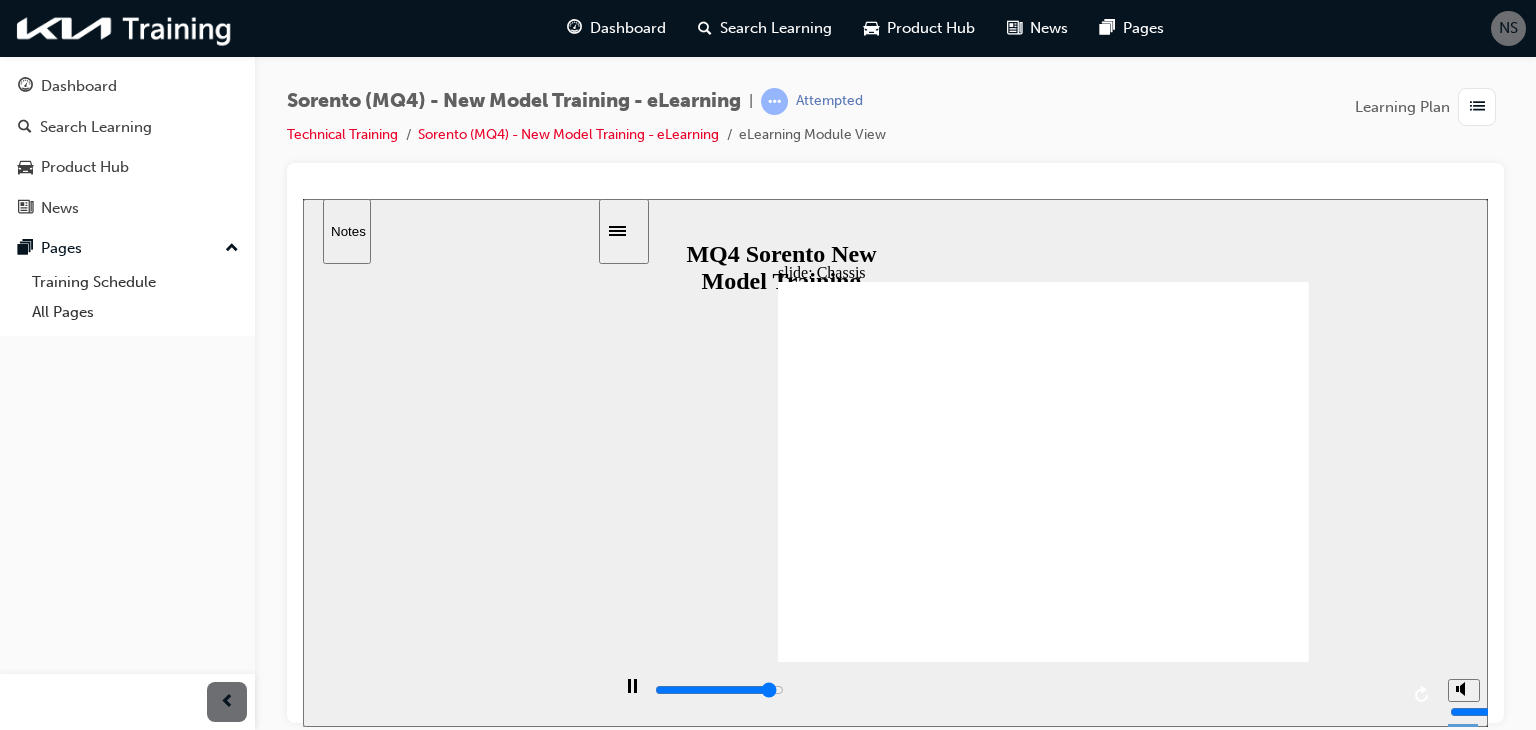 click 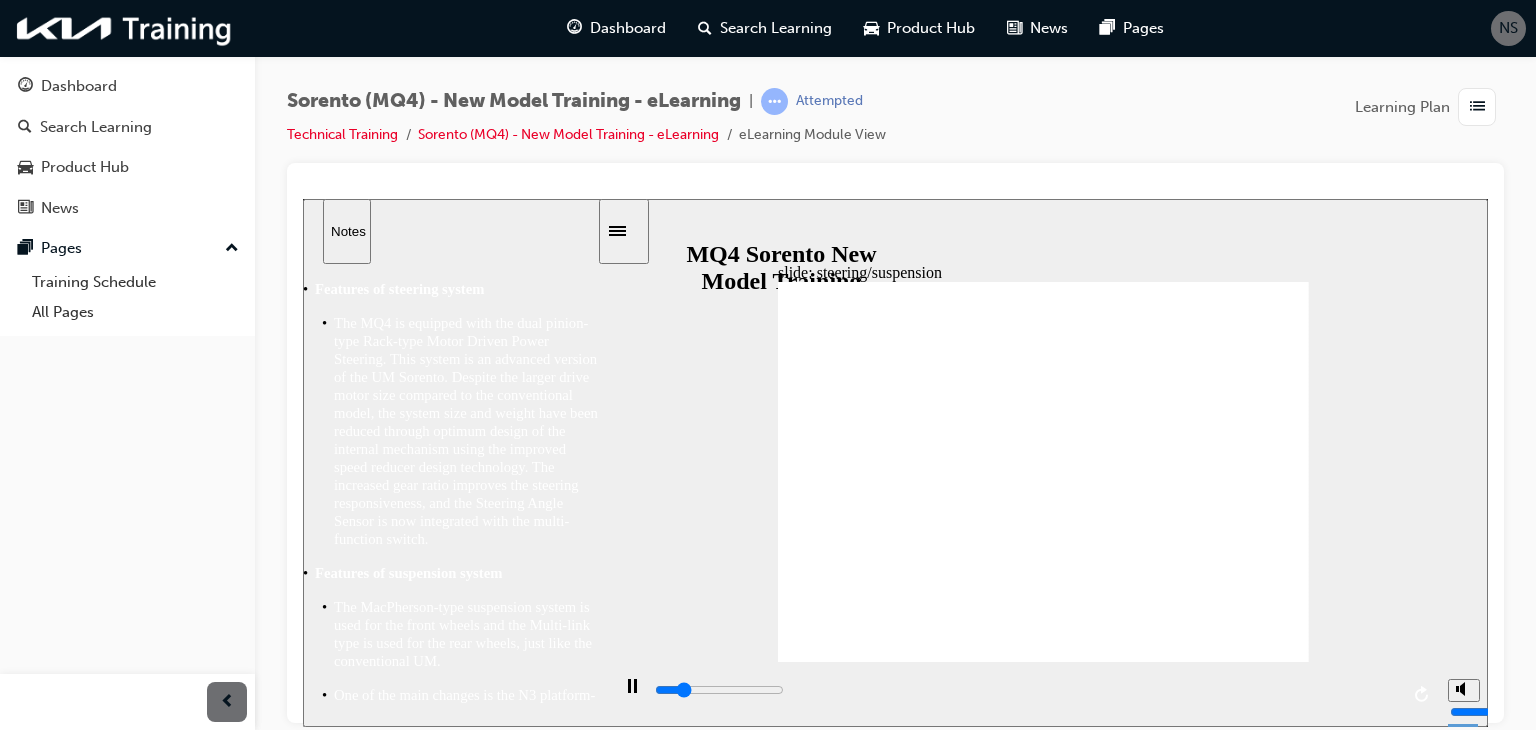 click on "Notes" at bounding box center [347, 230] 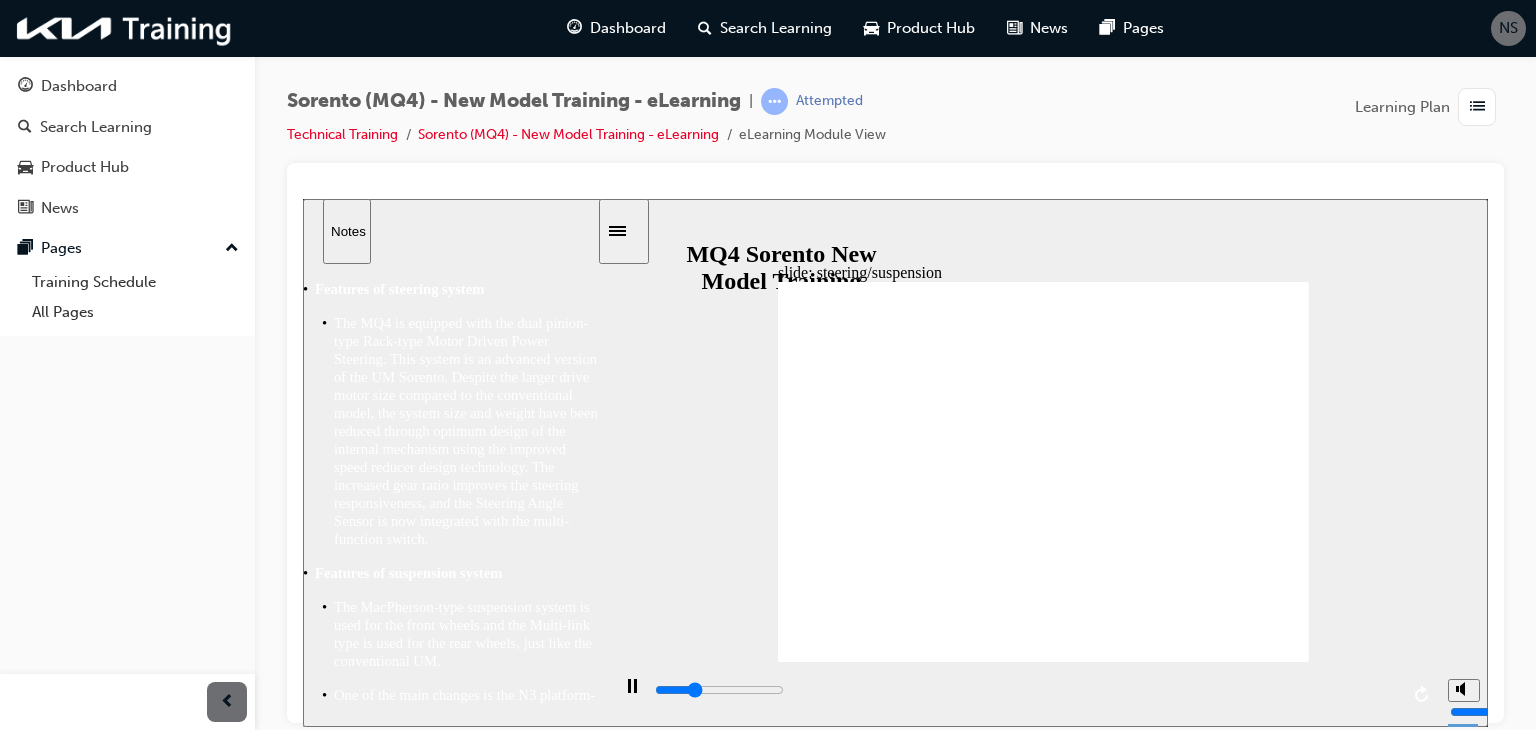 click on "• Features of steering system • The MQ4 is equipped with the dual pinion-type Rack-type Motor Driven Power Steering. This system is an advanced version of the UM Sorento. Despite the larger drive motor size compared to the conventional model, the system size and weight have been reduced through optimum design of the internal mechanism using the improved speed reducer design technology. The increased gear ratio improves the steering responsiveness, and the Steering Angle Sensor is now integrated with the multi-function switch. • Features of suspension system • The MacPherson-type suspension system is used for the front wheels and the Multi-link type is used for the rear wheels, just like the conventional UM. •" at bounding box center (451, 484) 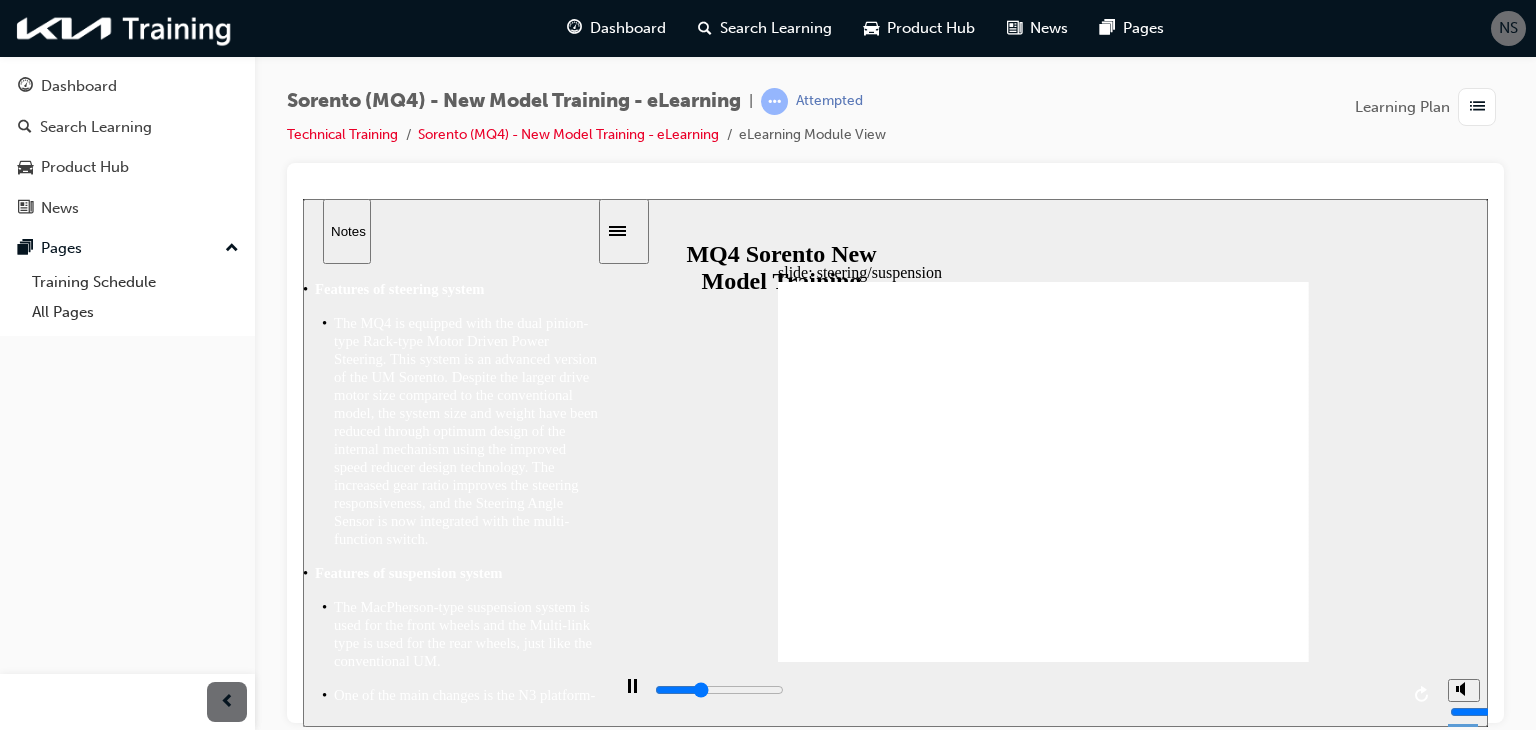 click 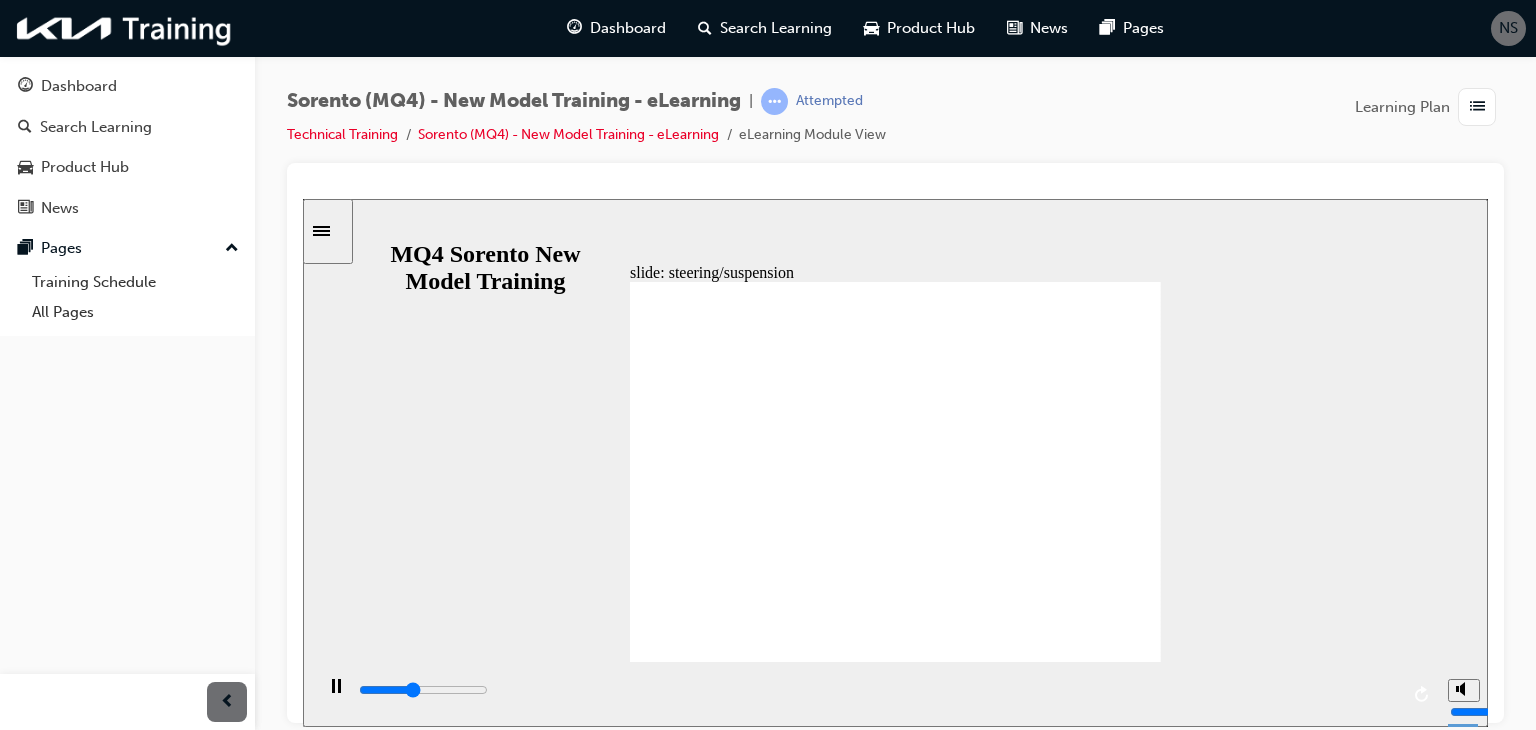 click 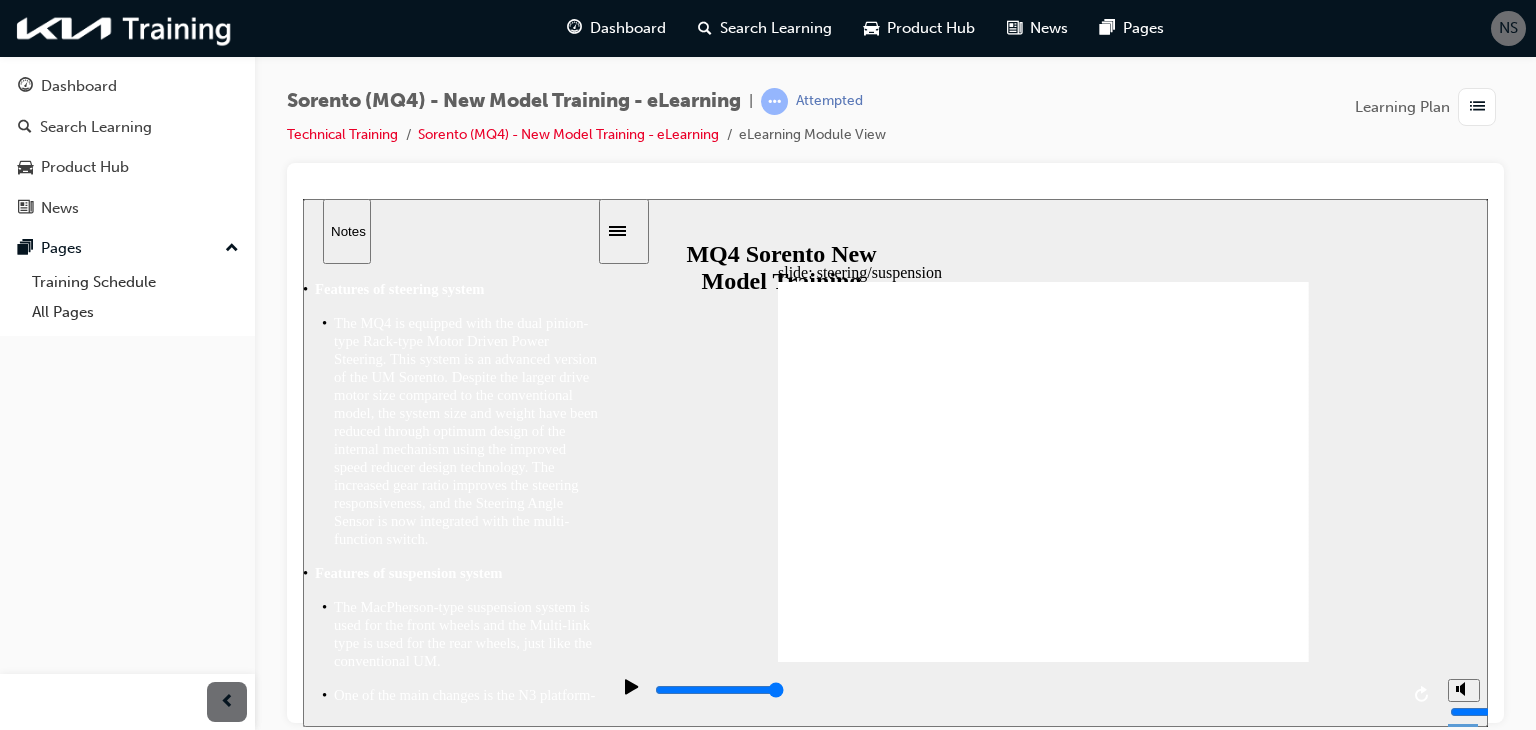 drag, startPoint x: 358, startPoint y: 226, endPoint x: 903, endPoint y: 292, distance: 548.9818 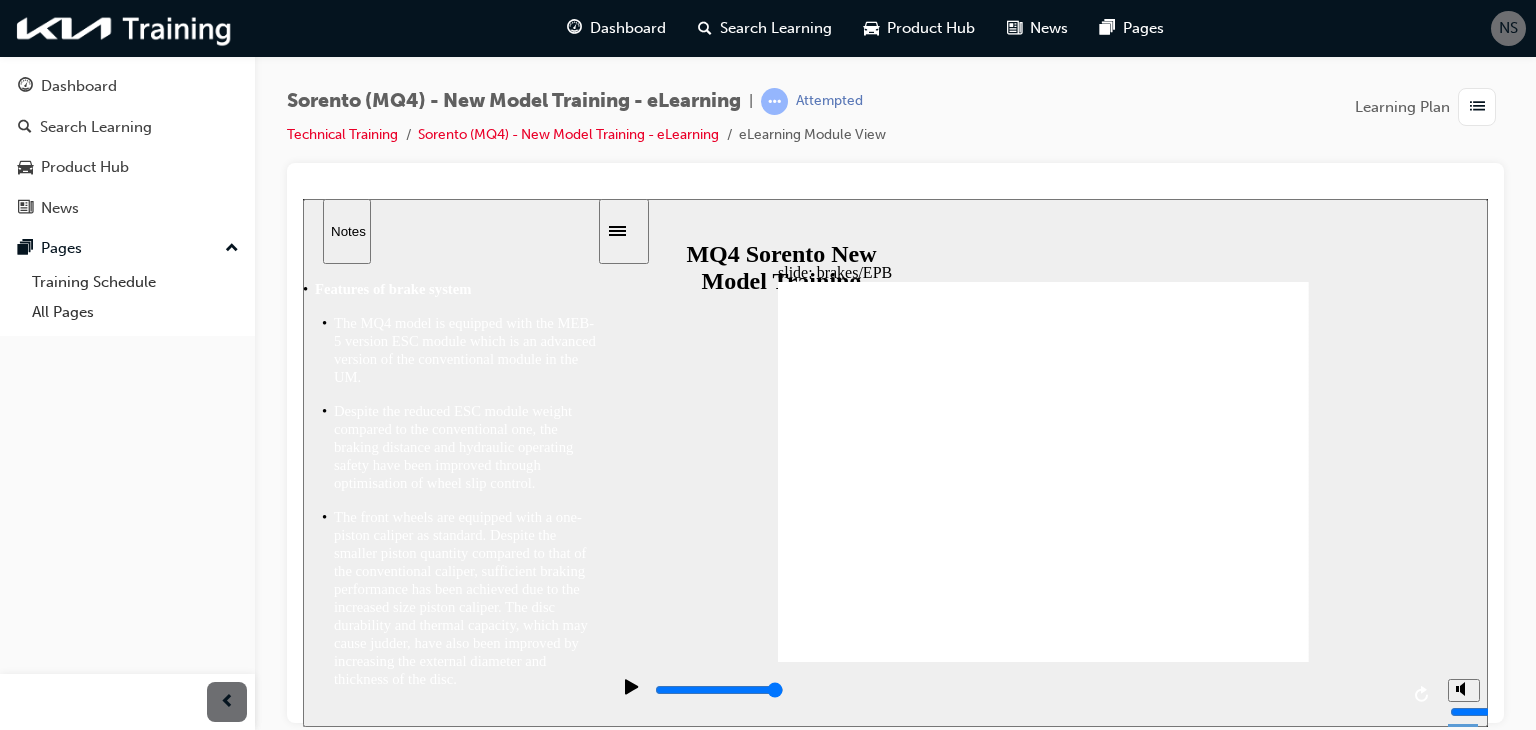 click at bounding box center (1025, 690) 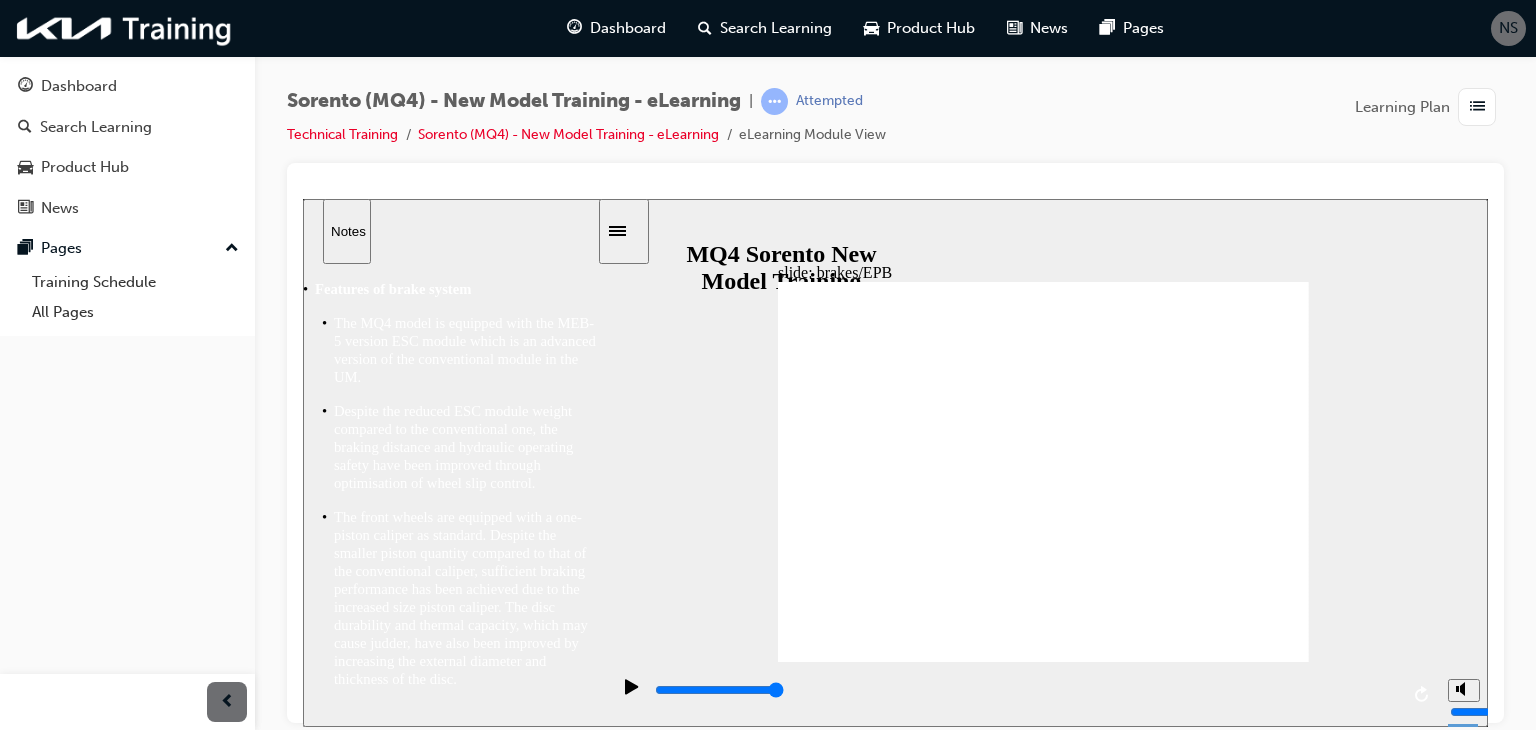 click 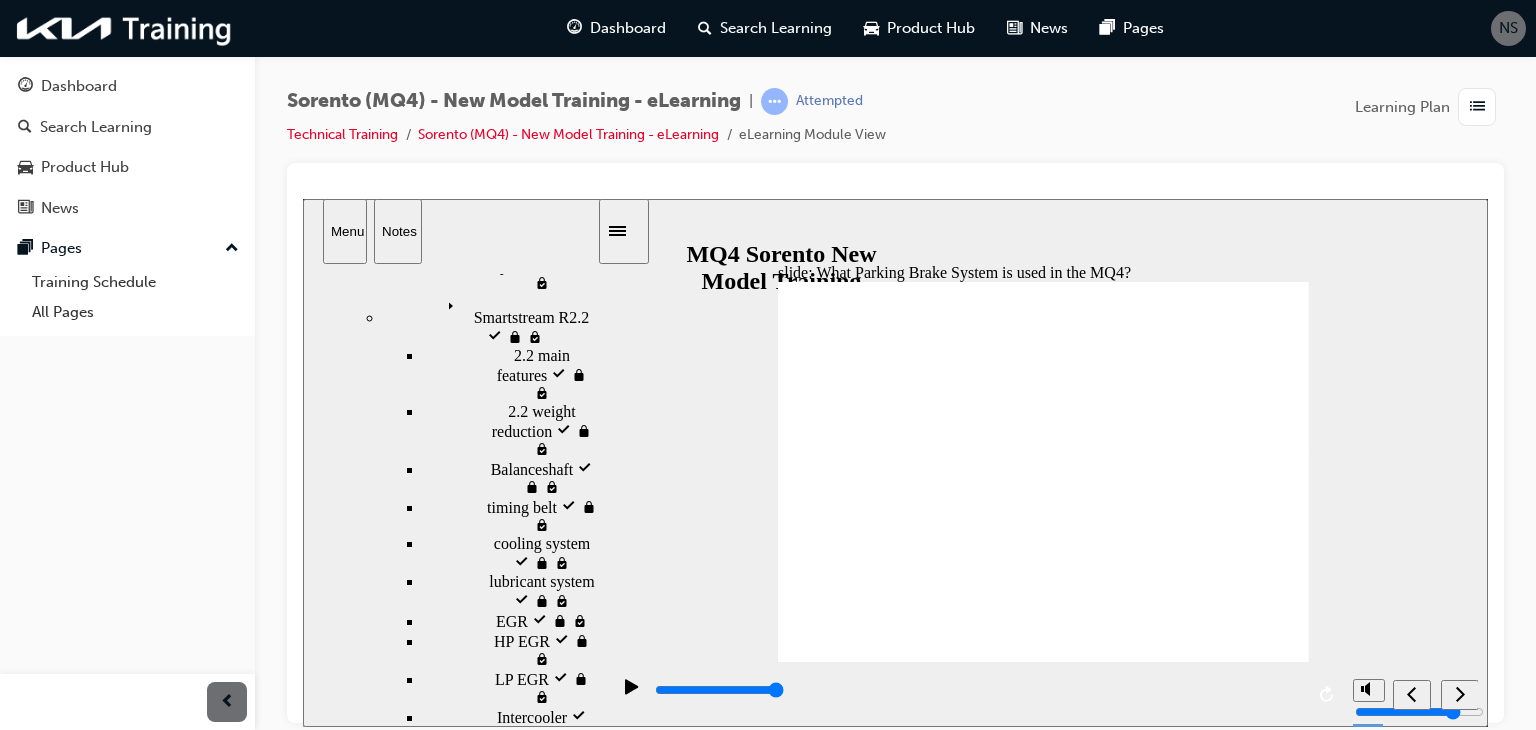 scroll, scrollTop: 437, scrollLeft: 0, axis: vertical 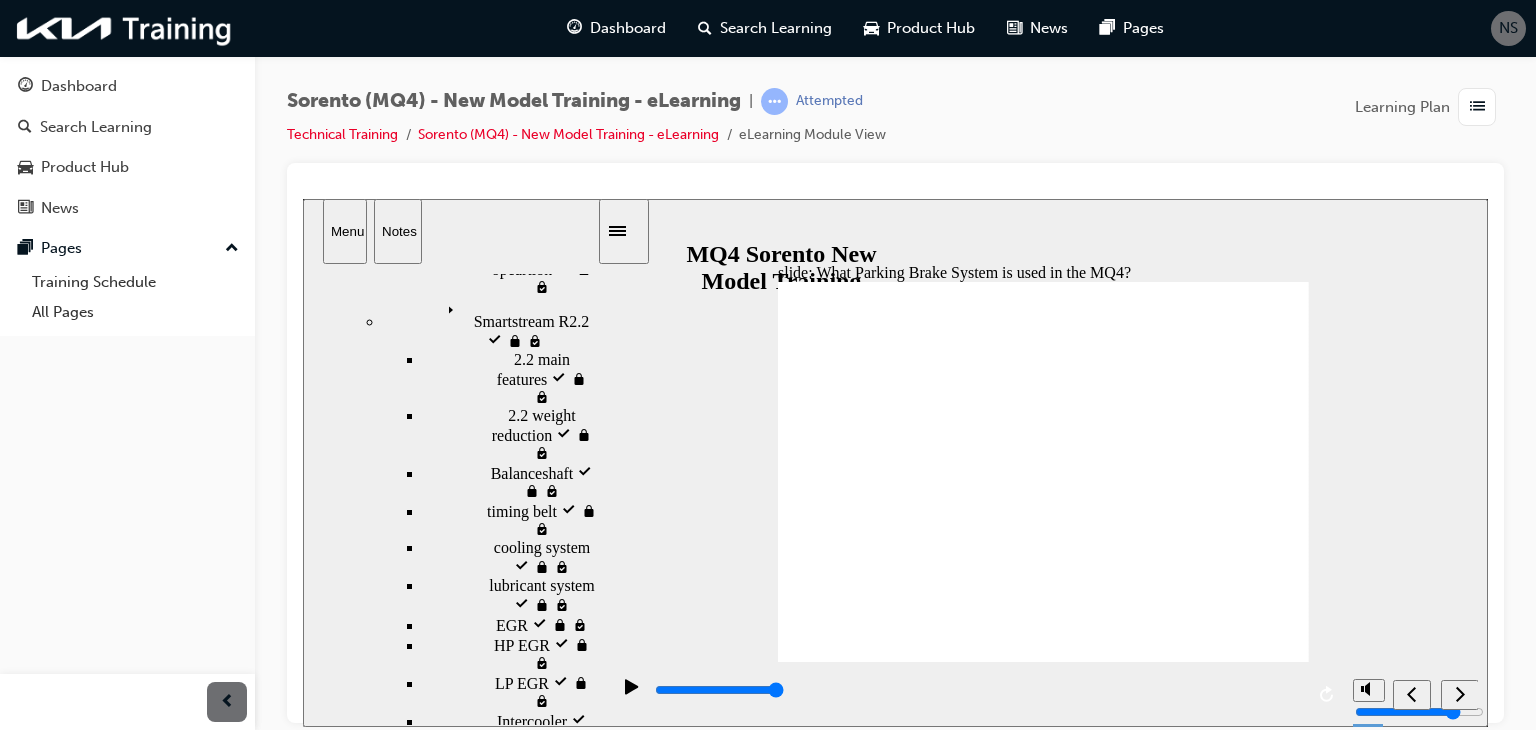 drag, startPoint x: 592, startPoint y: 427, endPoint x: 590, endPoint y: 633, distance: 206.0097 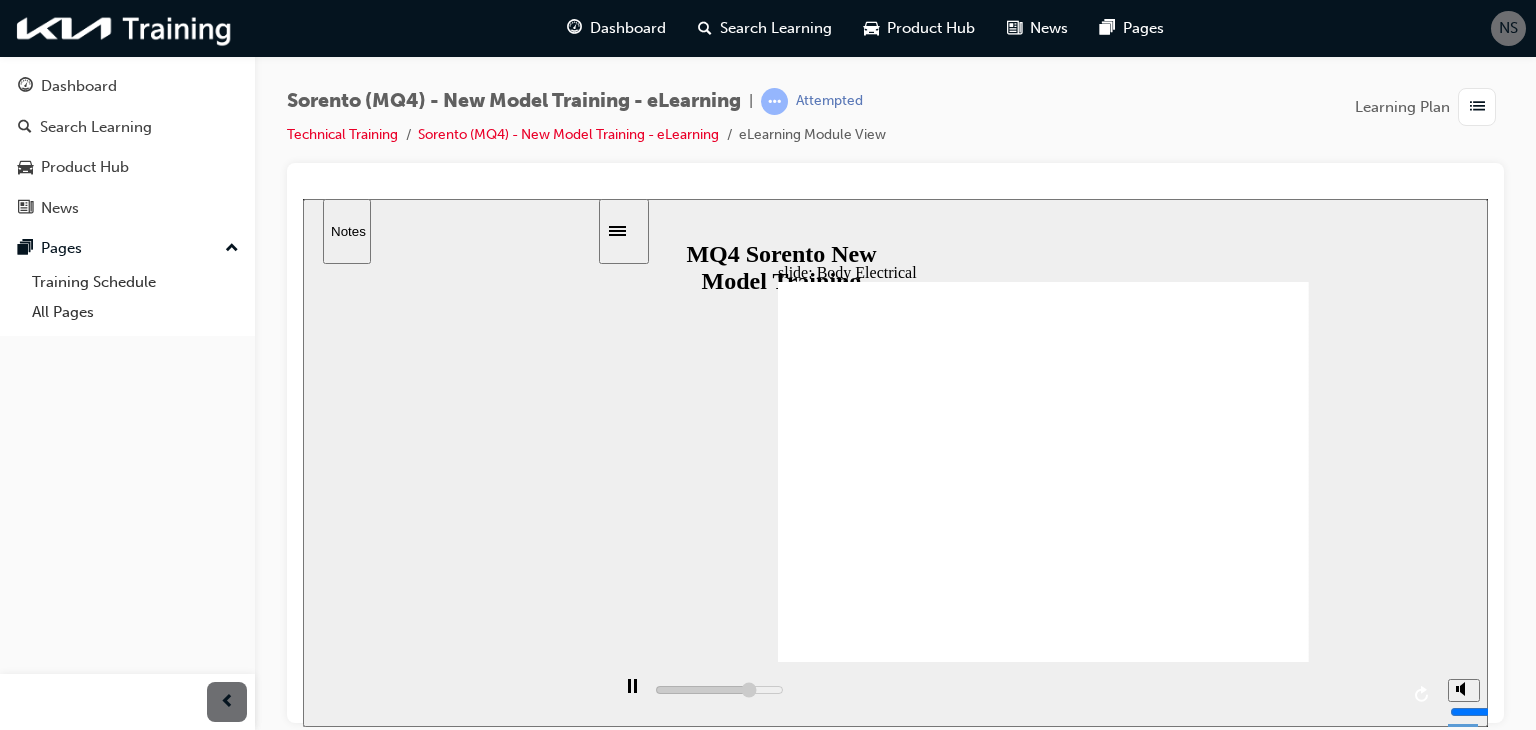 click 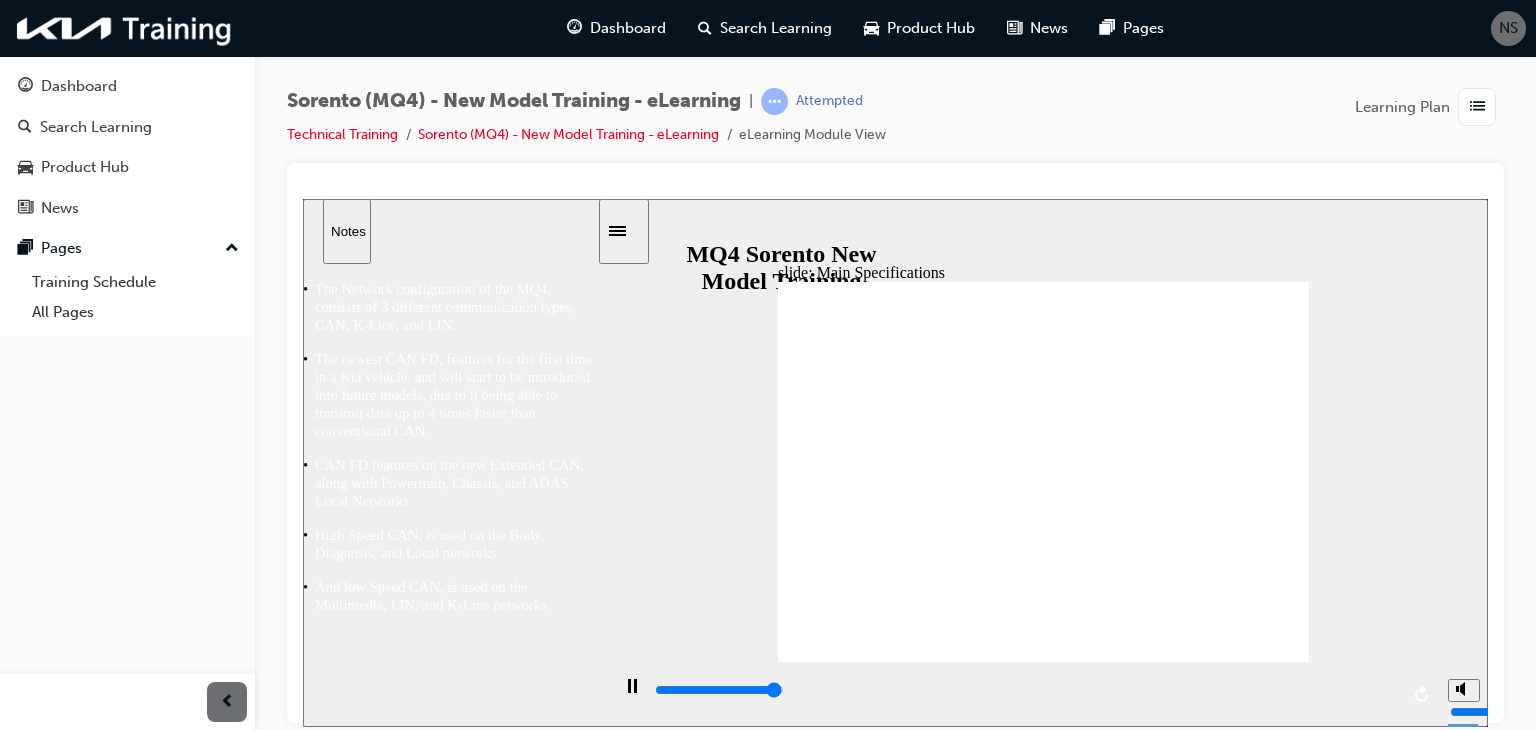 click at bounding box center (1025, 690) 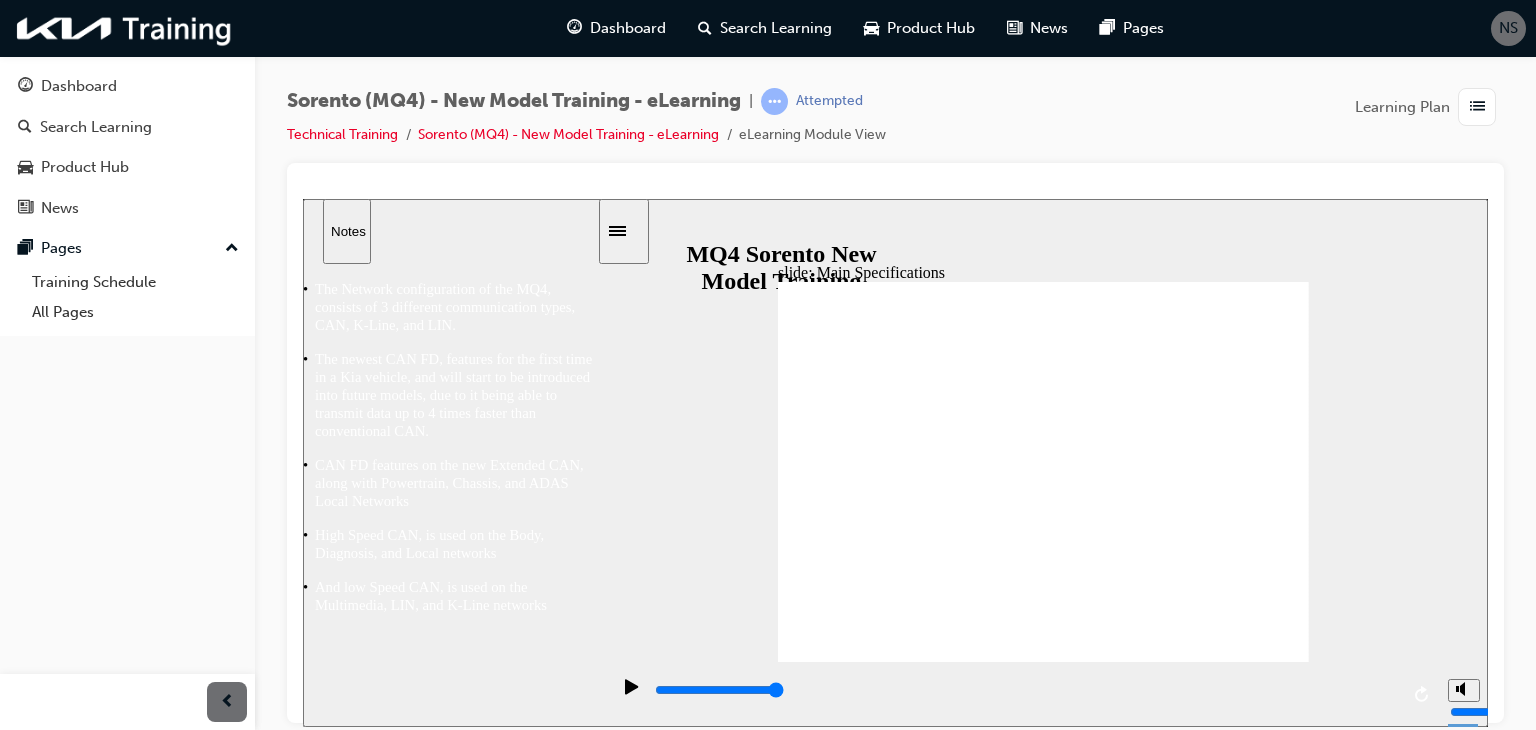 click 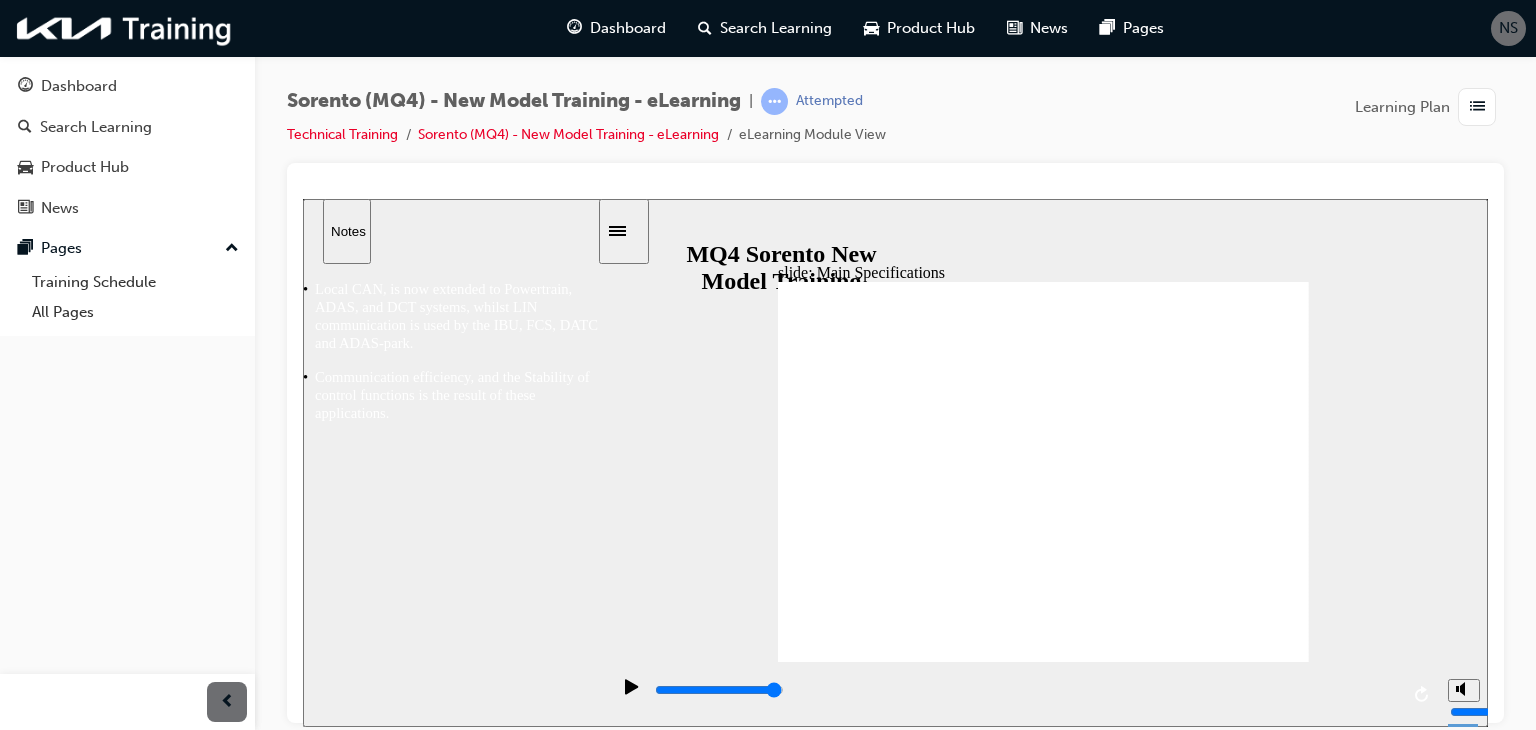 click at bounding box center [1025, 690] 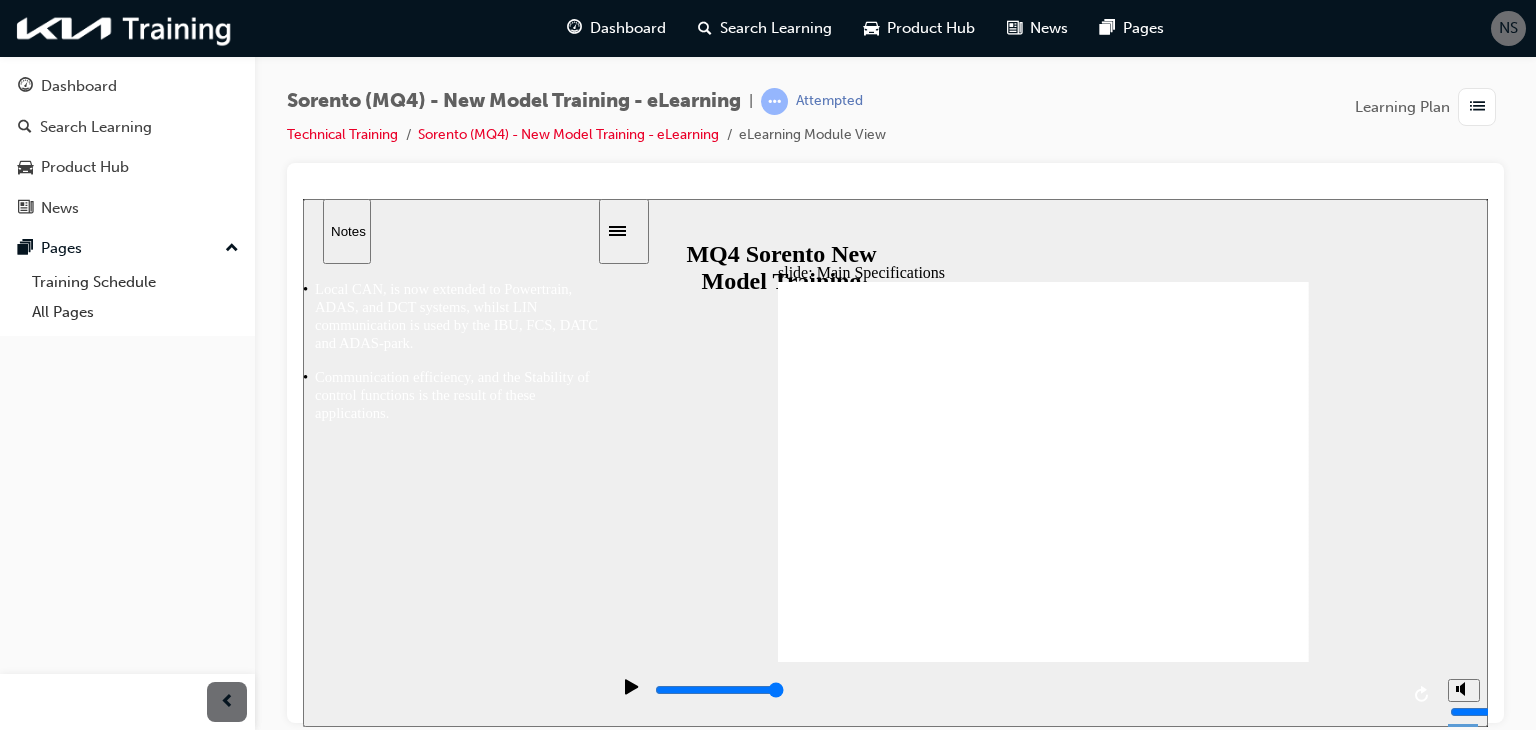 click 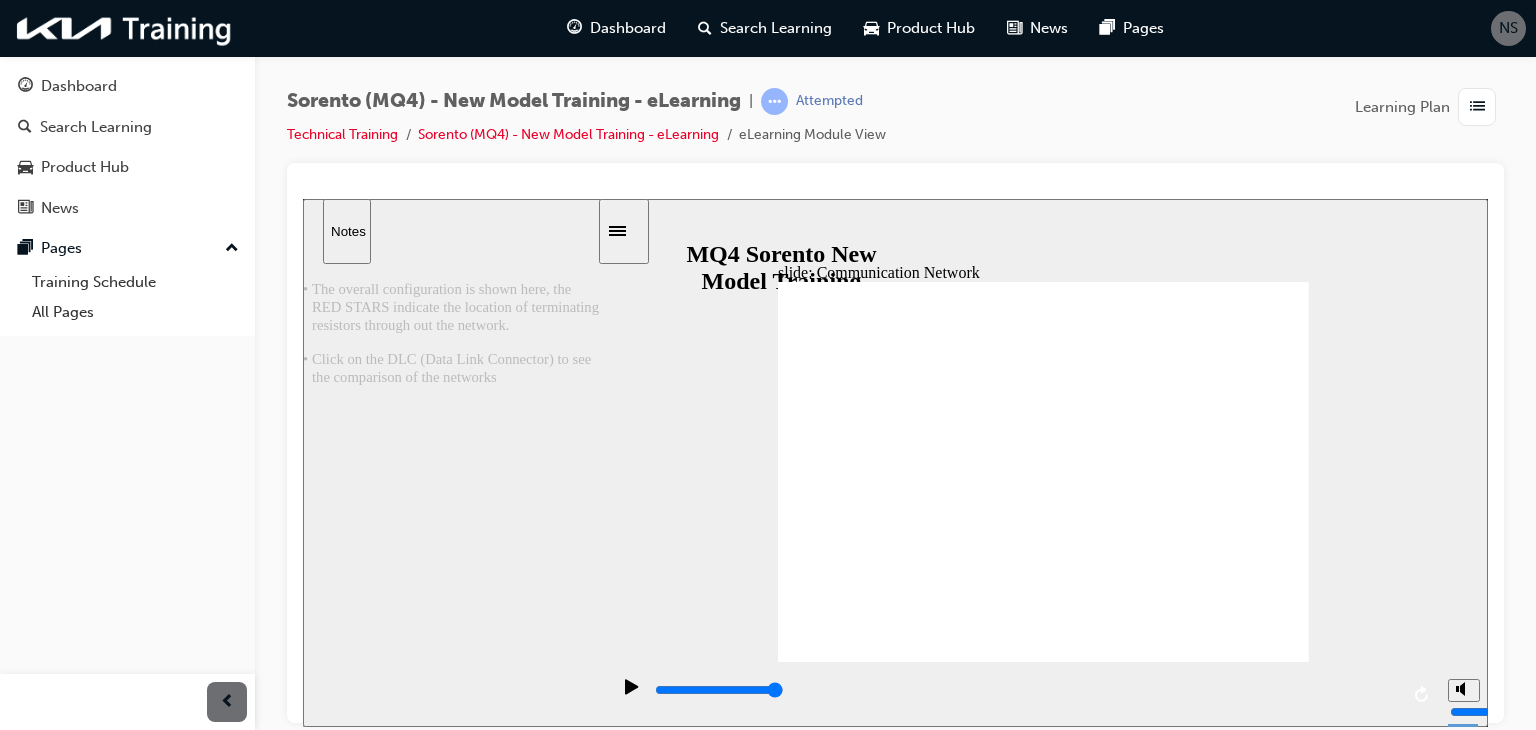 click at bounding box center [719, 689] 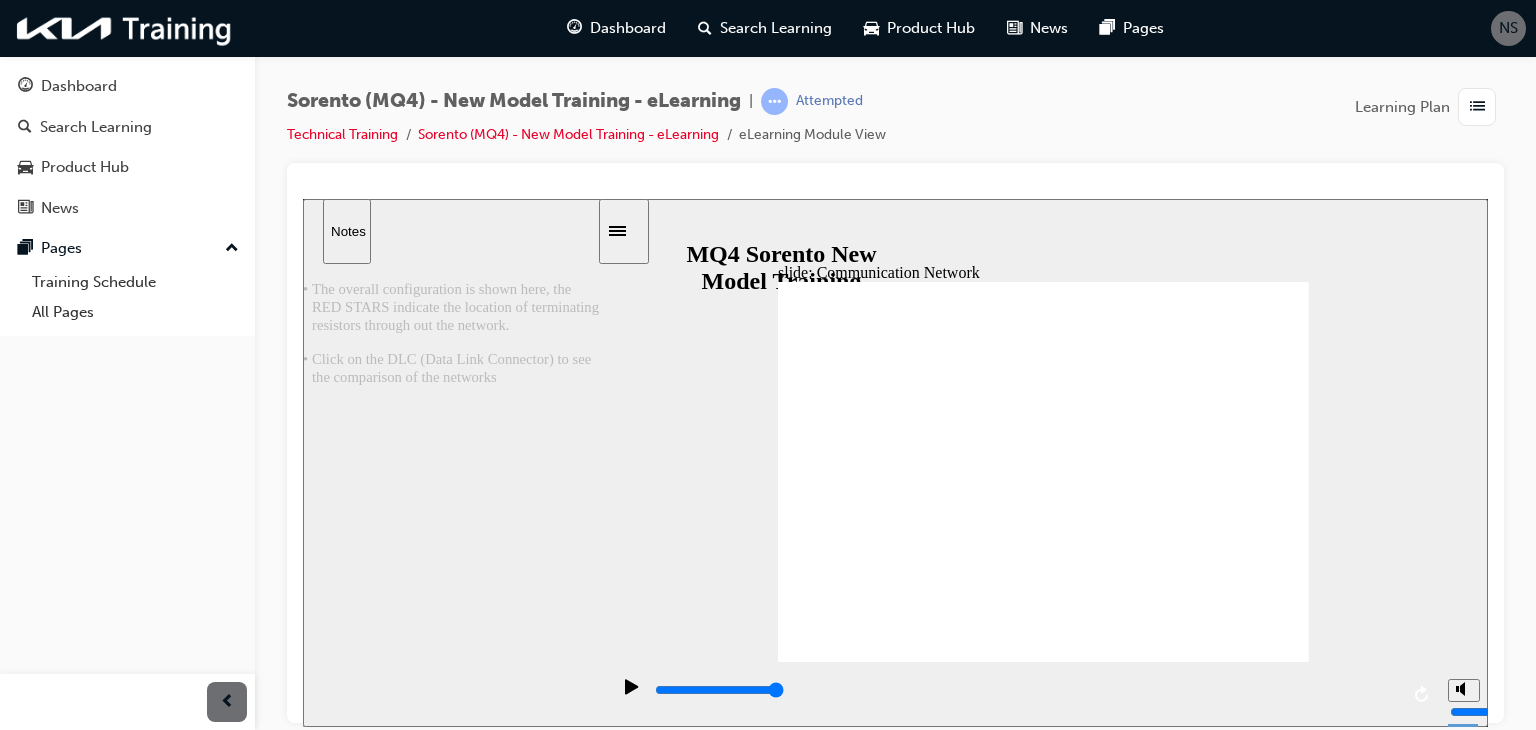 click 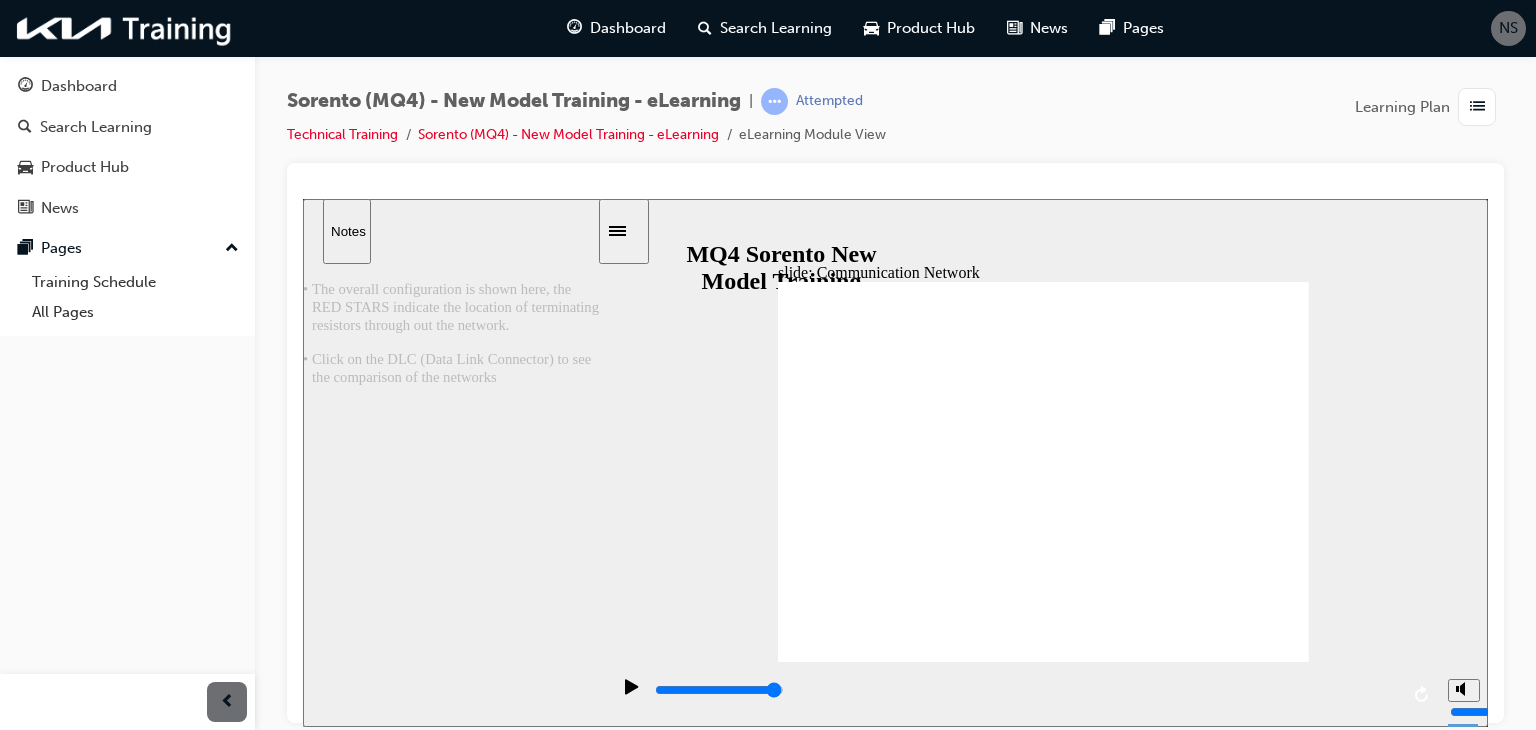 click at bounding box center [1025, 690] 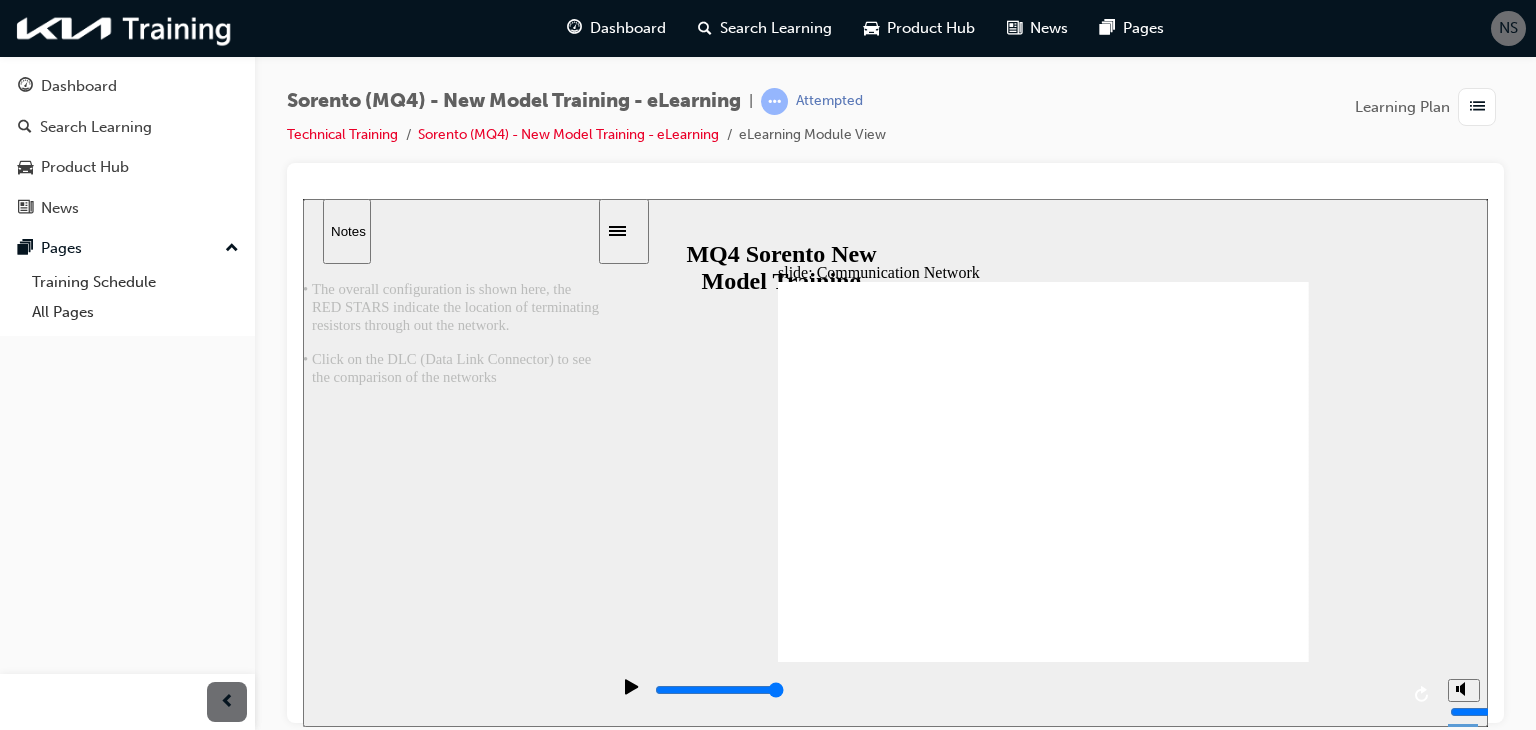 click 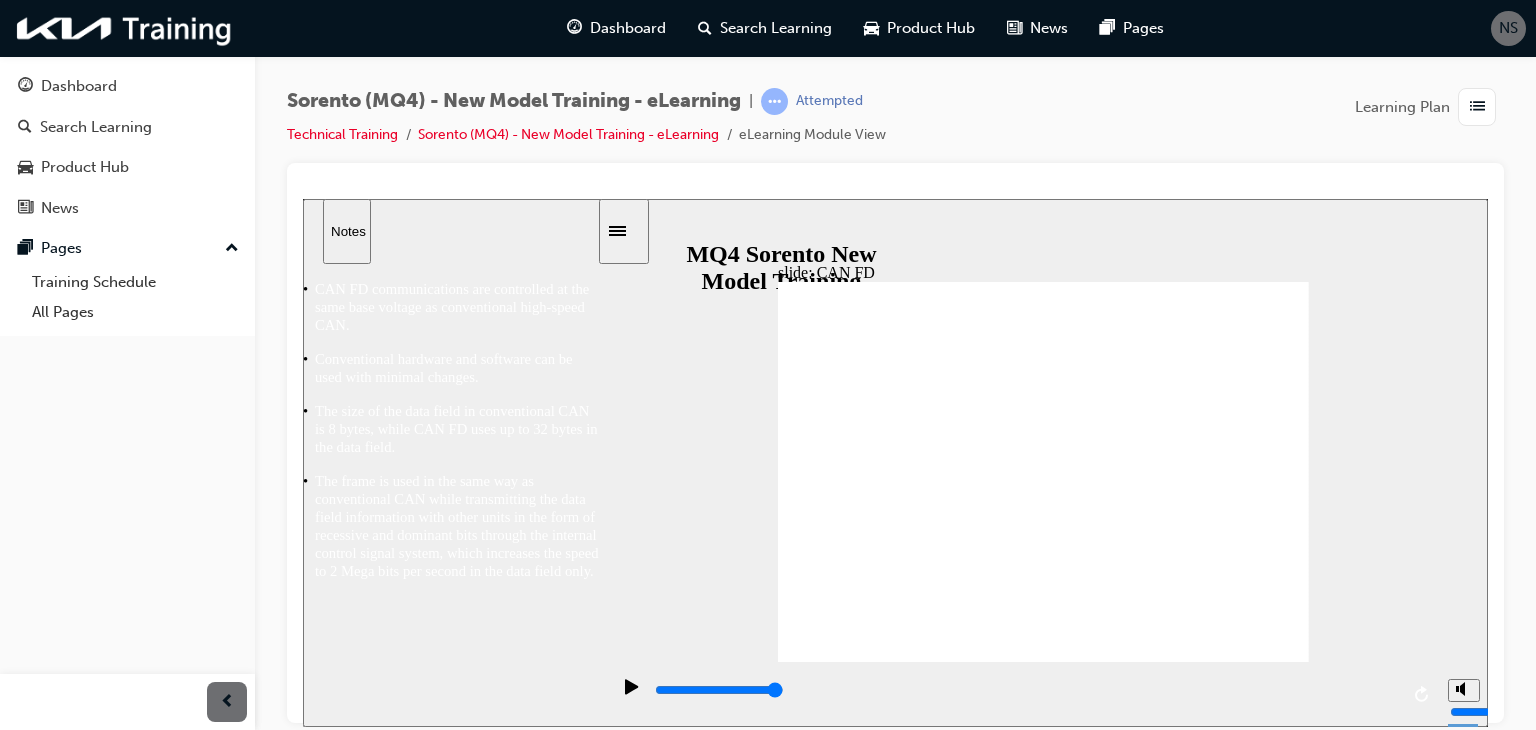 click at bounding box center [719, 689] 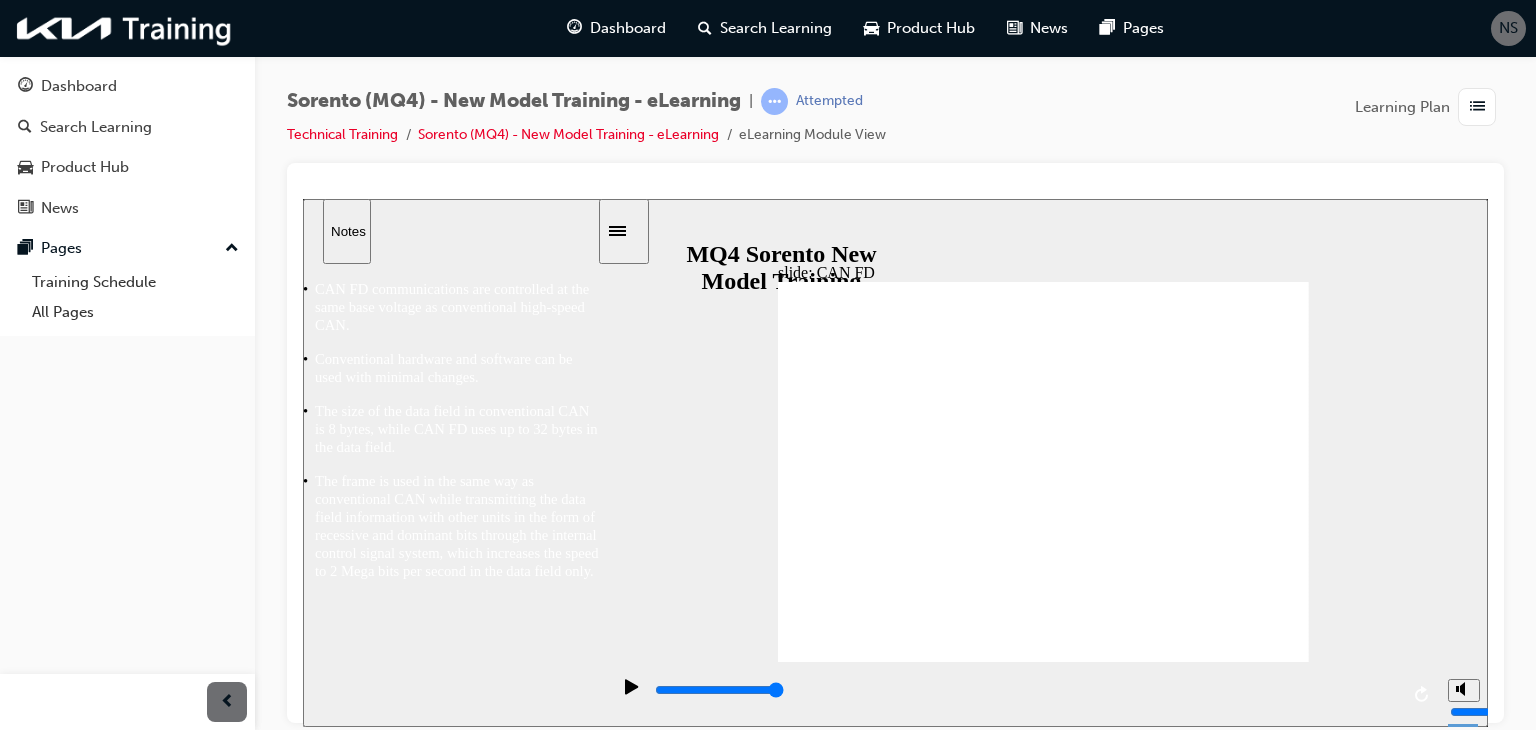 click 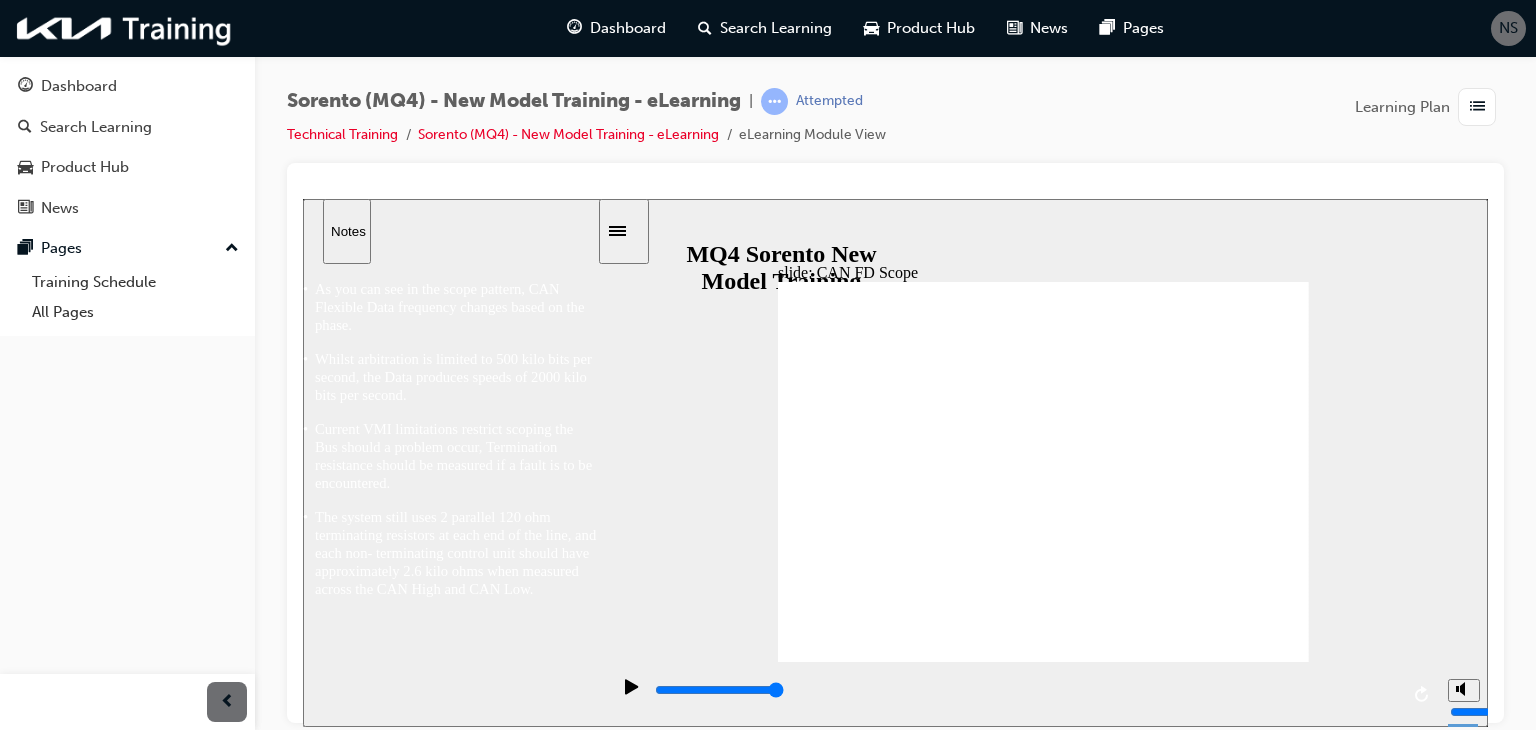click 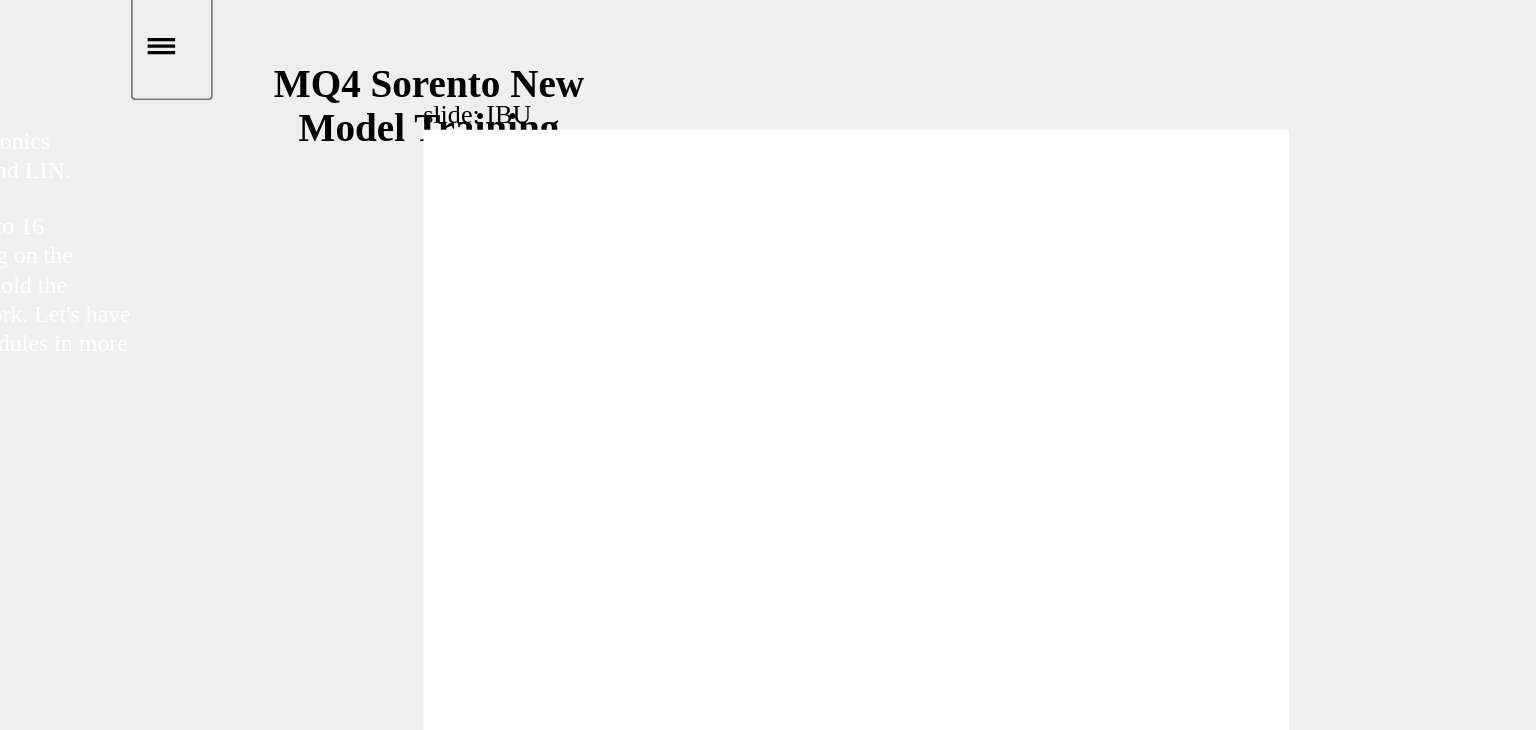 click 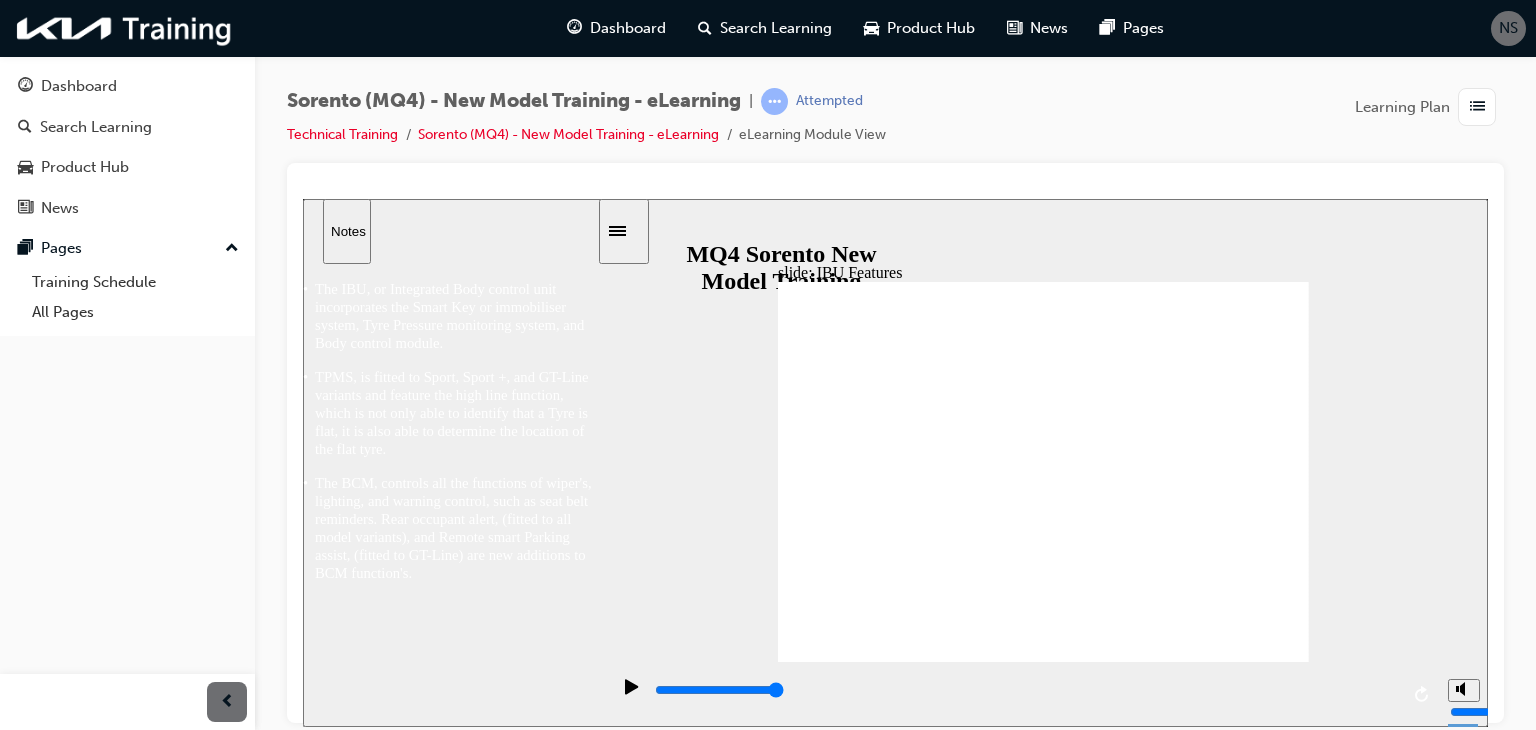 click 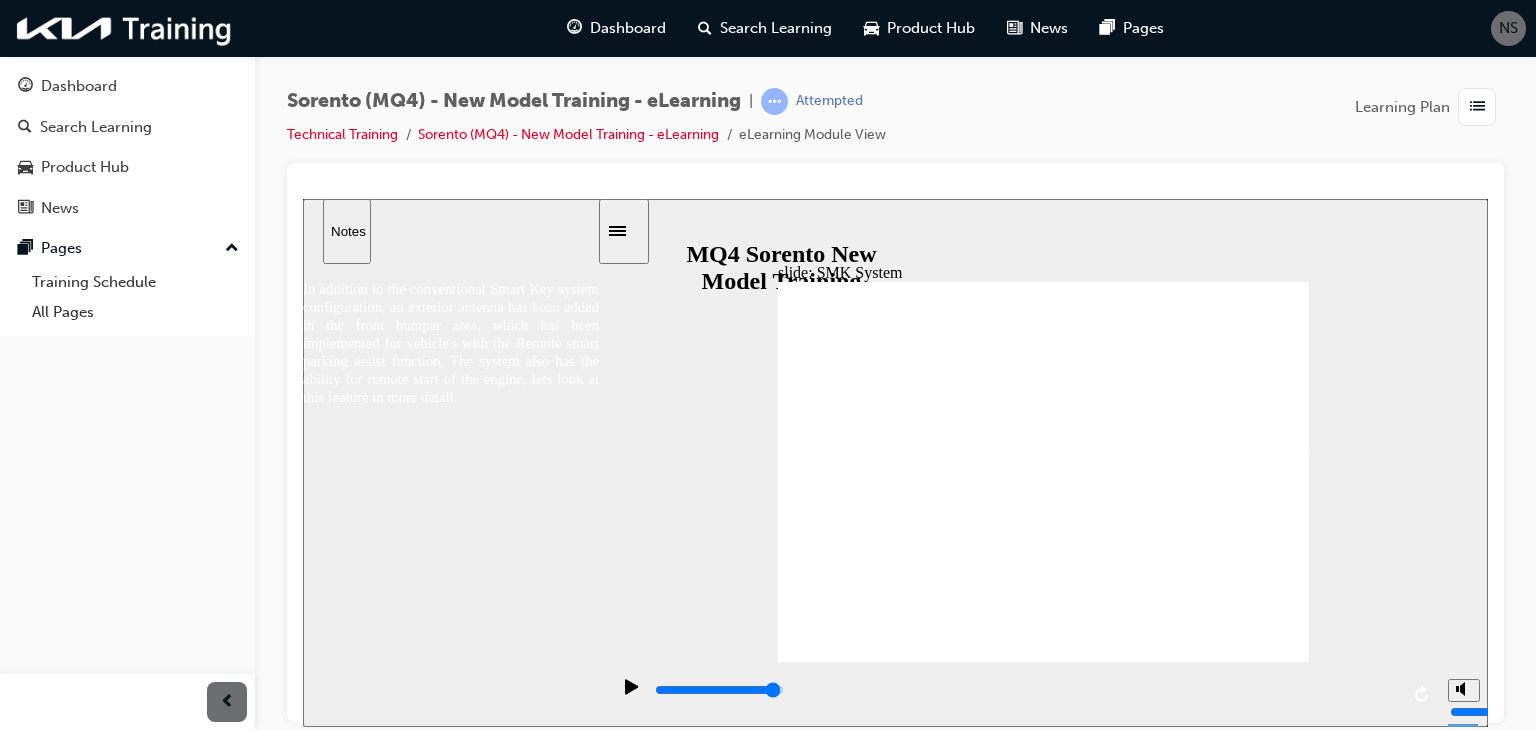 click at bounding box center (719, 689) 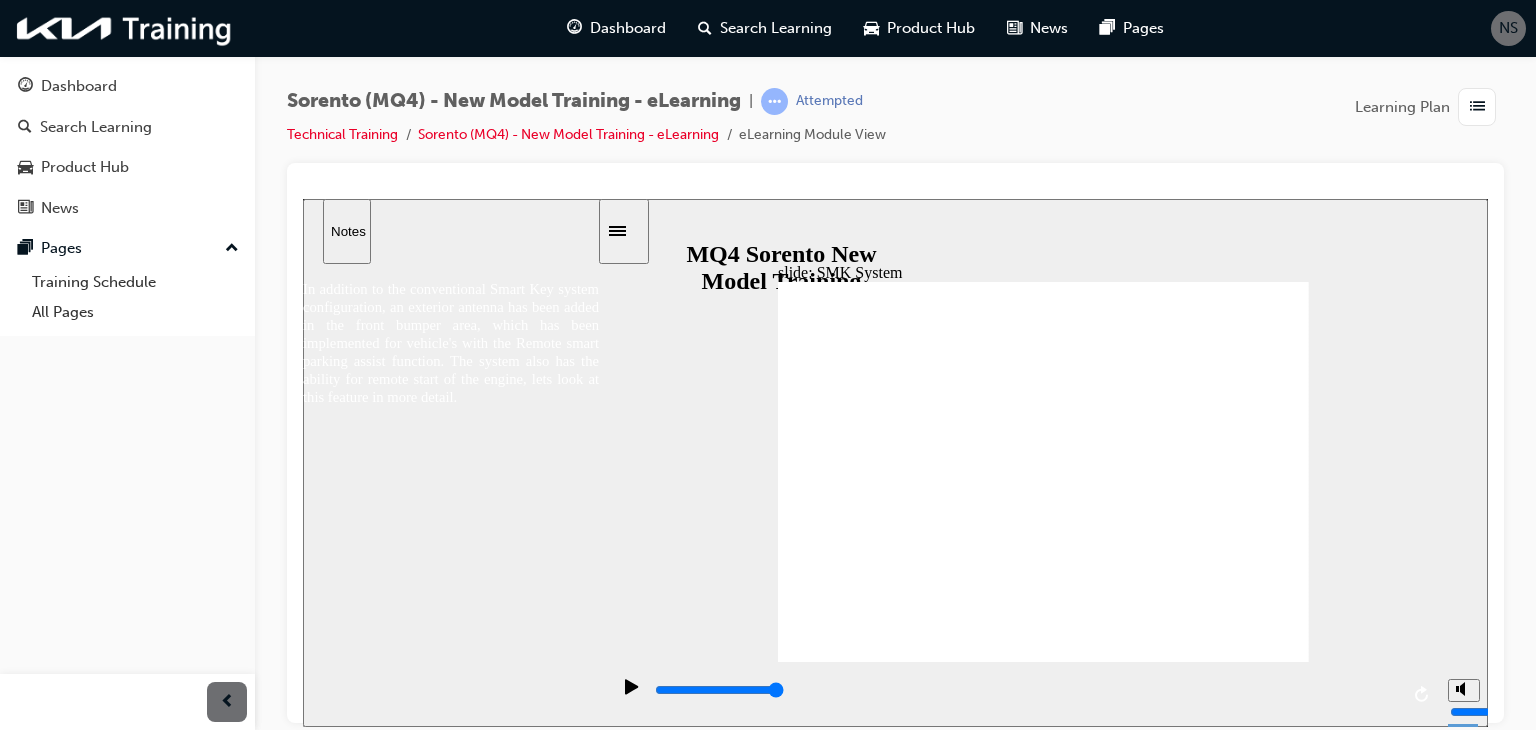 click 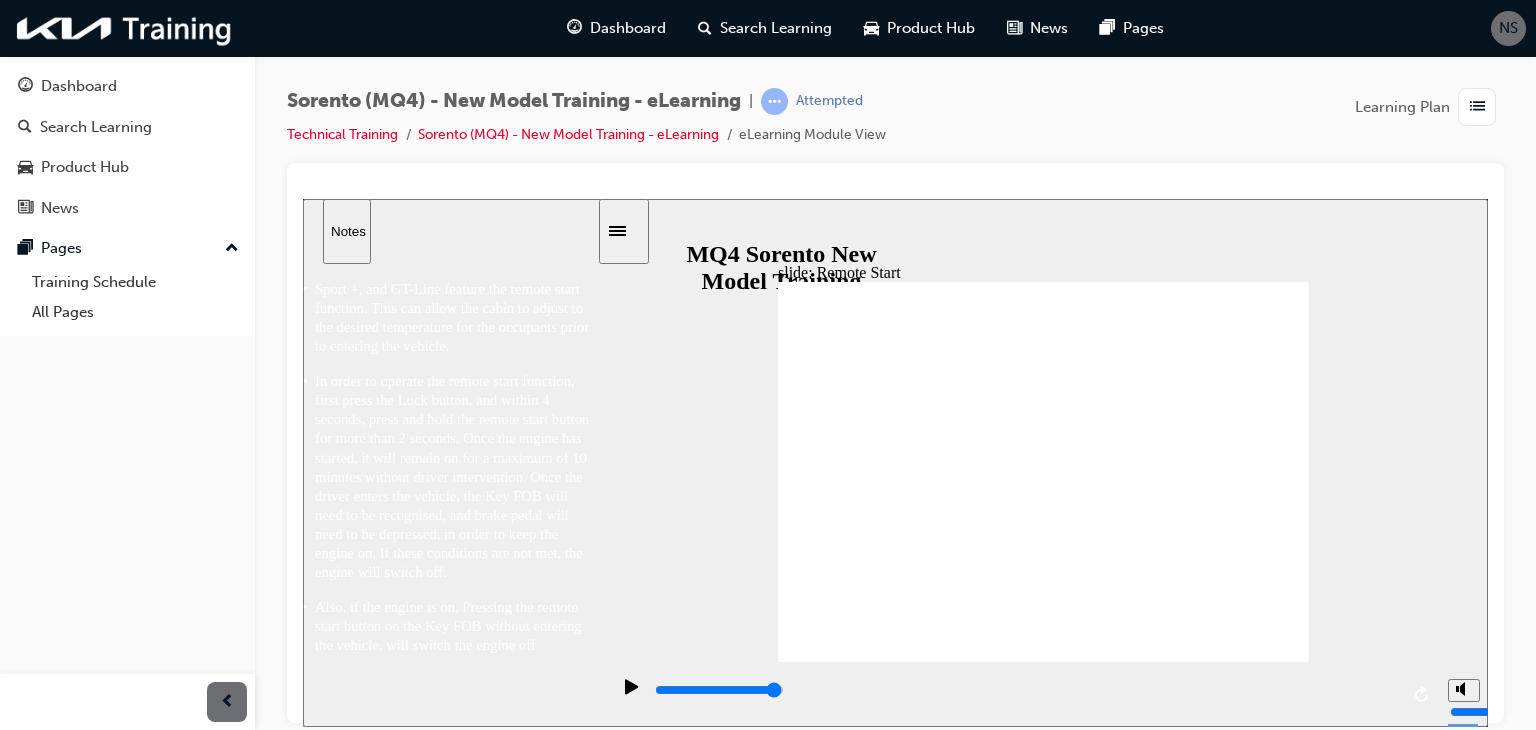 click at bounding box center (1025, 690) 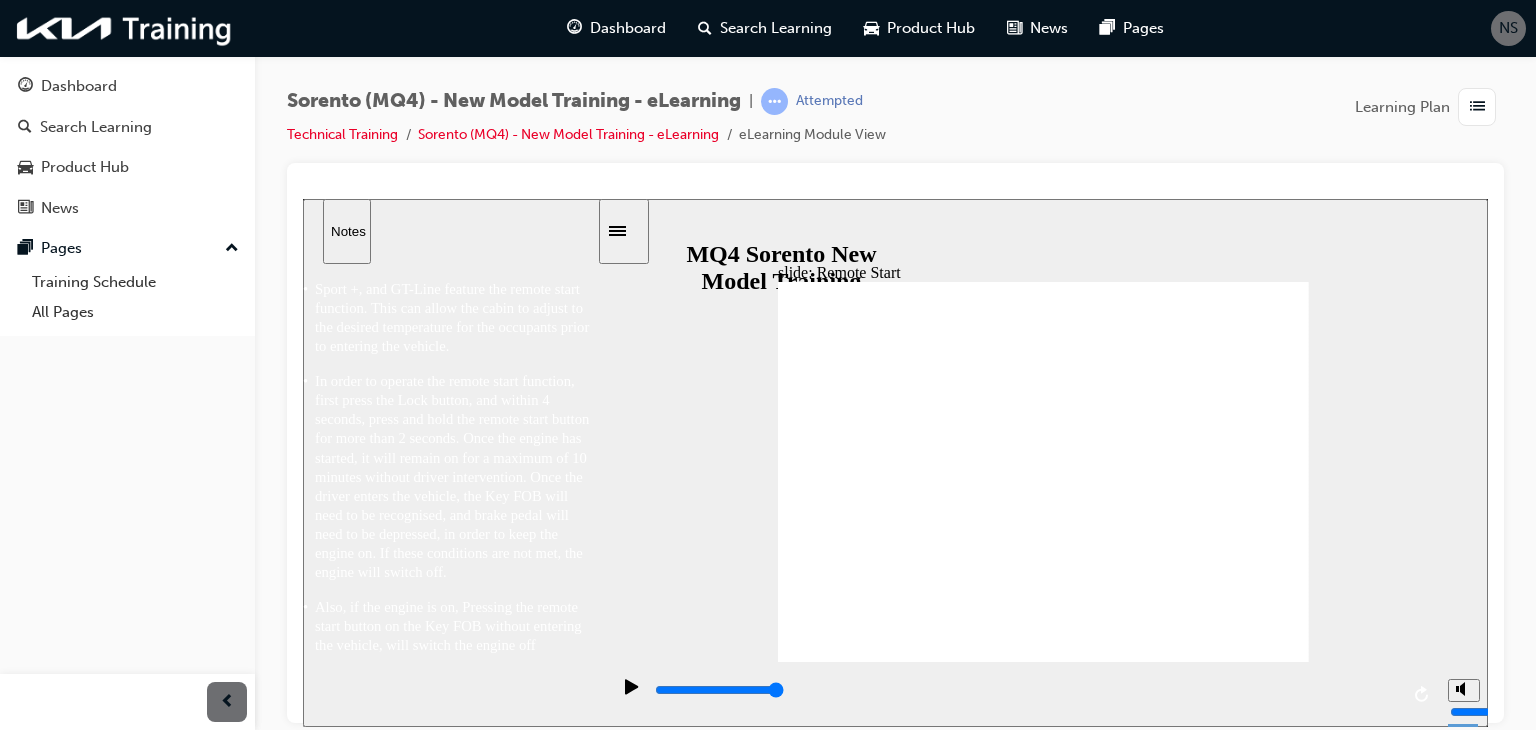 click 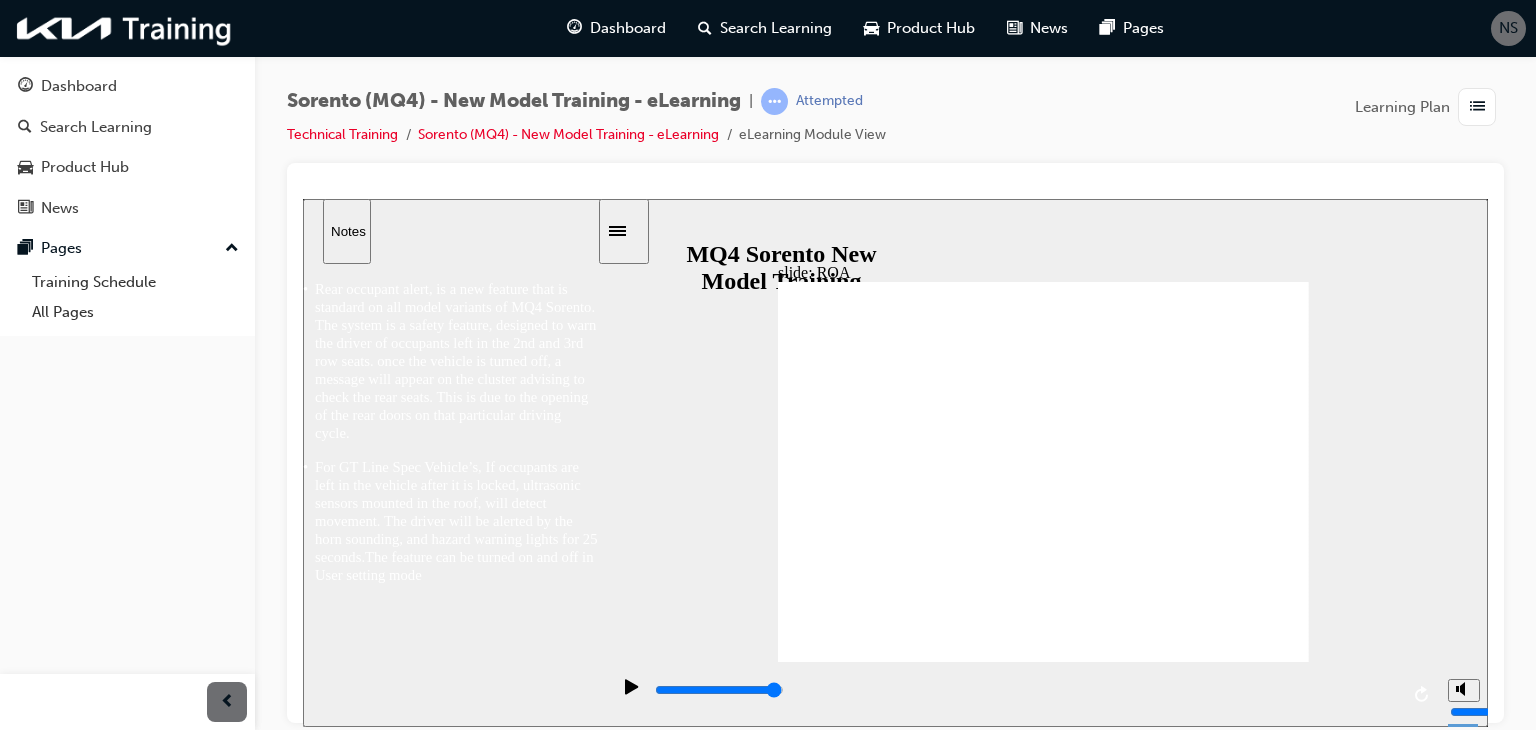 click at bounding box center (719, 689) 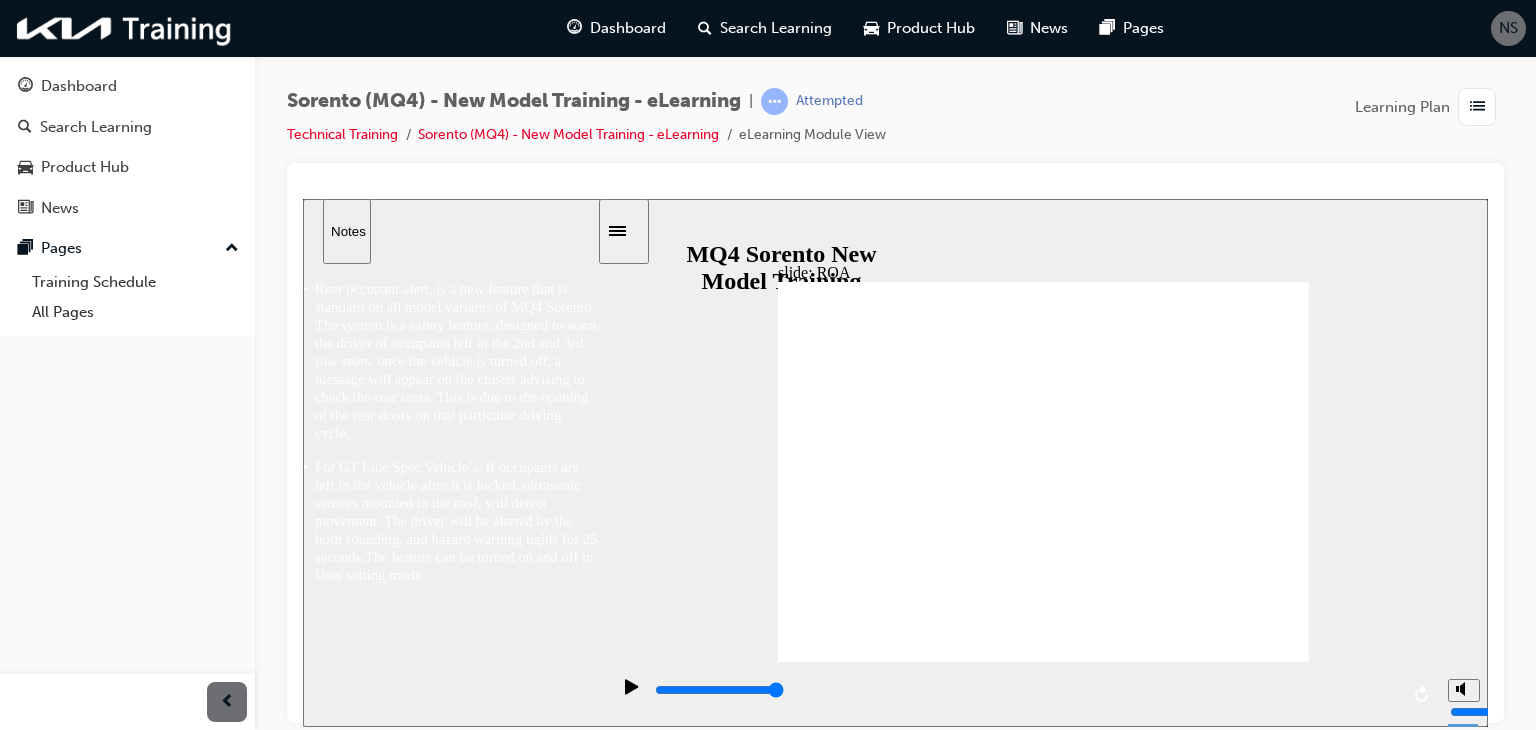 click 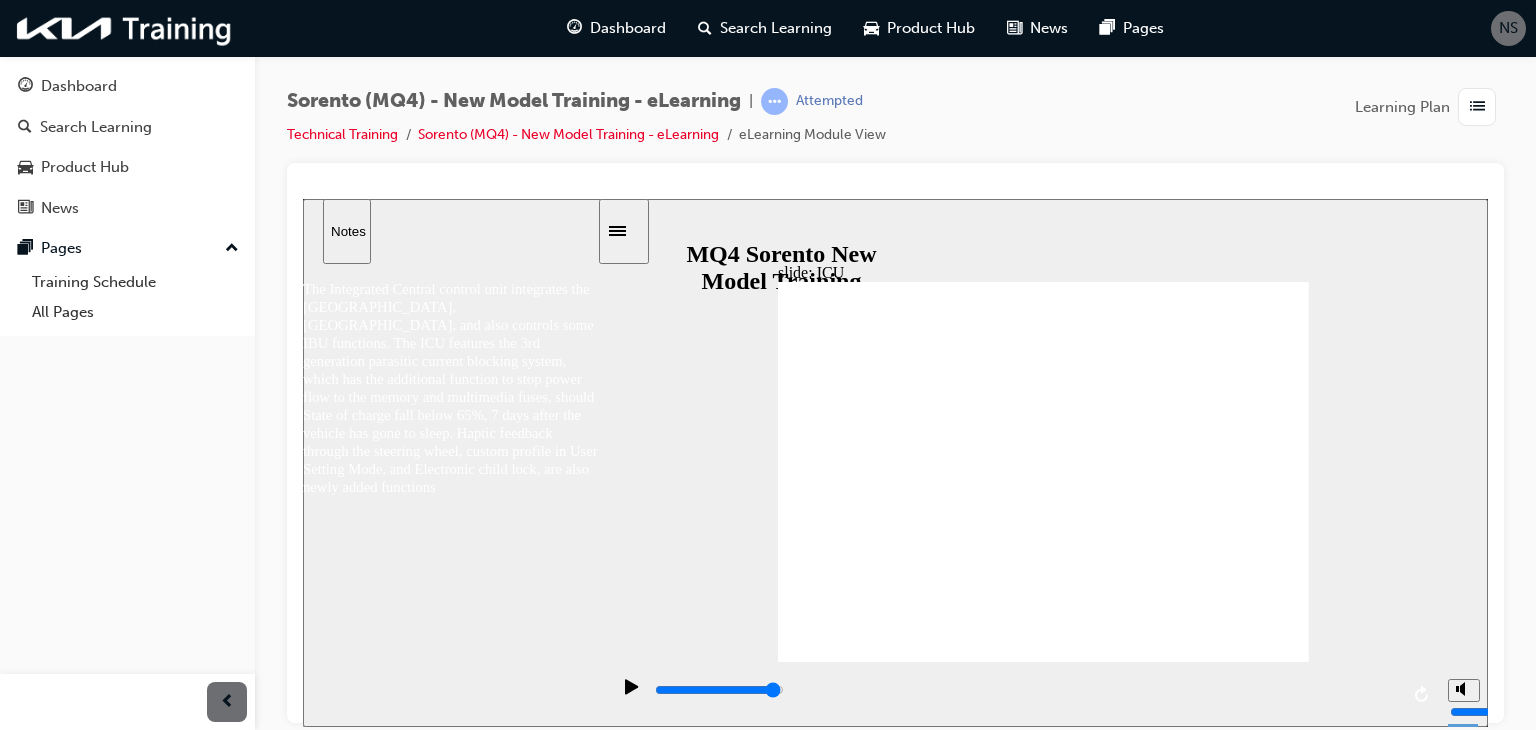 click at bounding box center [719, 689] 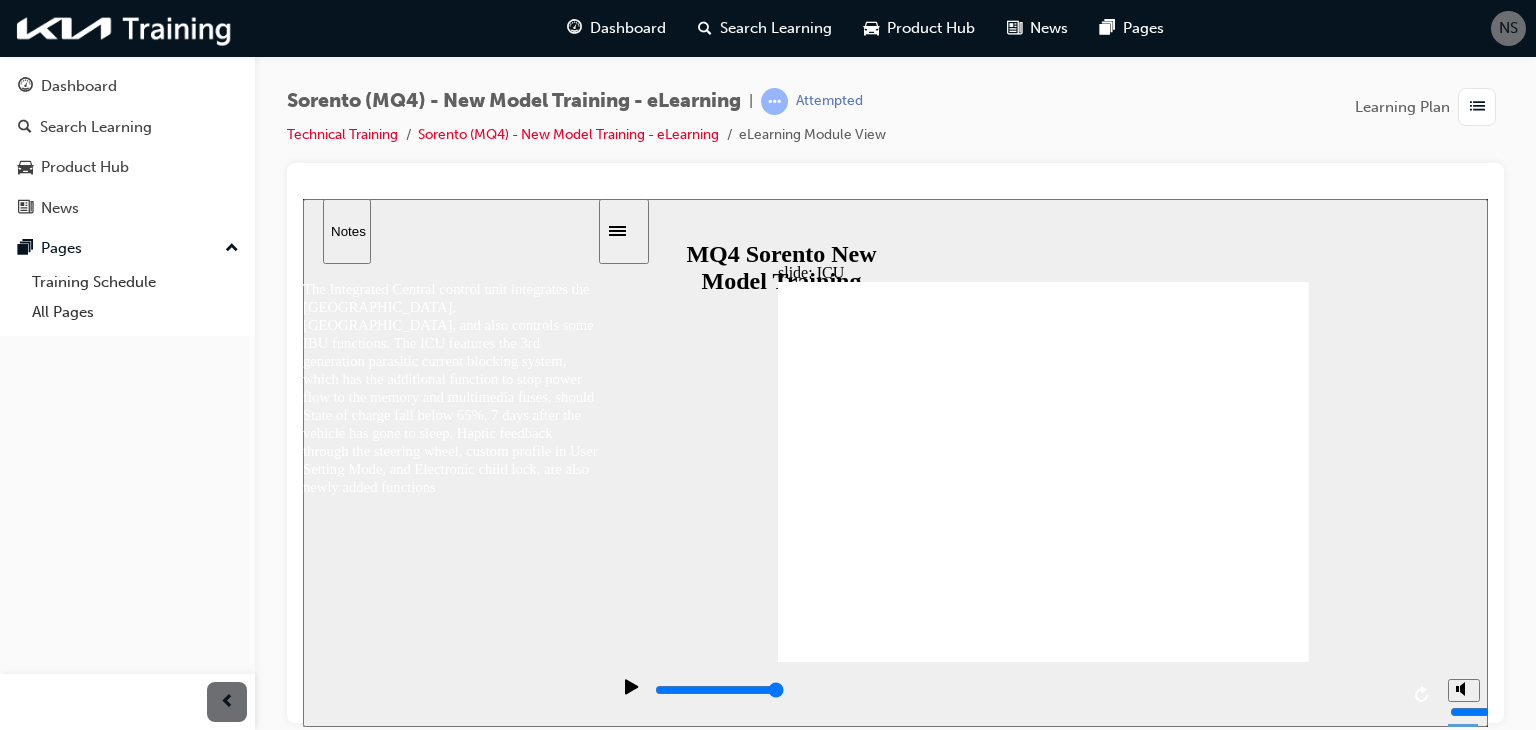 click 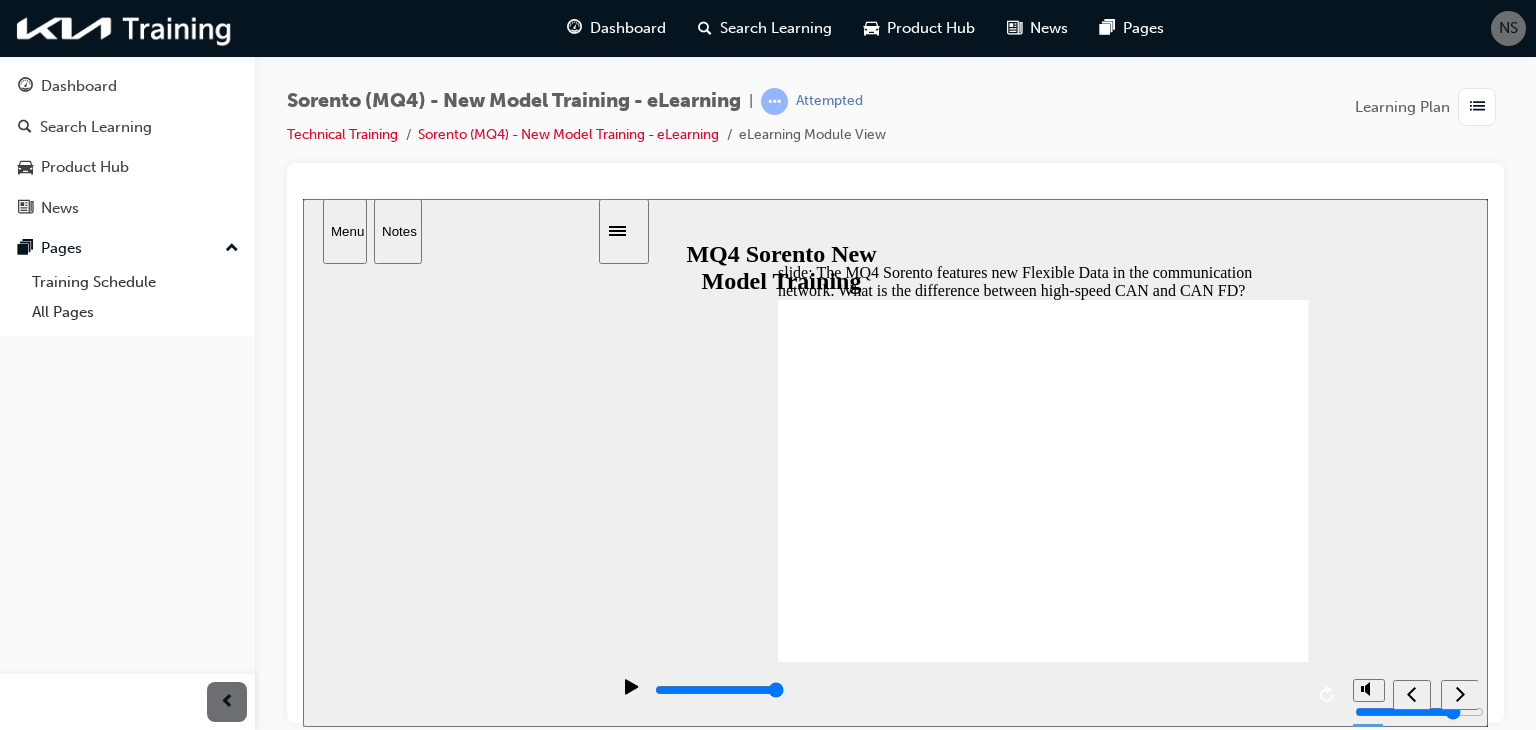 click 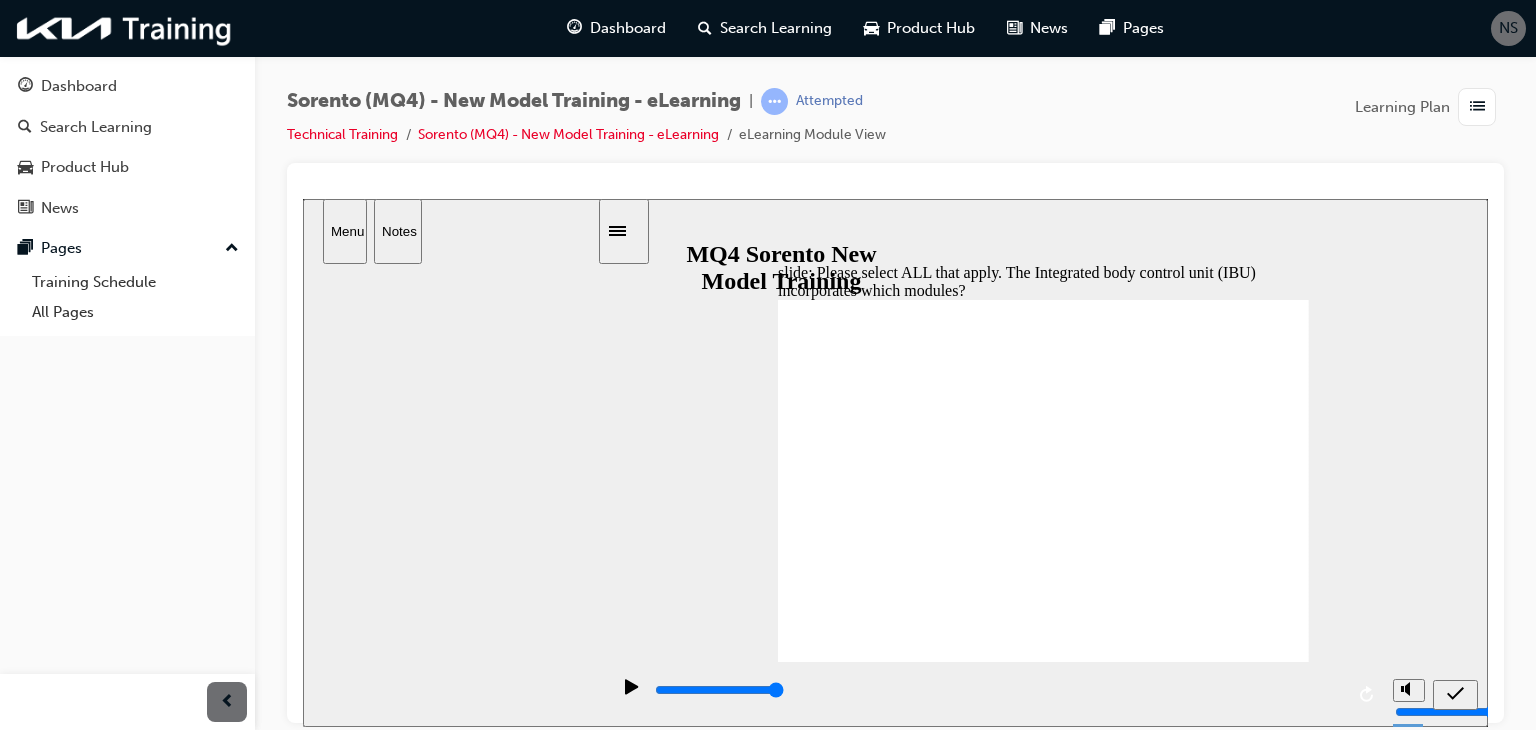 click 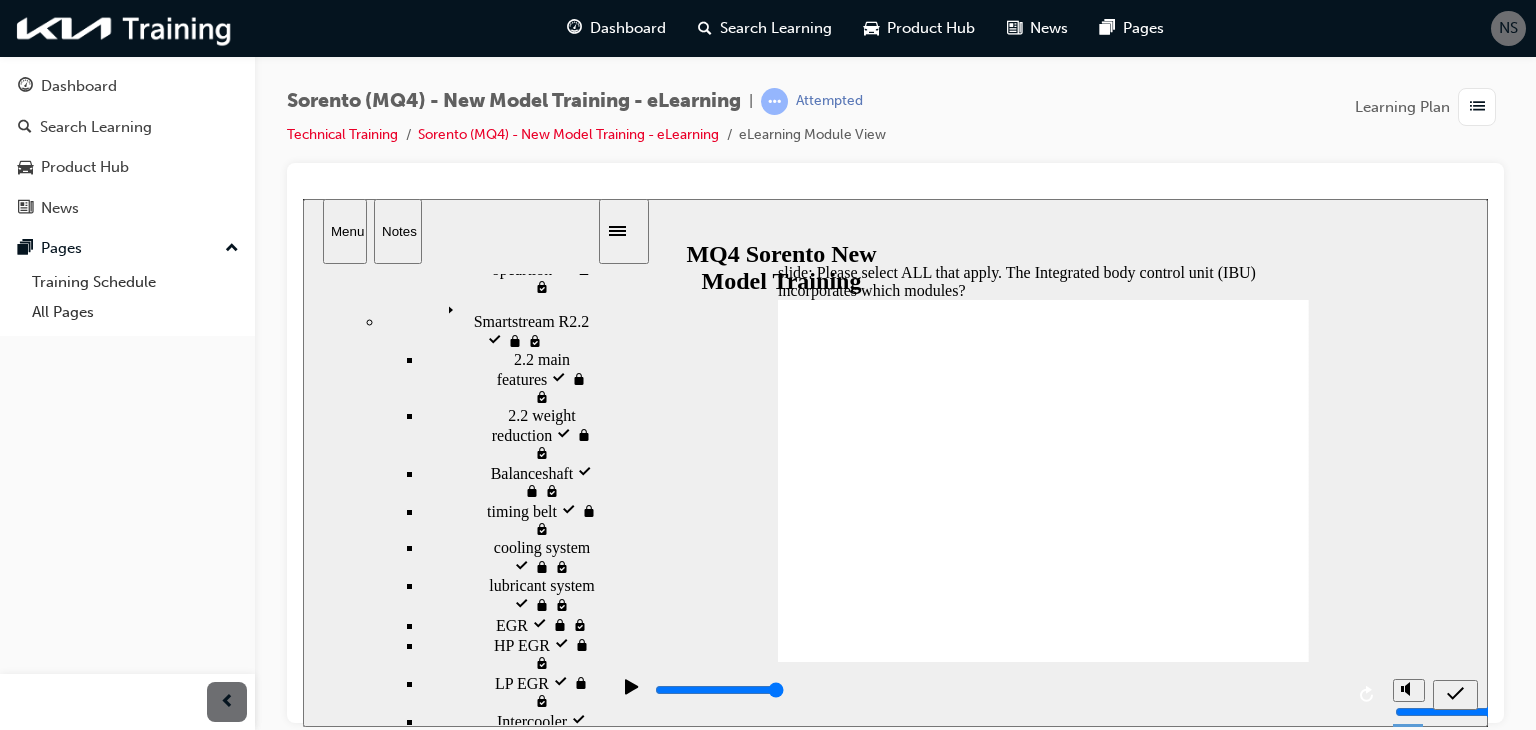 click 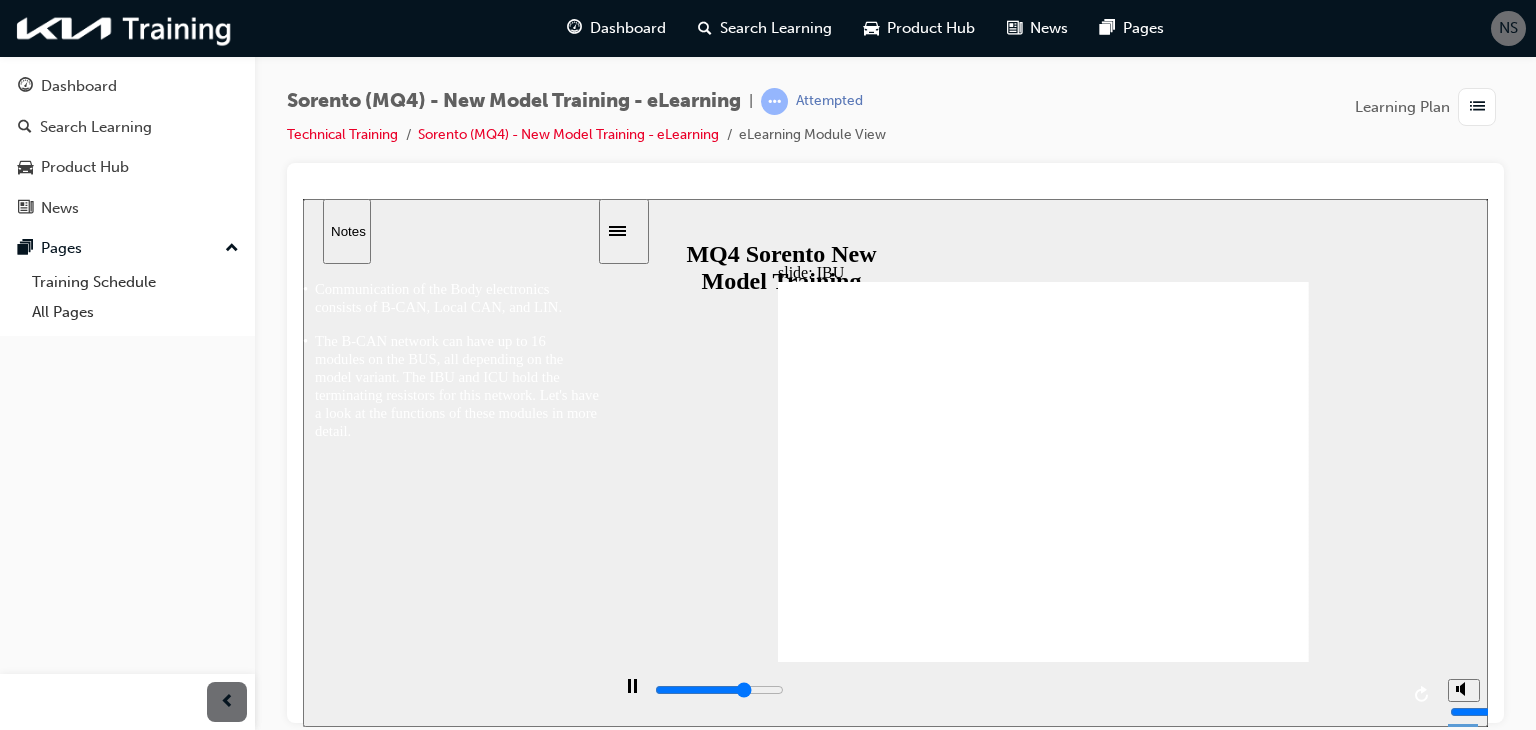 scroll, scrollTop: 0, scrollLeft: 0, axis: both 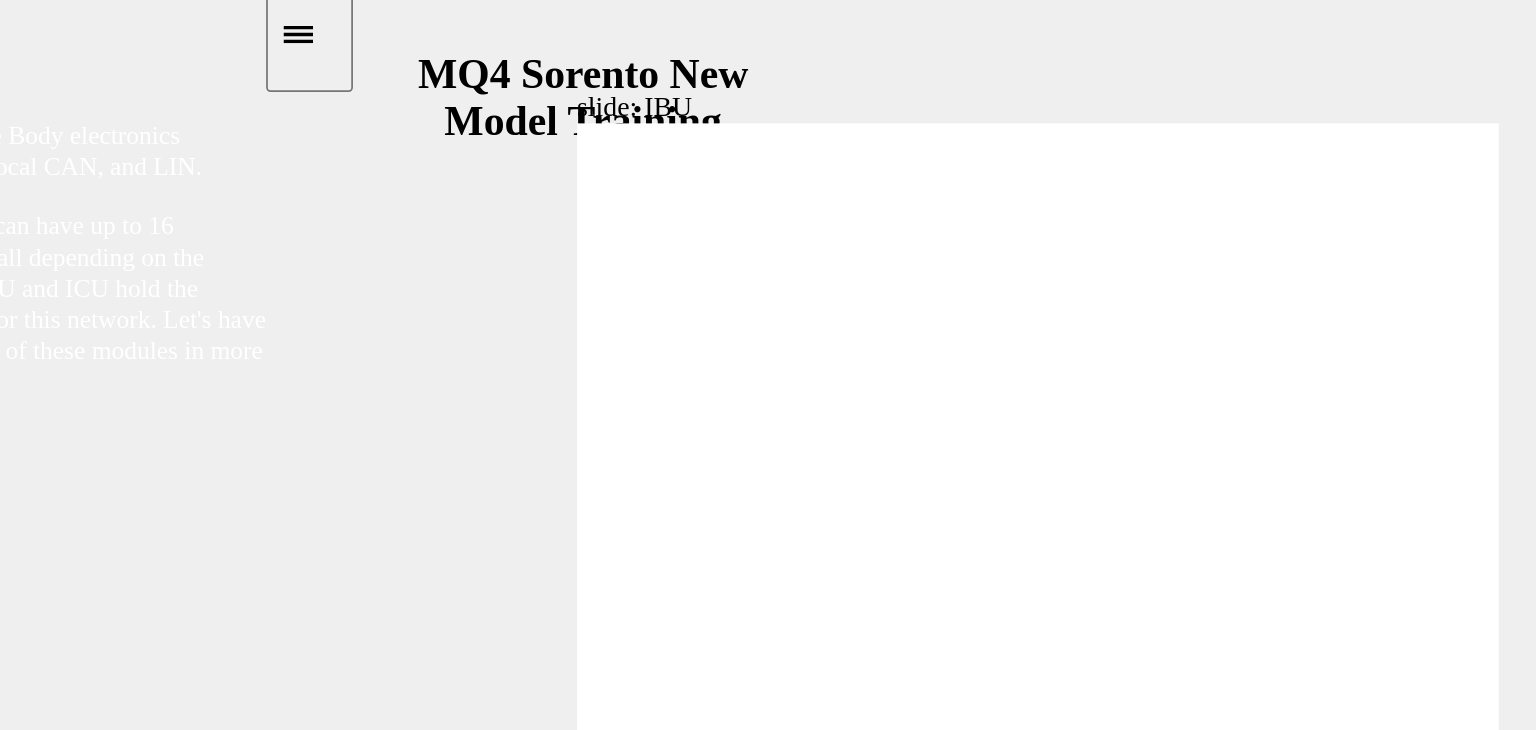 click 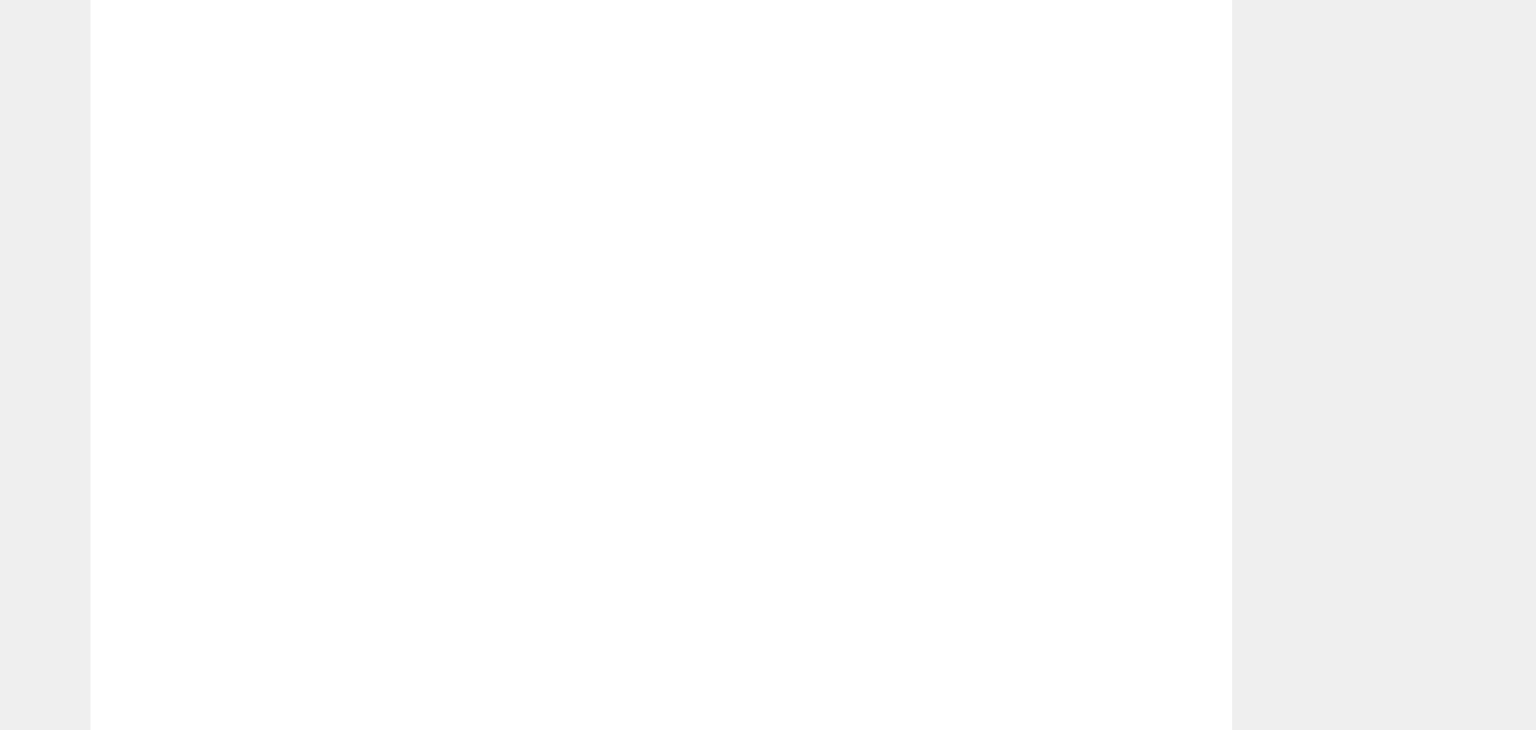click 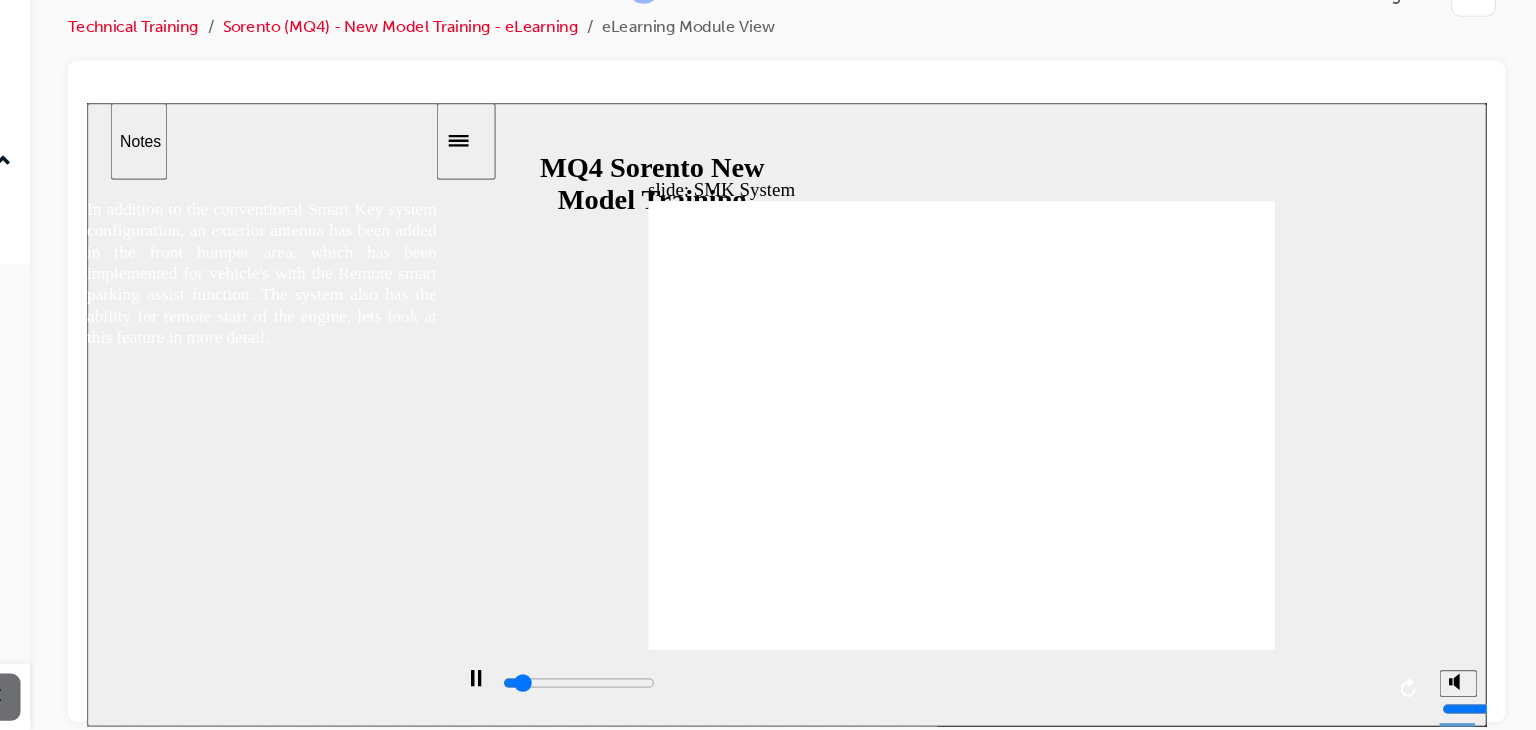 scroll, scrollTop: 0, scrollLeft: 0, axis: both 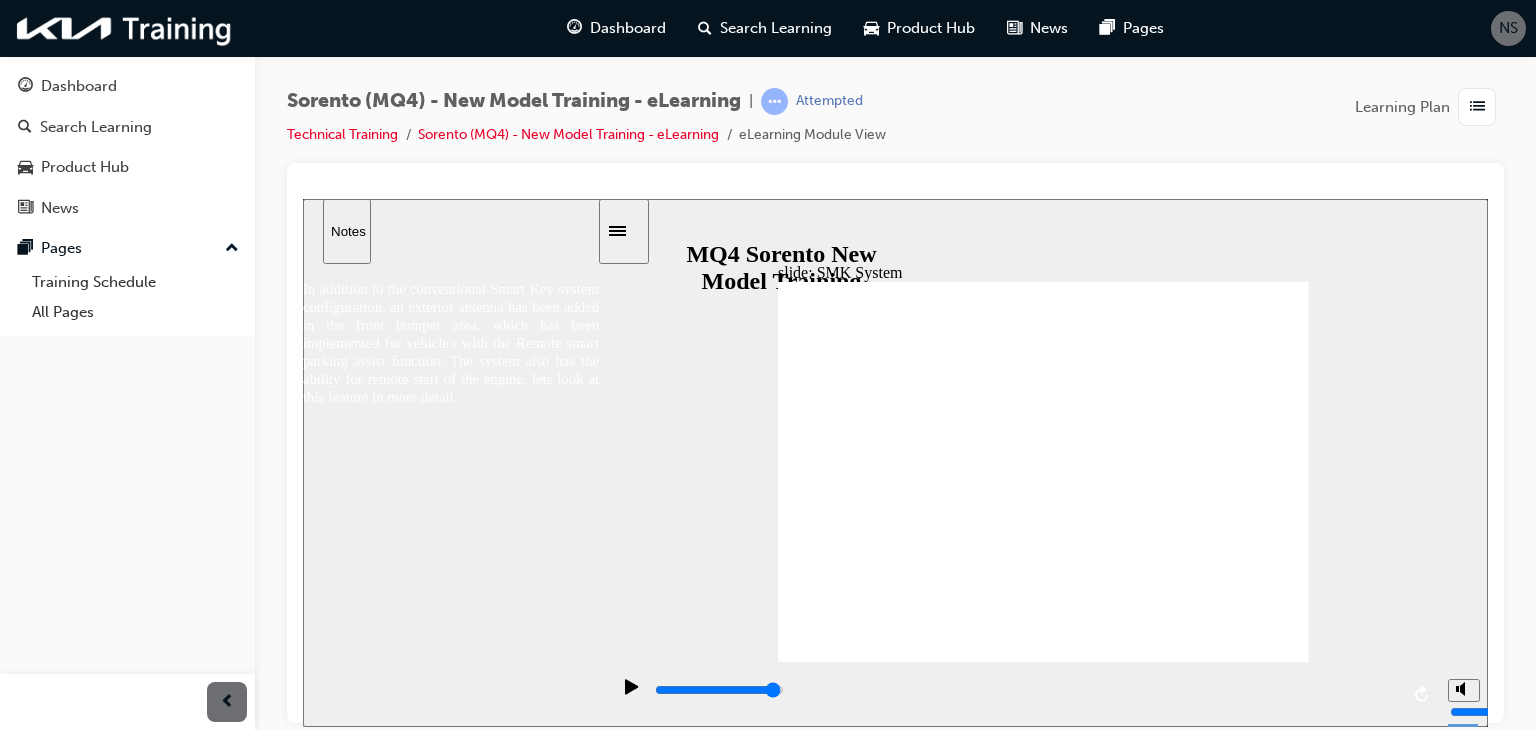 click at bounding box center [1025, 690] 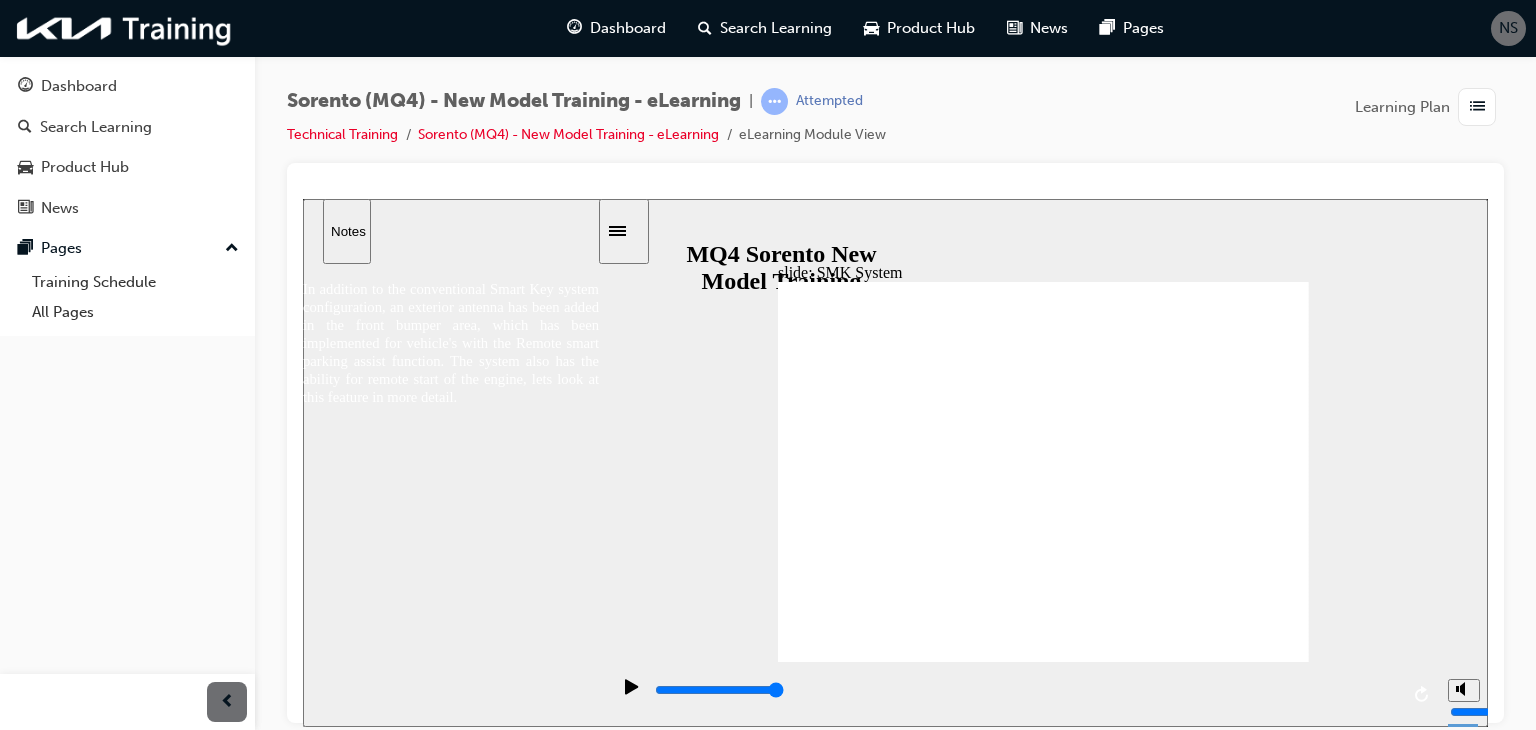 click 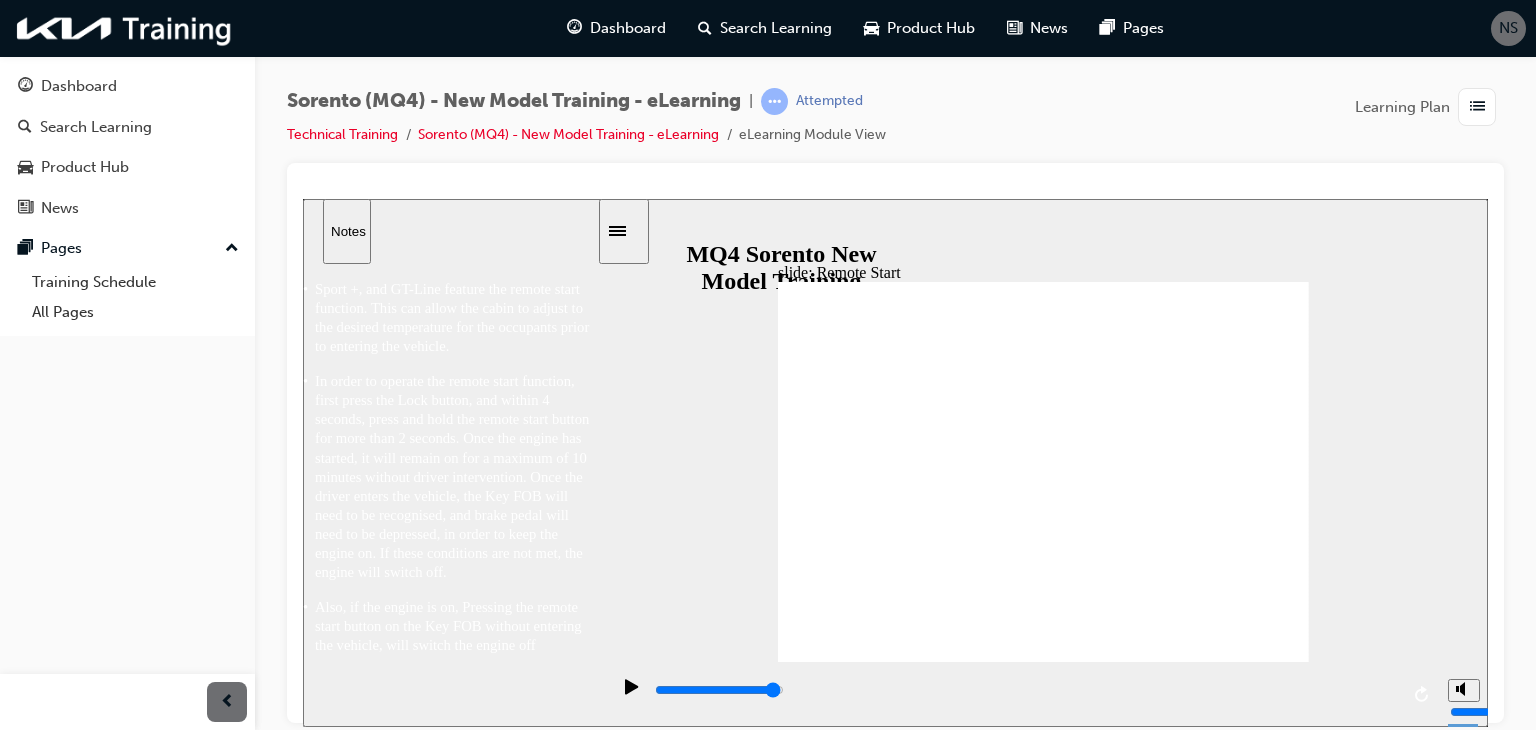 click at bounding box center (1025, 690) 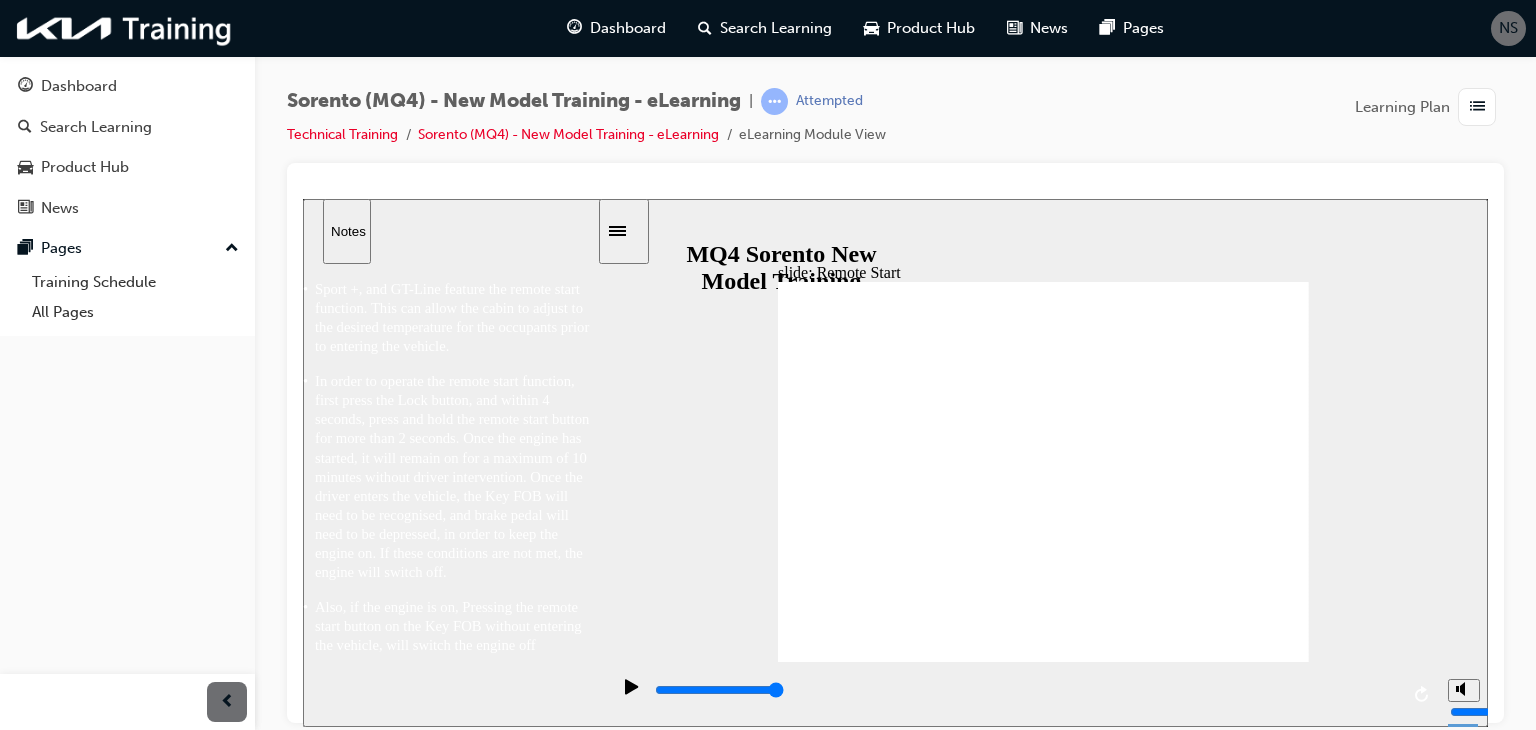 click 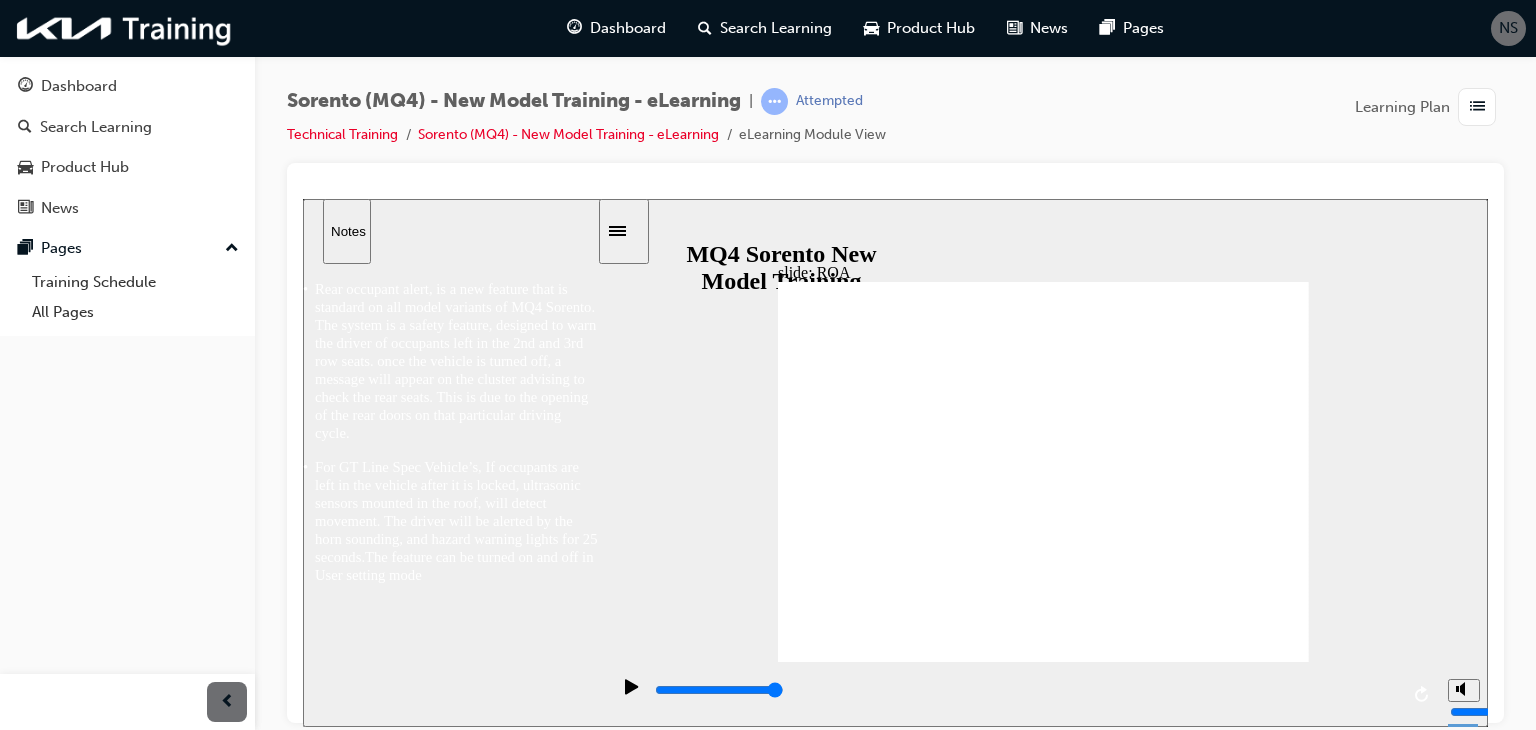 click at bounding box center [1025, 690] 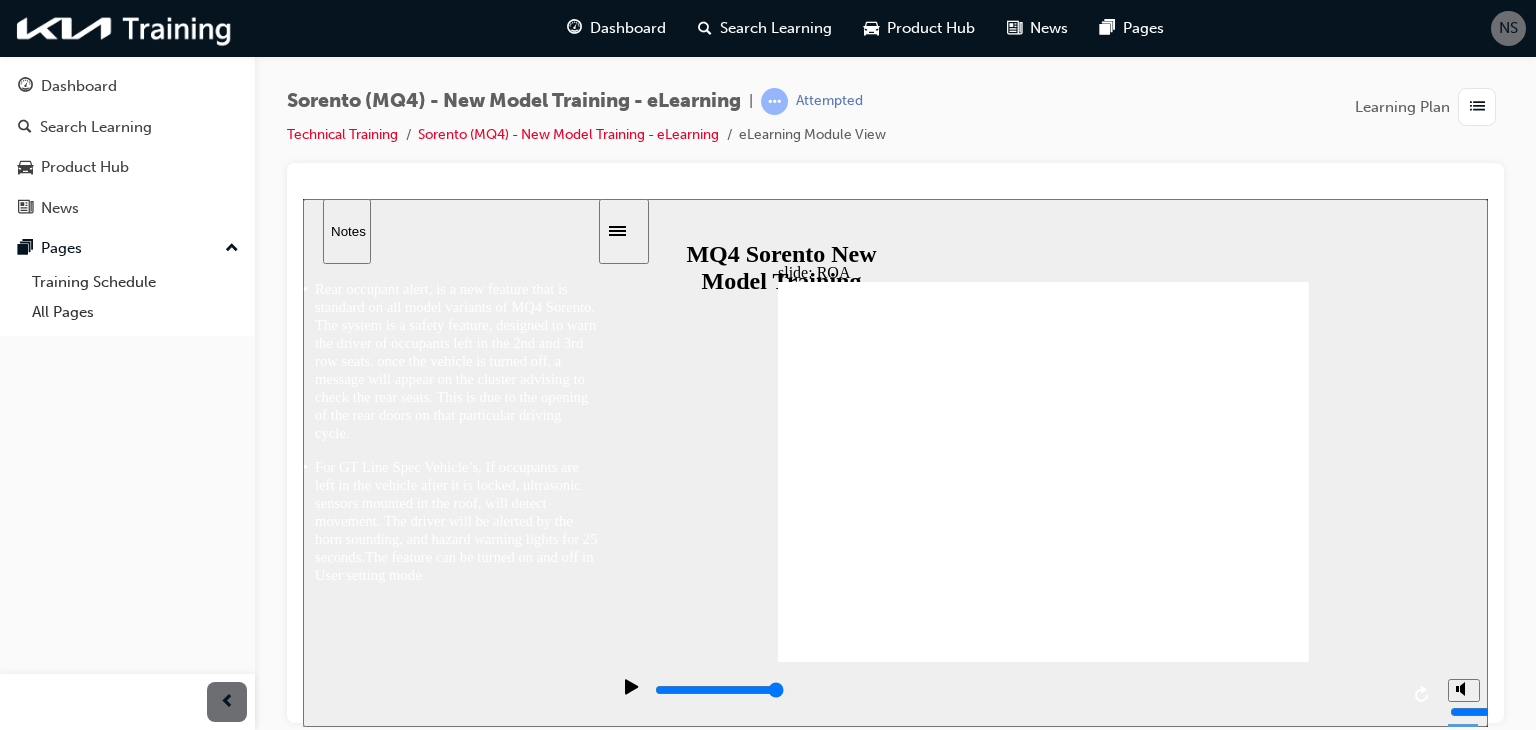 click 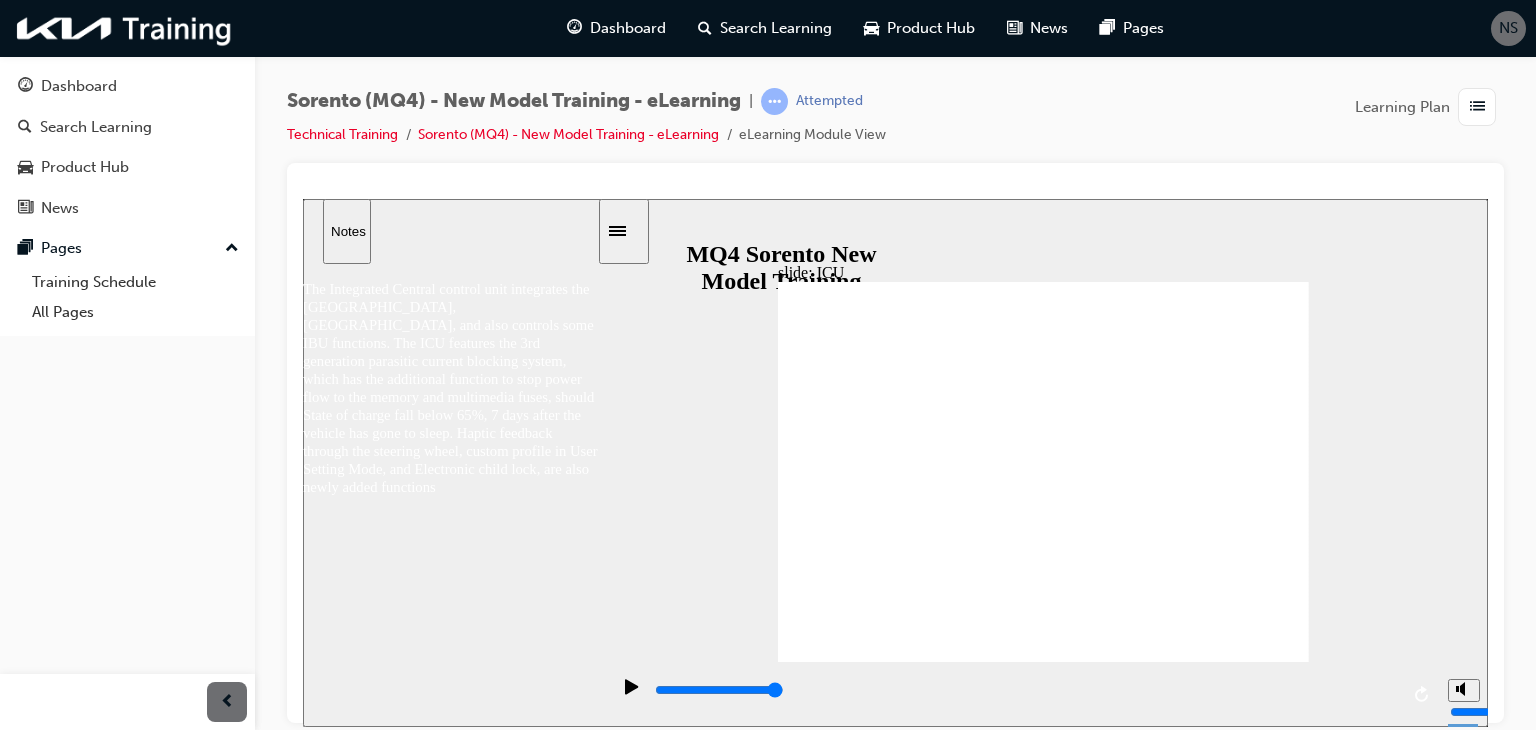 click at bounding box center (719, 689) 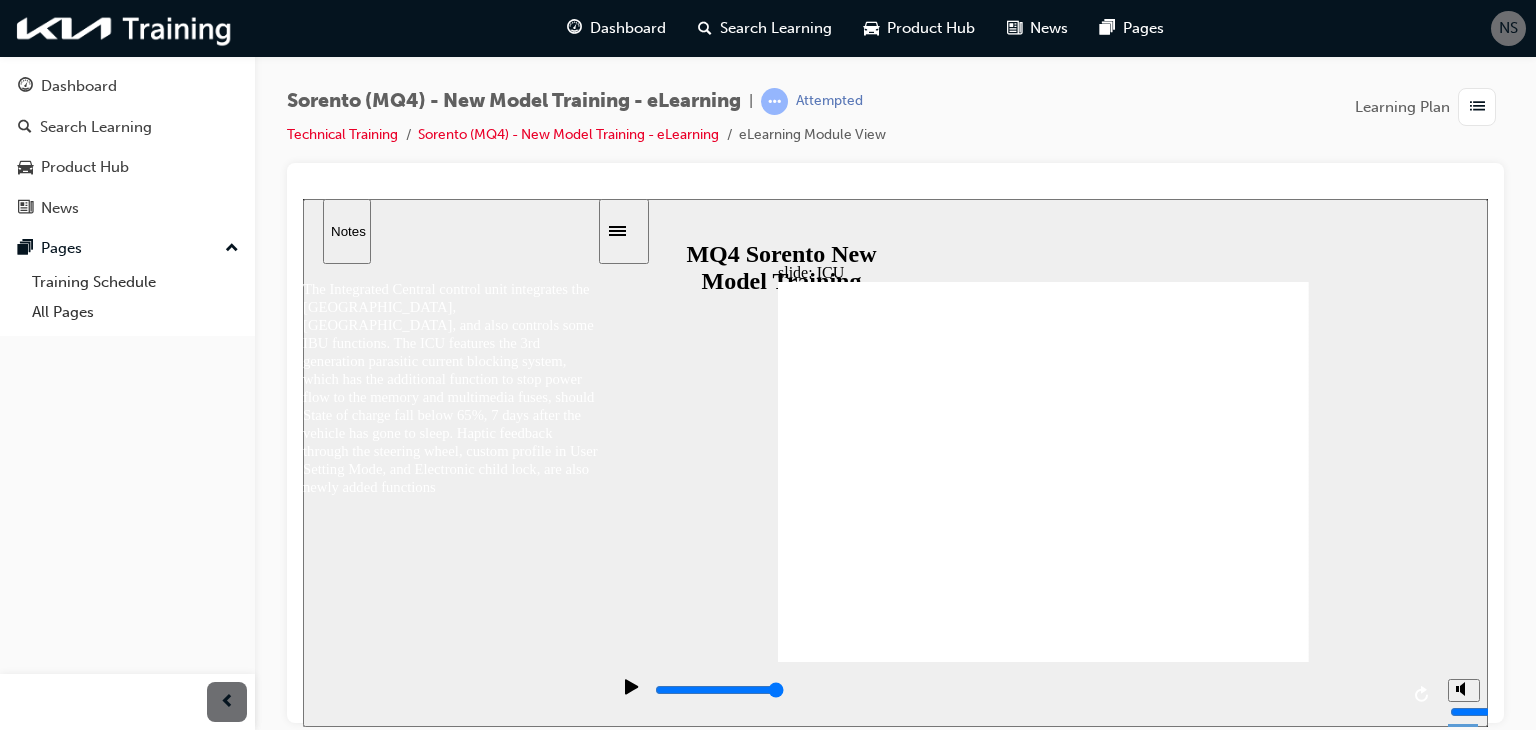 click 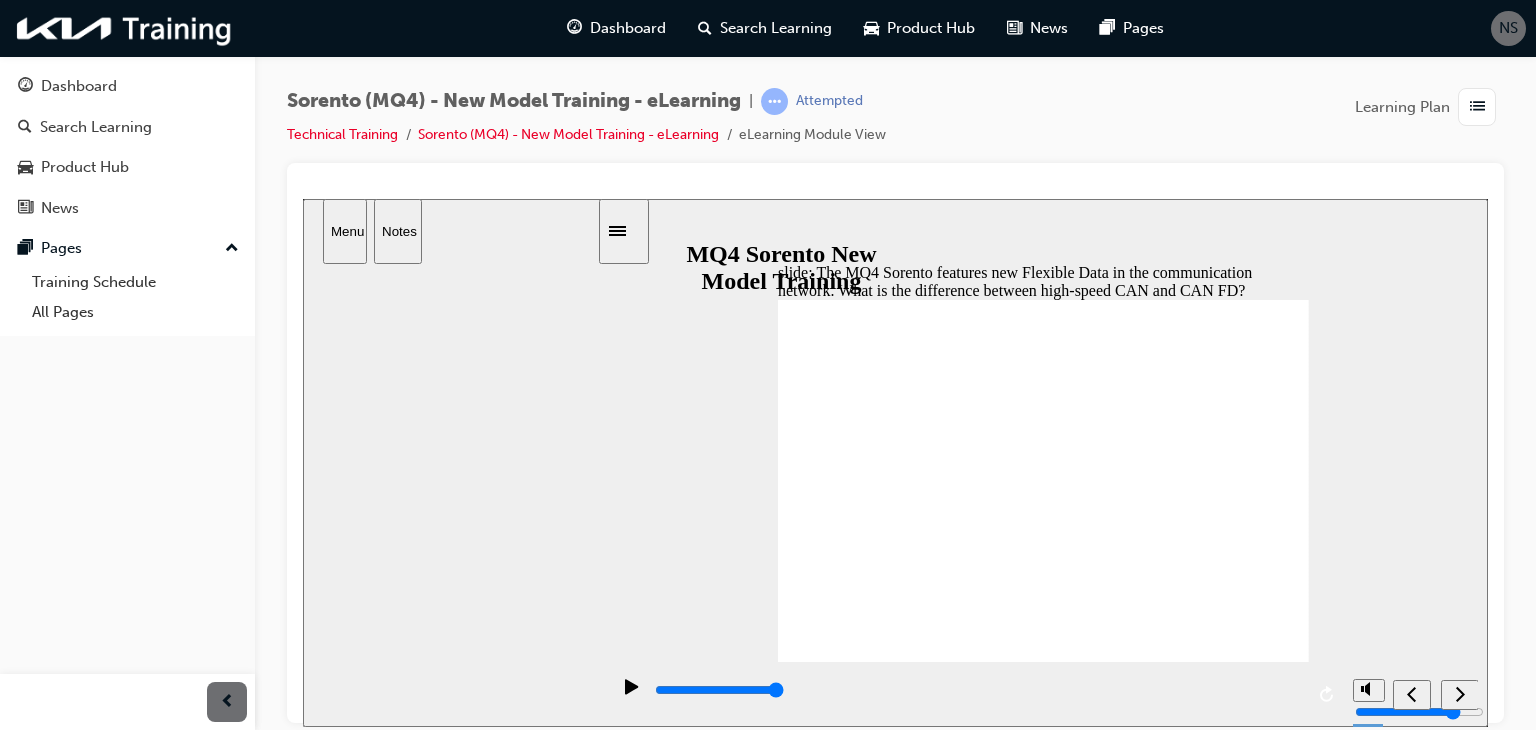click 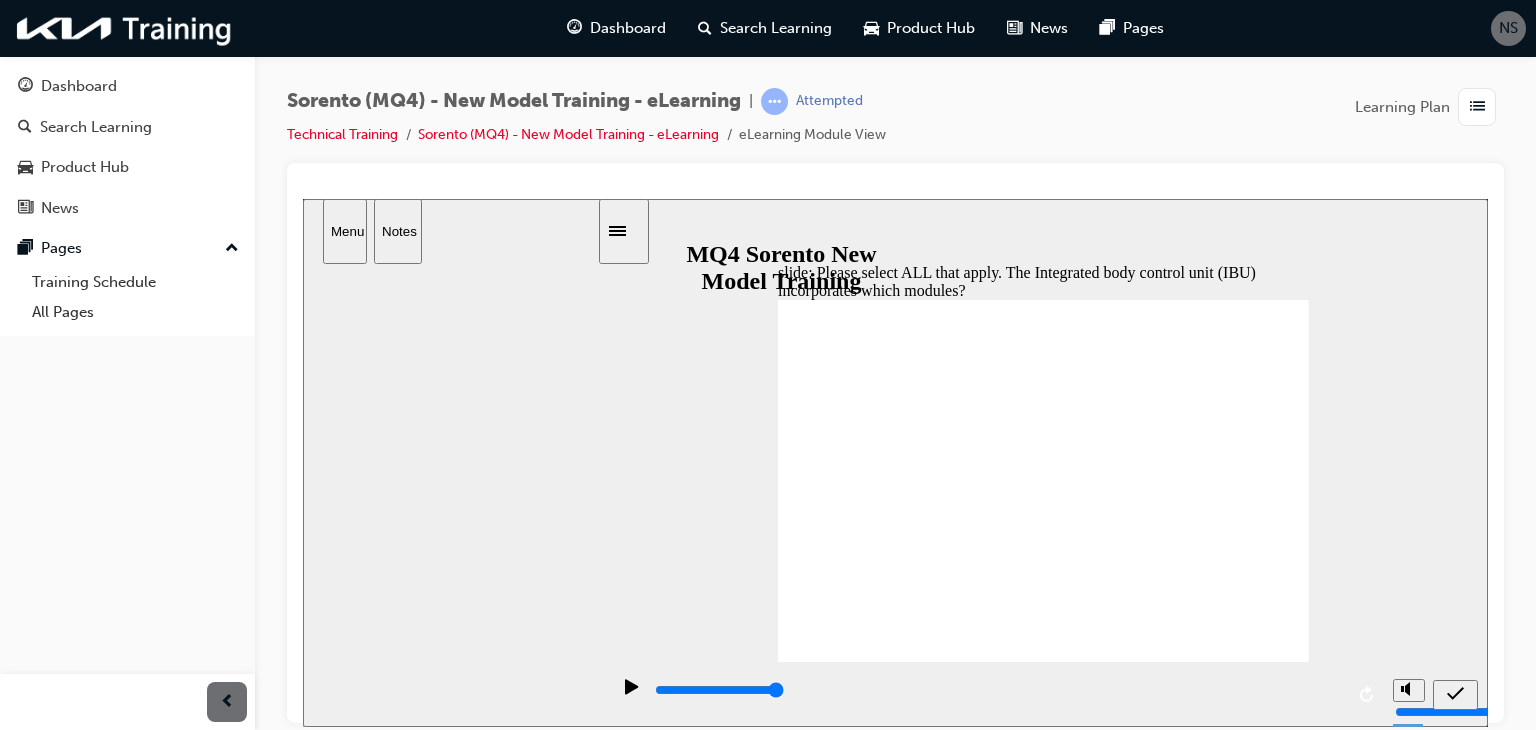 click 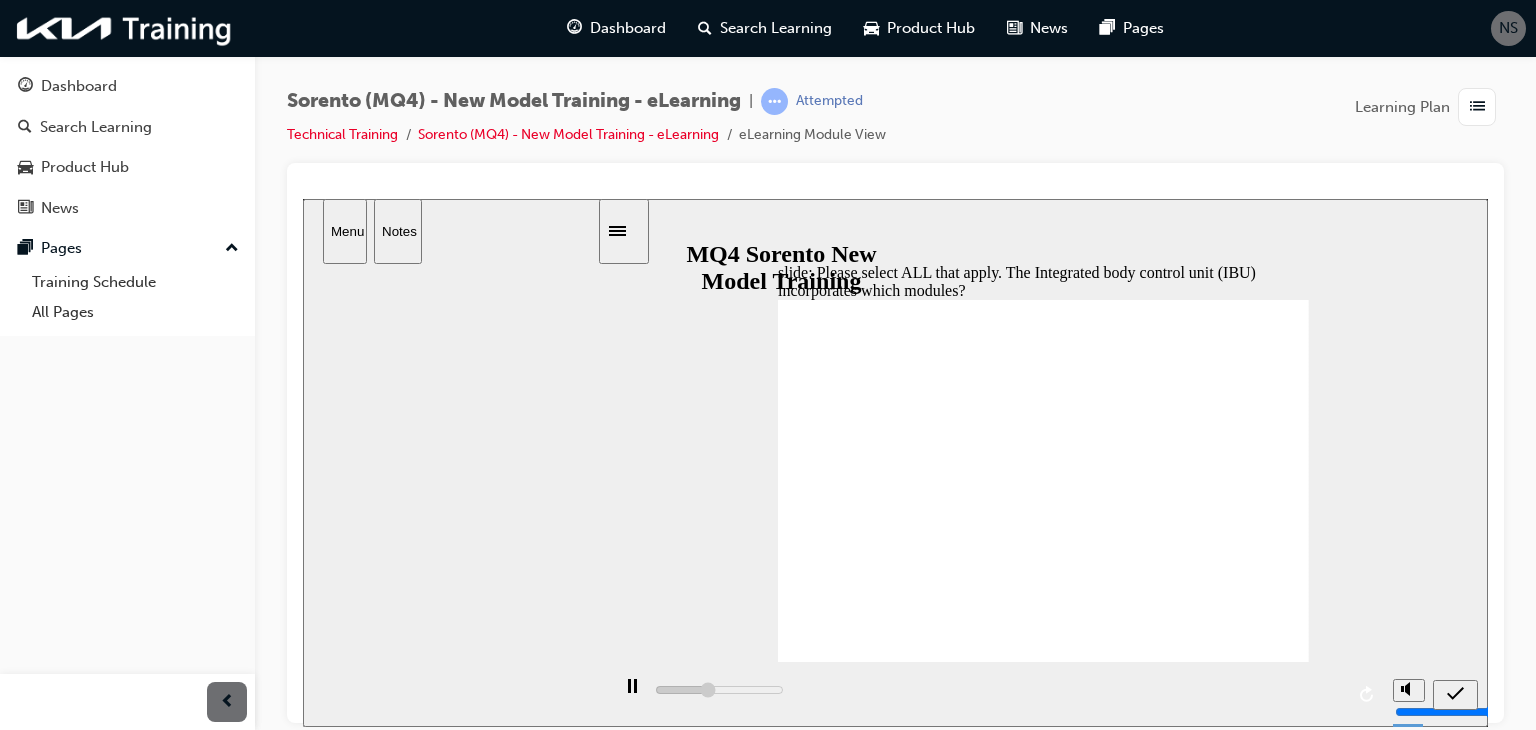 click 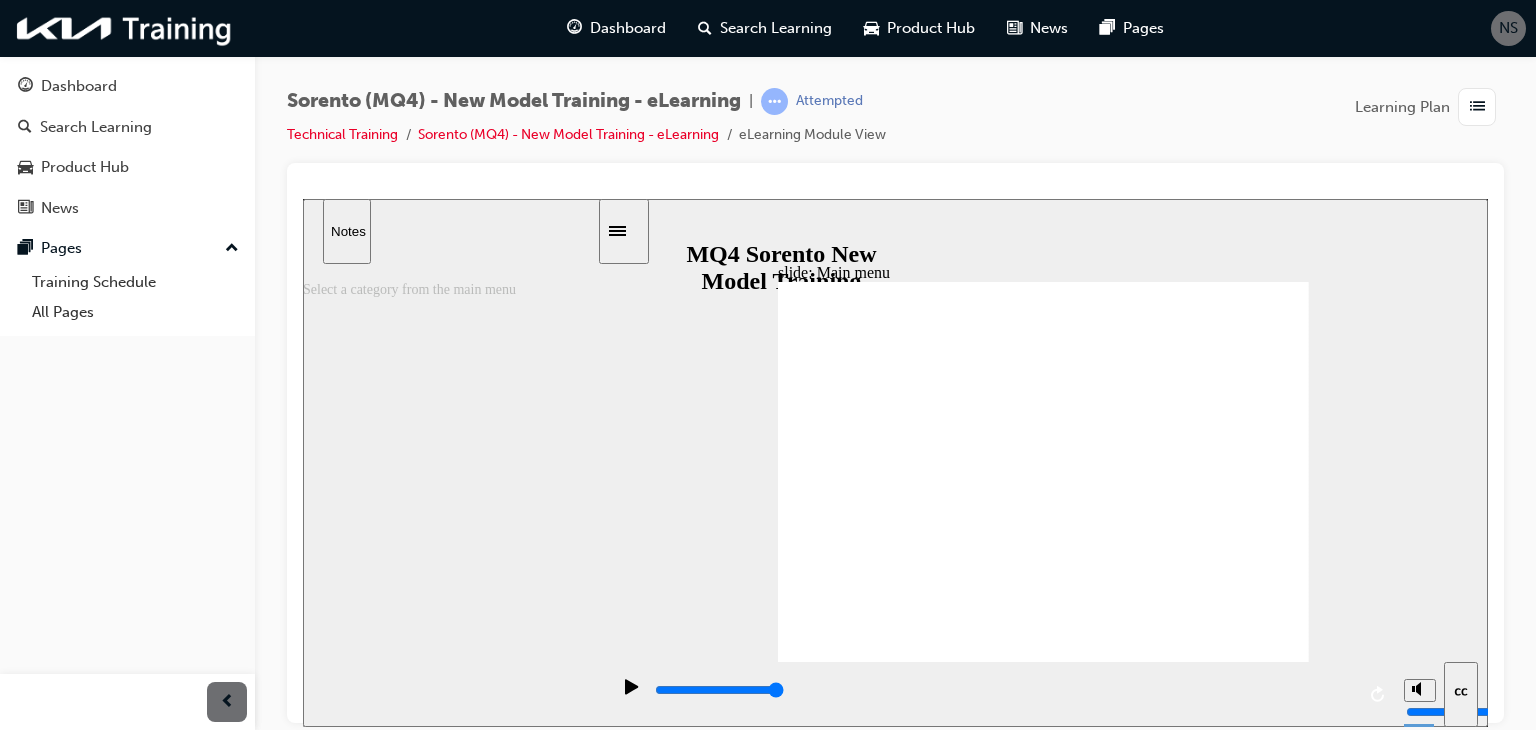 click 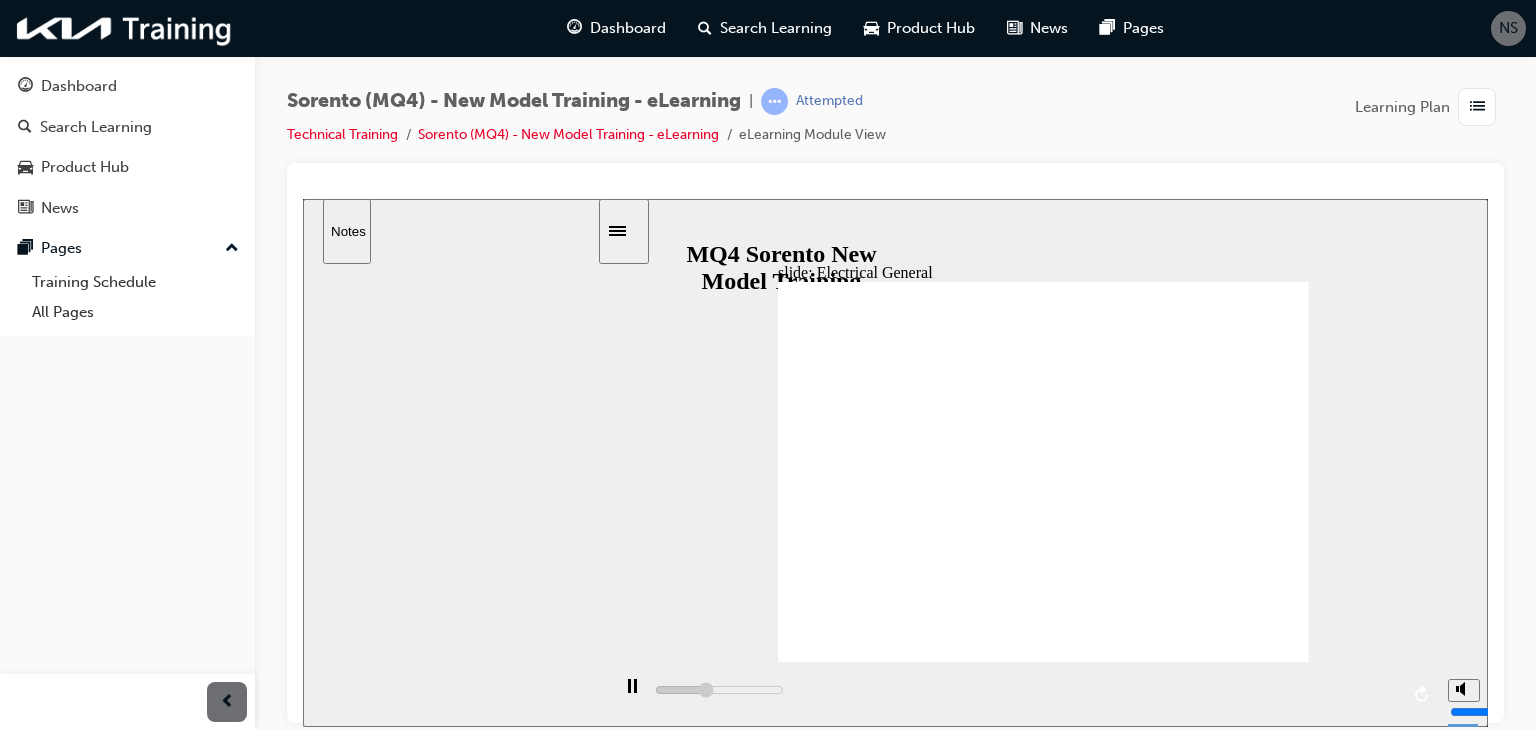 click 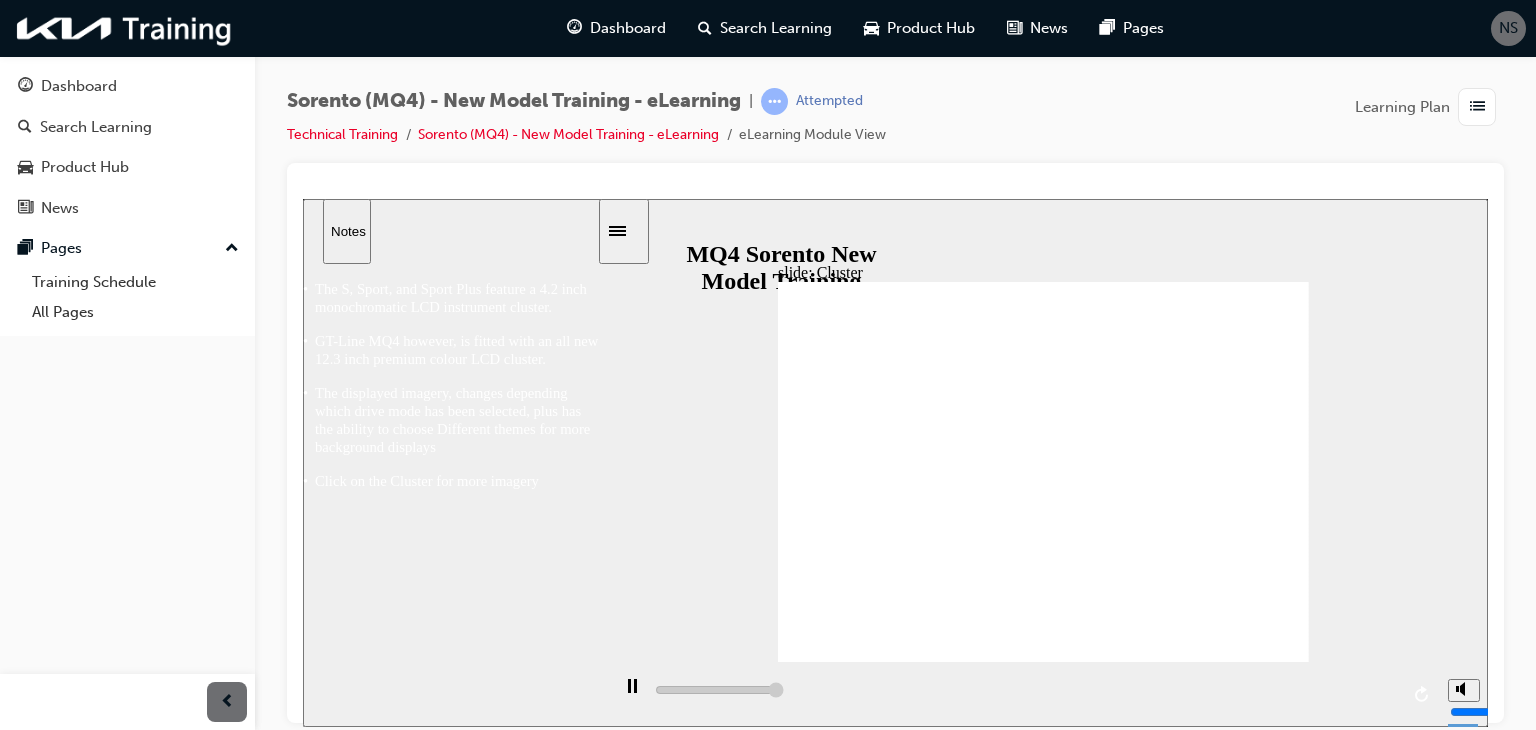 click 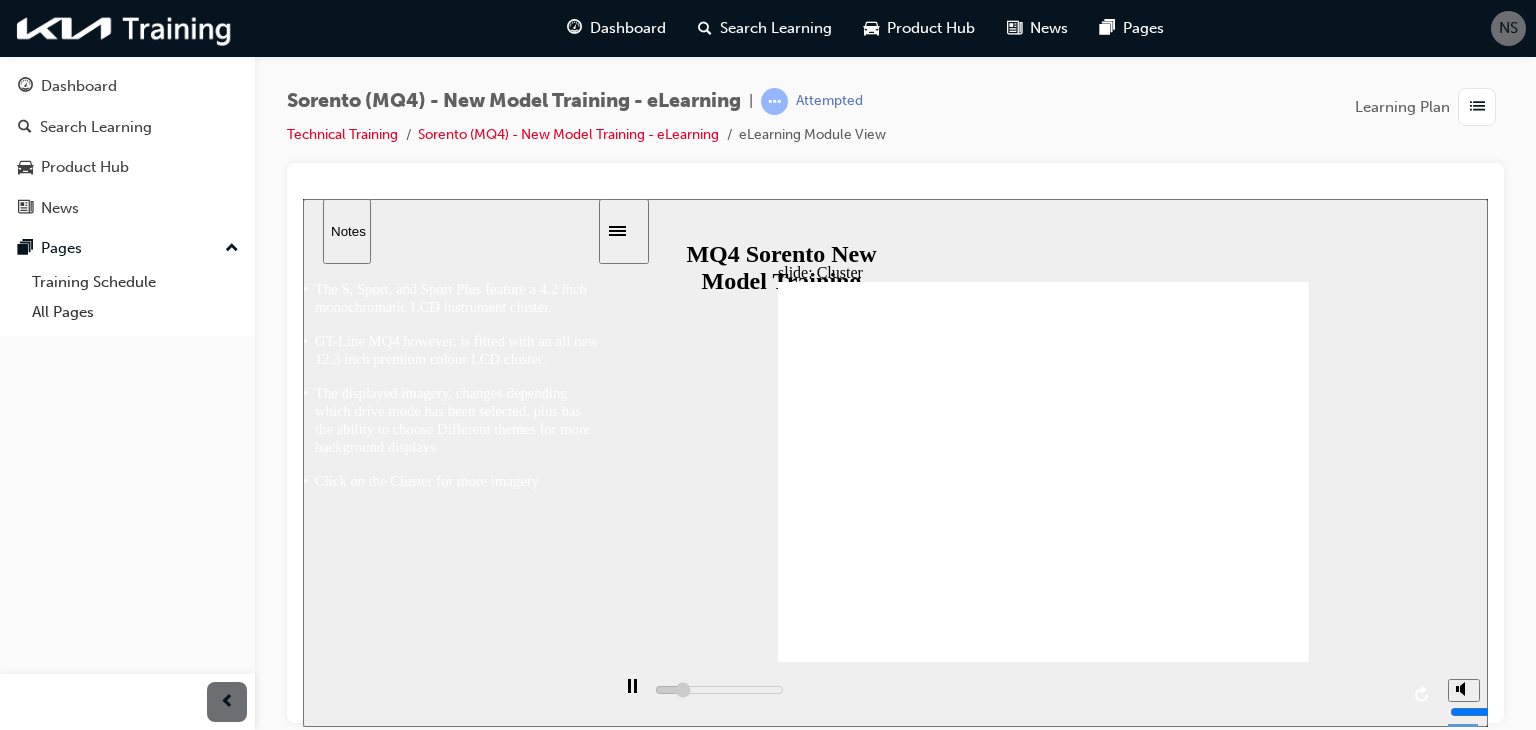 click 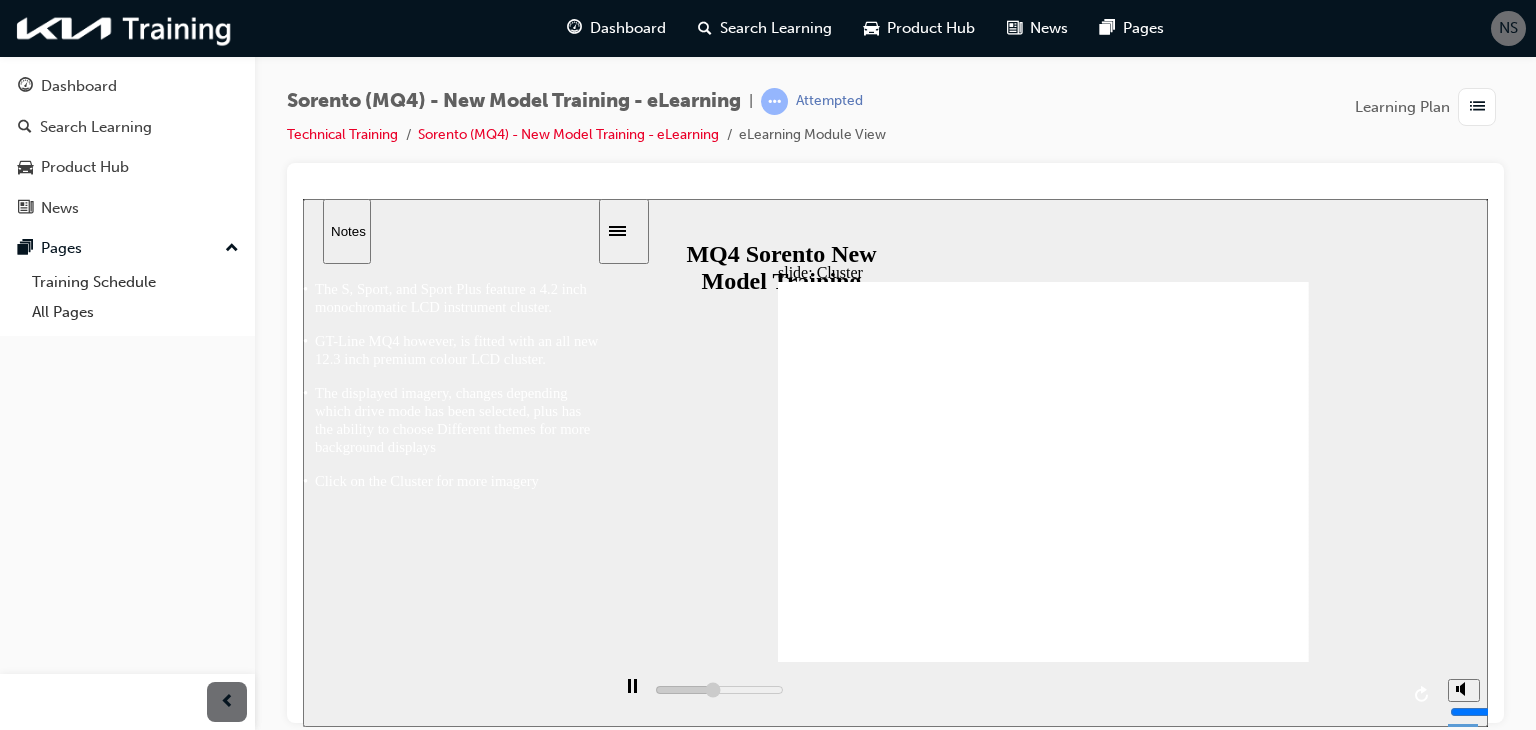 click 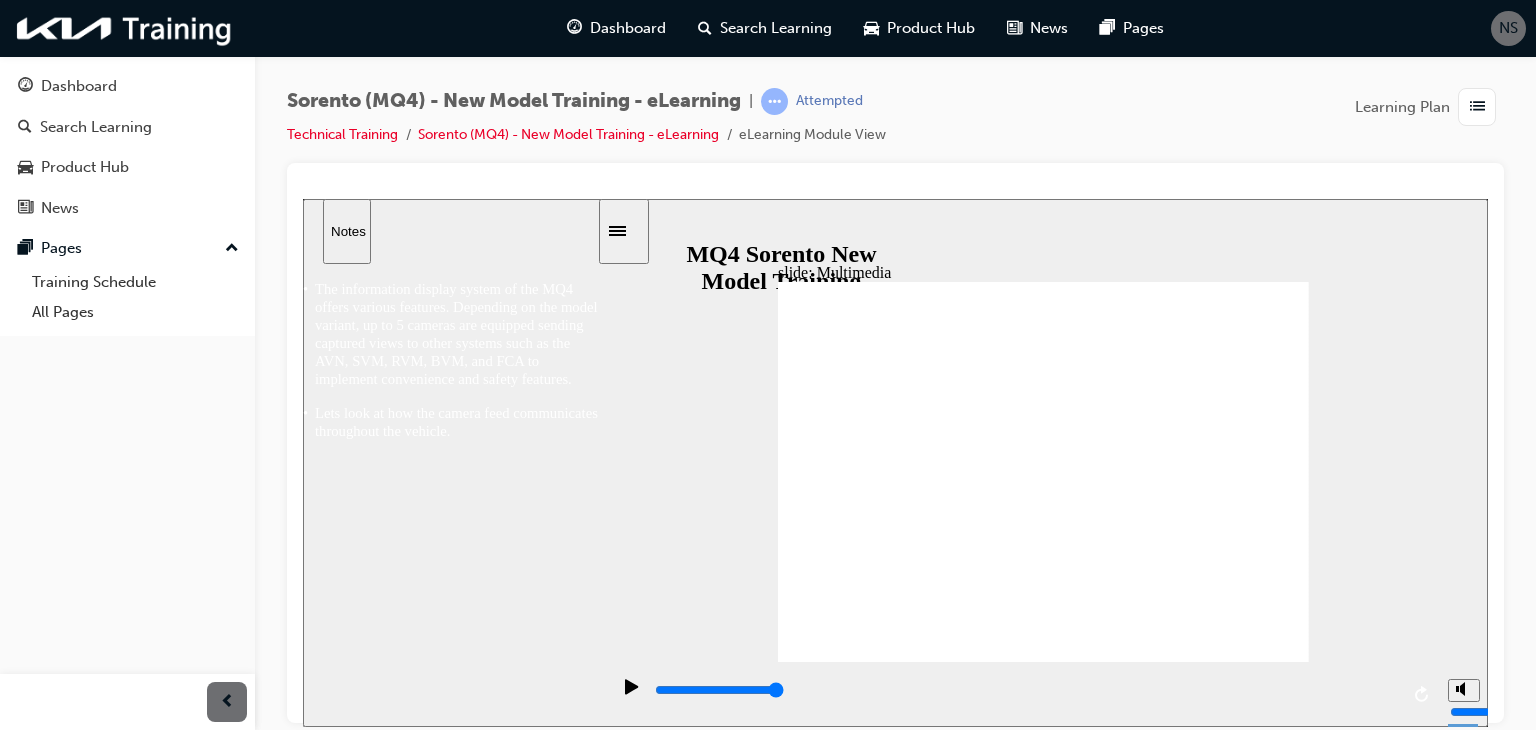 click on "slide: Multimedia
Multimedia 직선 연결선 5 ▶ Full system configuration Antenna Camera AMP SVM ADAS PRK HUD Cluster Line 52 Line 52 back button.png next button.png Line 52 Line 52 Line 52 Line 52 Line 52 Line 52 Line 52 Line 52 Line 52 Line 52 Front bumper camera Rear camera Line 52 Line 52 Steering switch Microphone Camera AVN FCA camera ▶  Full system configuration FCA camera Antenna Microphone Rear camera Front bumper  camera Steering switch Cluster Camera Camera AMP ADAS  PRK AVN SVM HUD Multimedia Skip navigation. Press enter to return to the slide.
2" at bounding box center (895, 462) 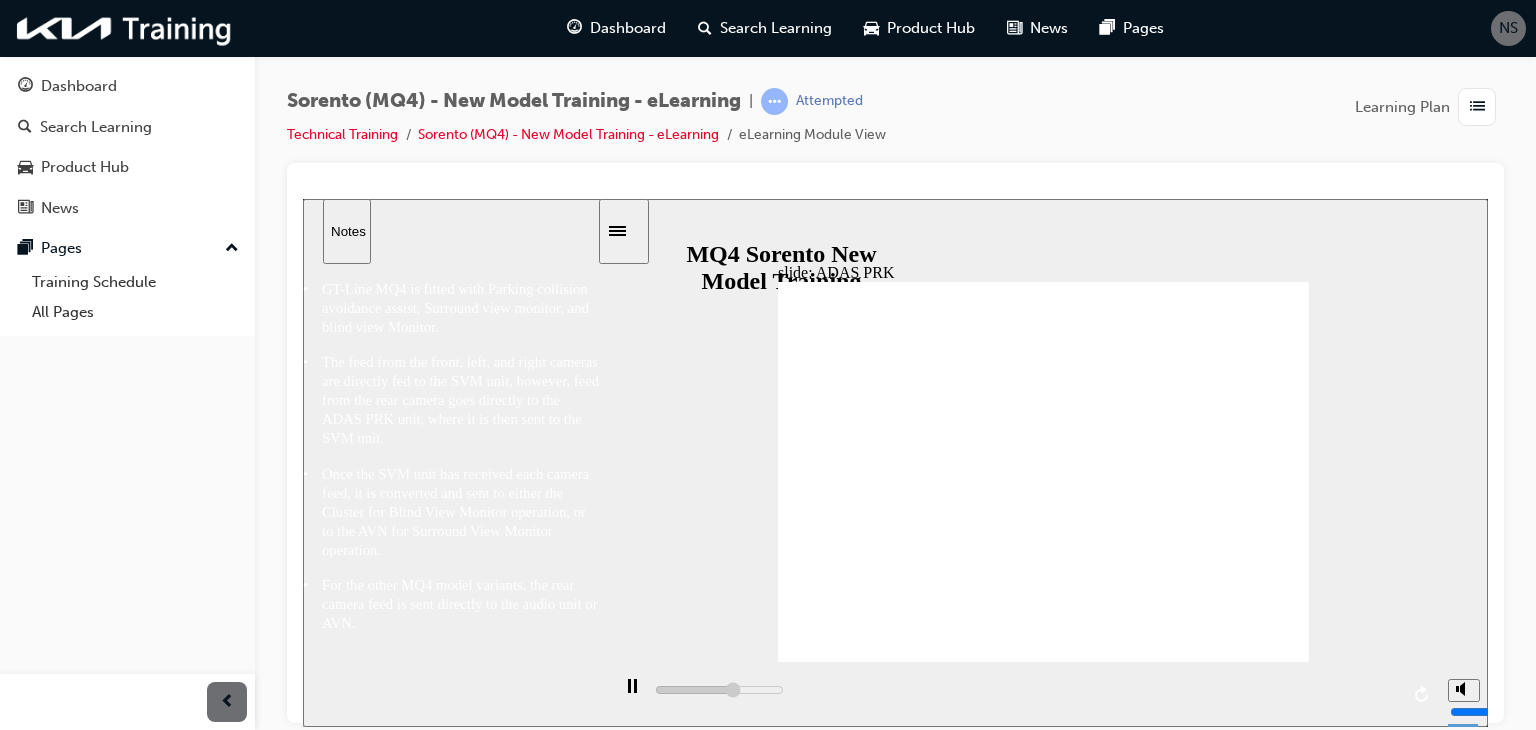 click at bounding box center (1023, 693) 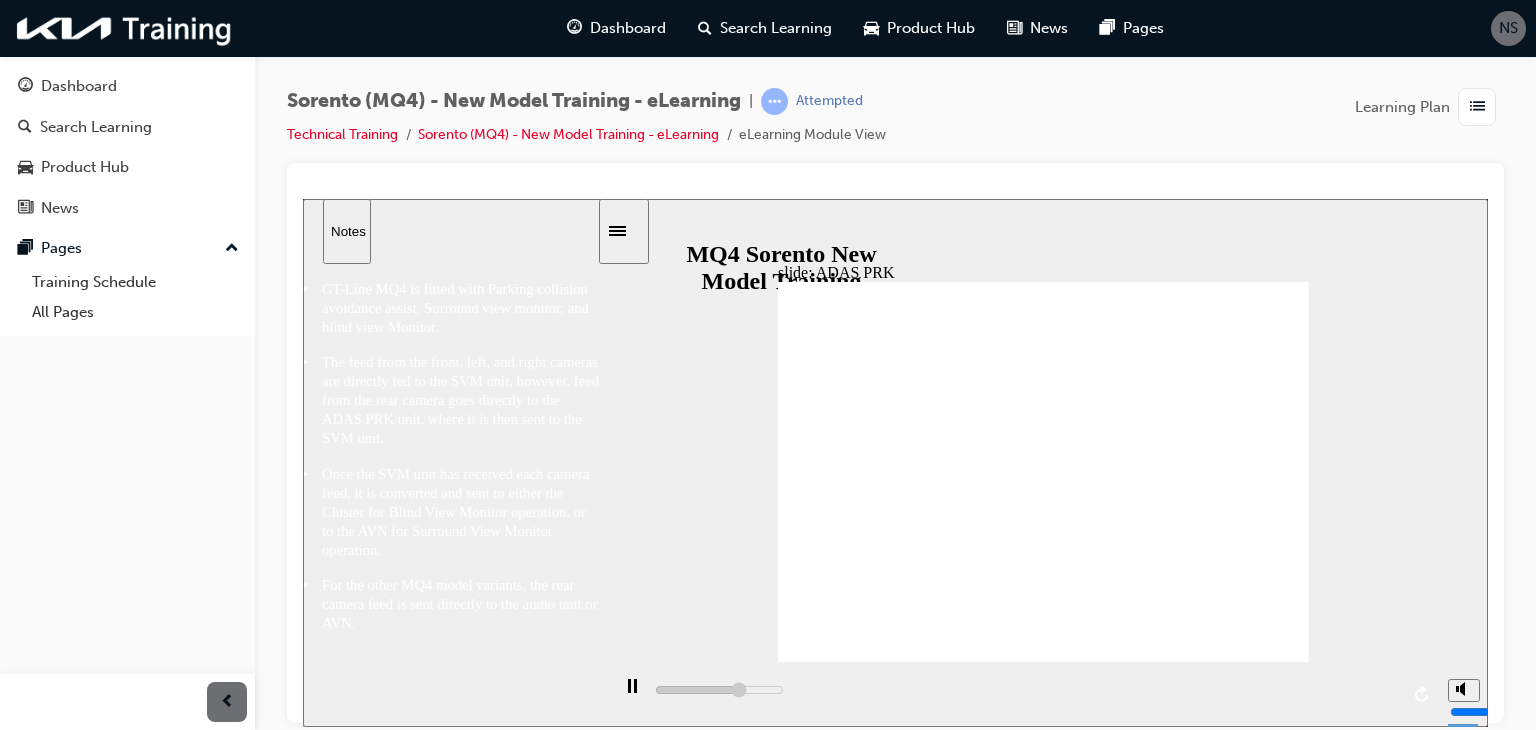 click at bounding box center [1023, 693] 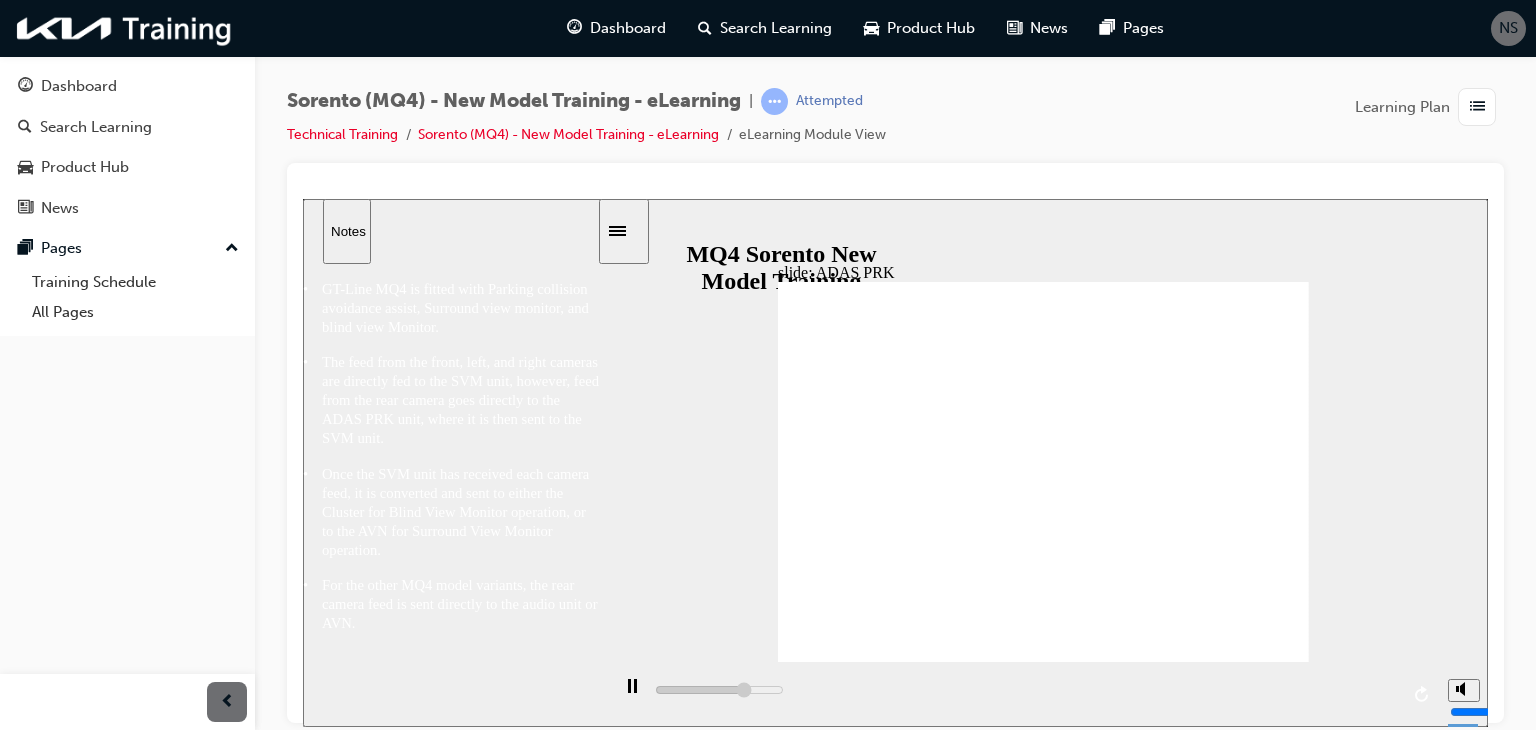 click at bounding box center [1023, 693] 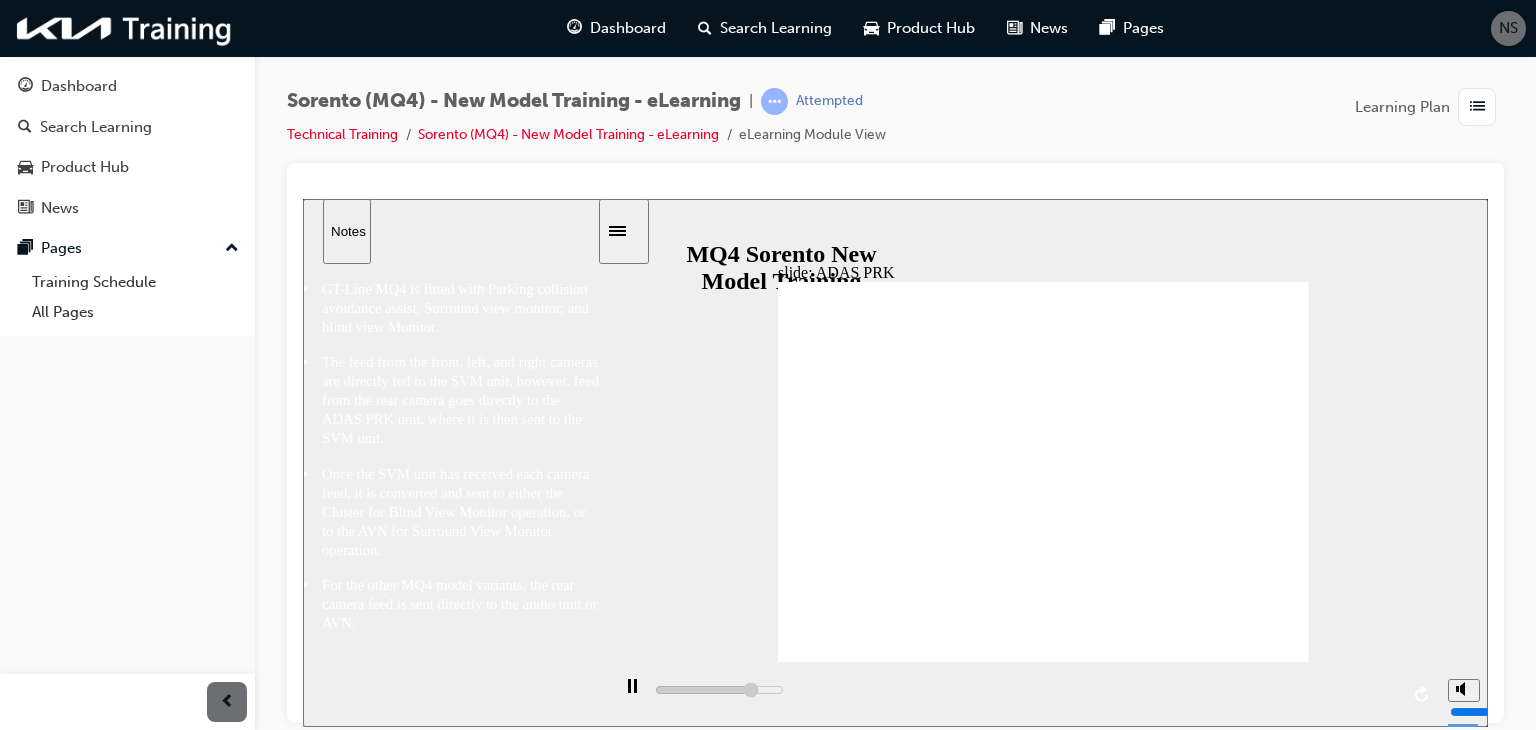 click at bounding box center [1023, 693] 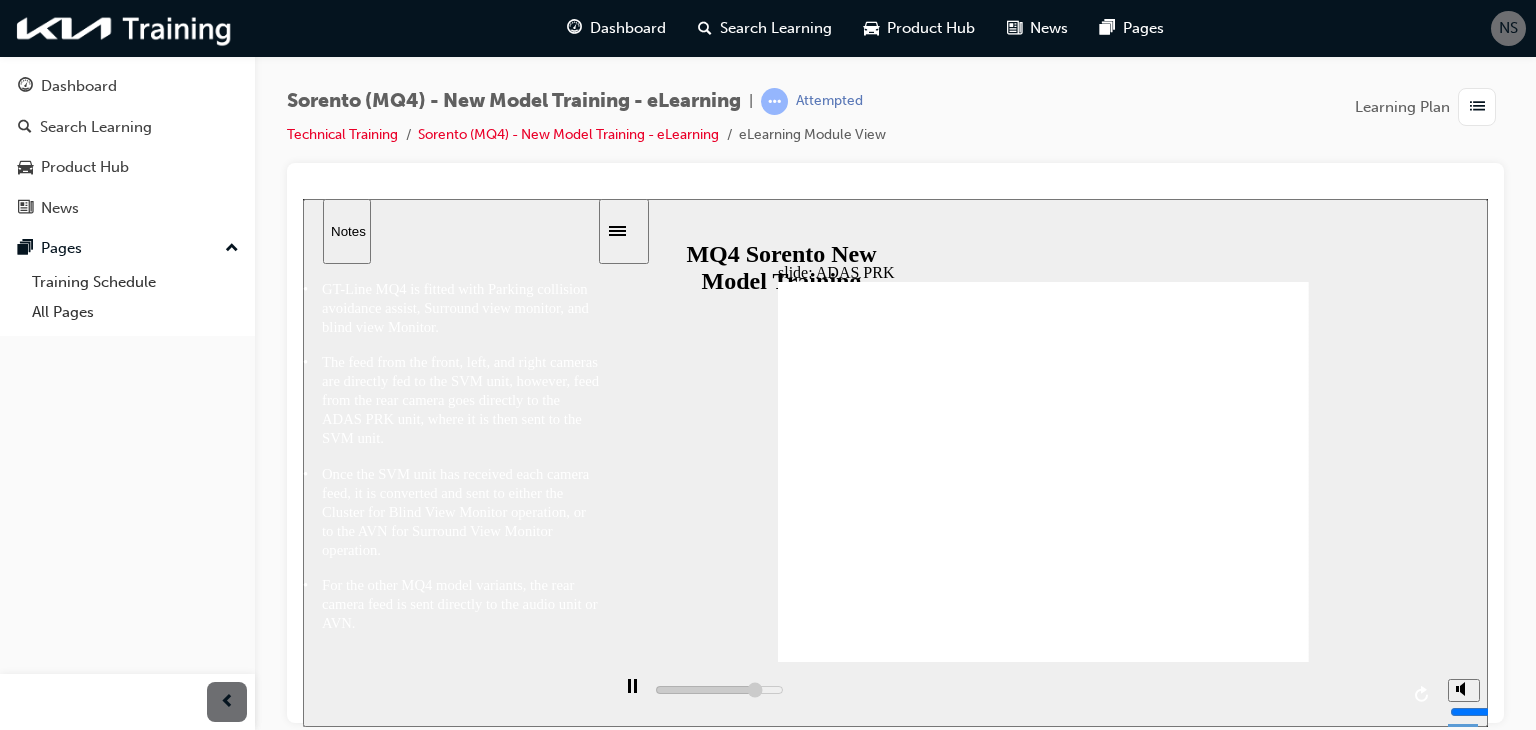 click at bounding box center (1023, 693) 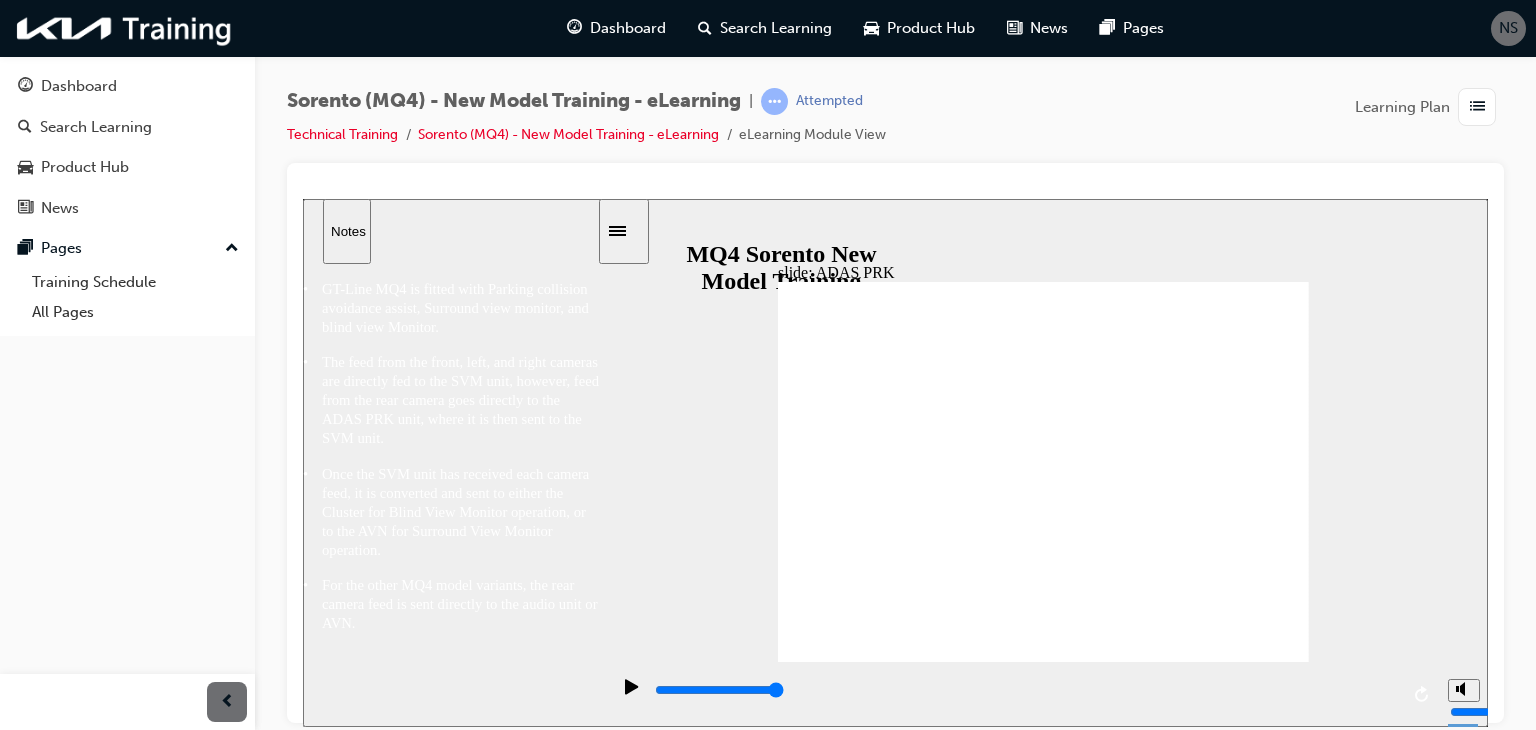 click 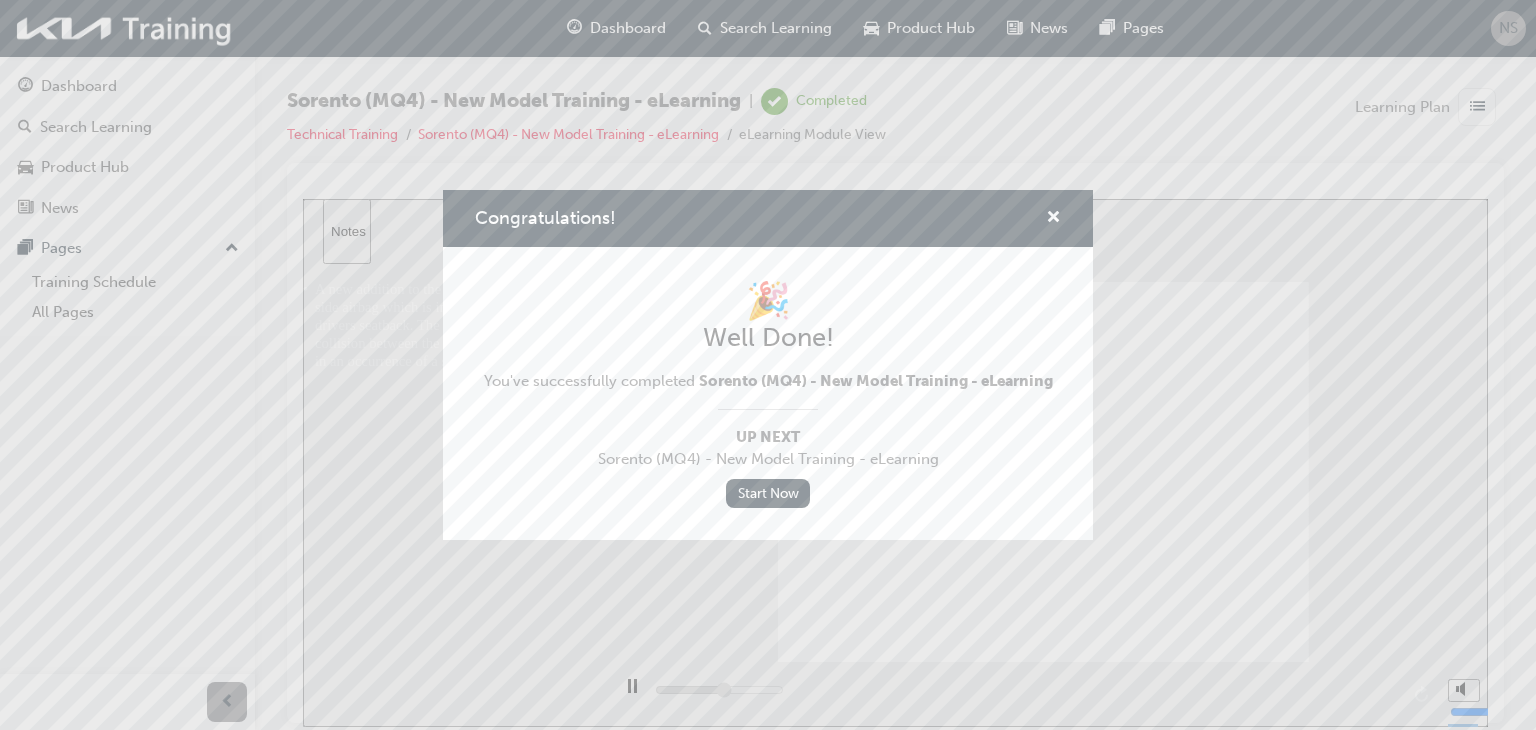 click on "🎉 Well Done! You've successfully completed   Sorento (MQ4) - New Model Training - eLearning Up Next Sorento (MQ4) - New Model Training - eLearning Start Now" at bounding box center [768, 393] 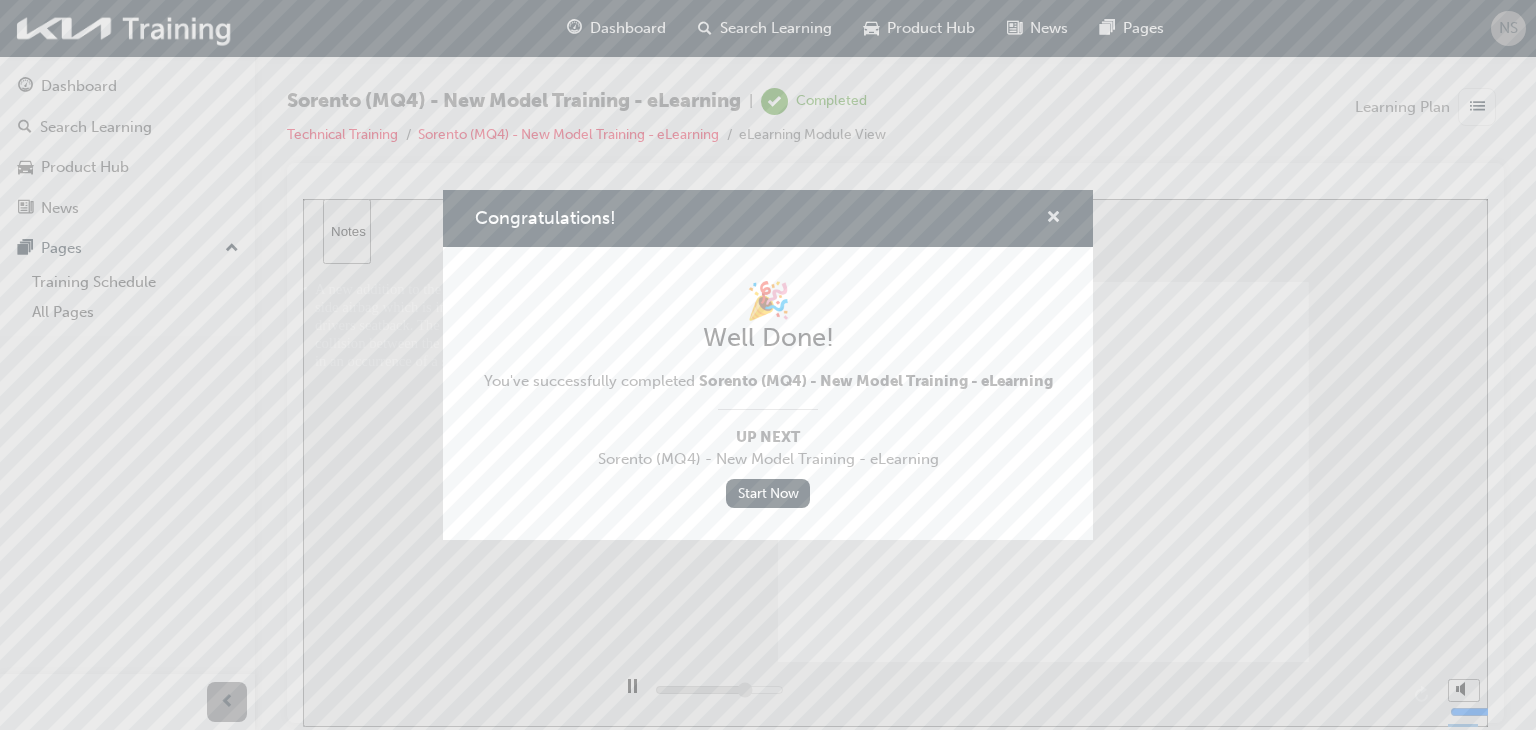 click at bounding box center (1053, 219) 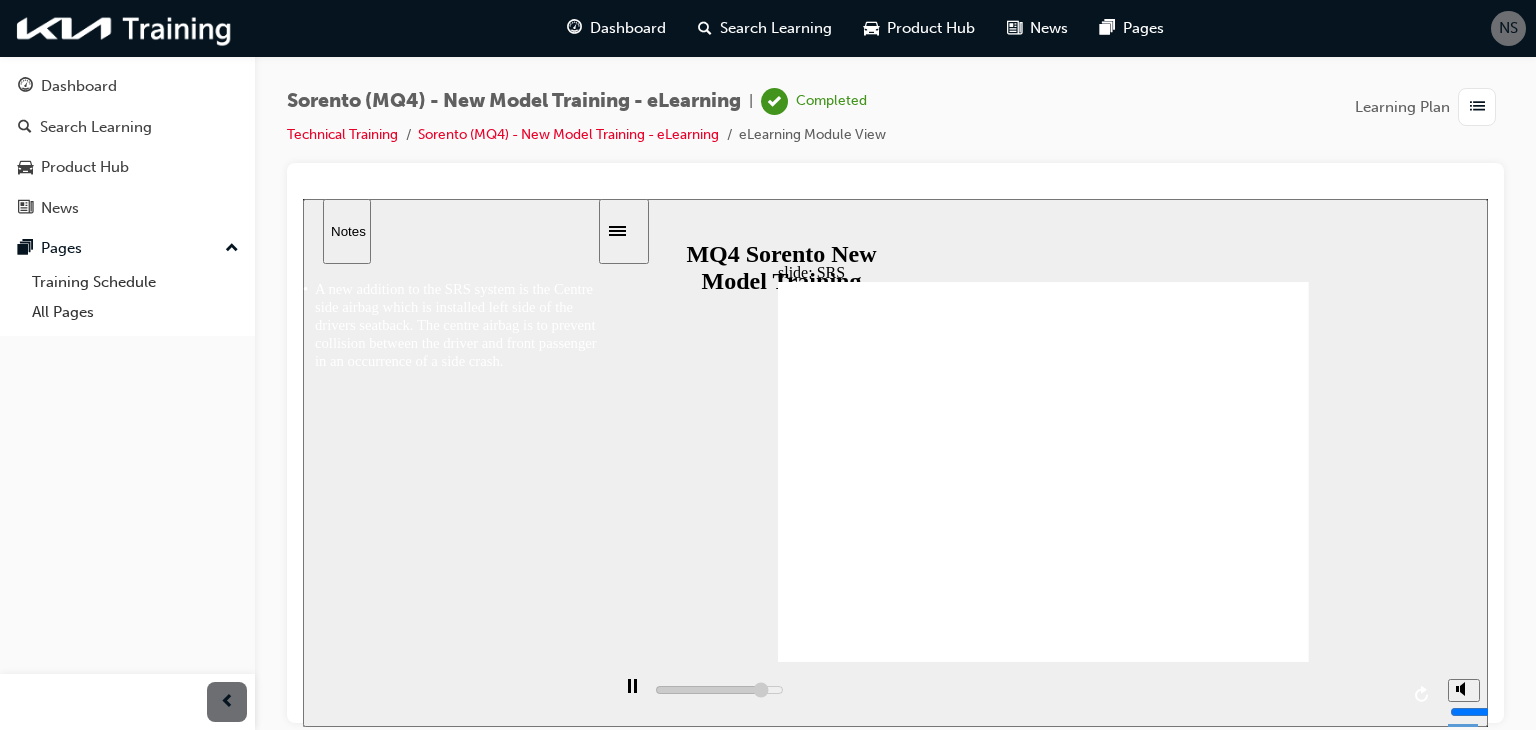click 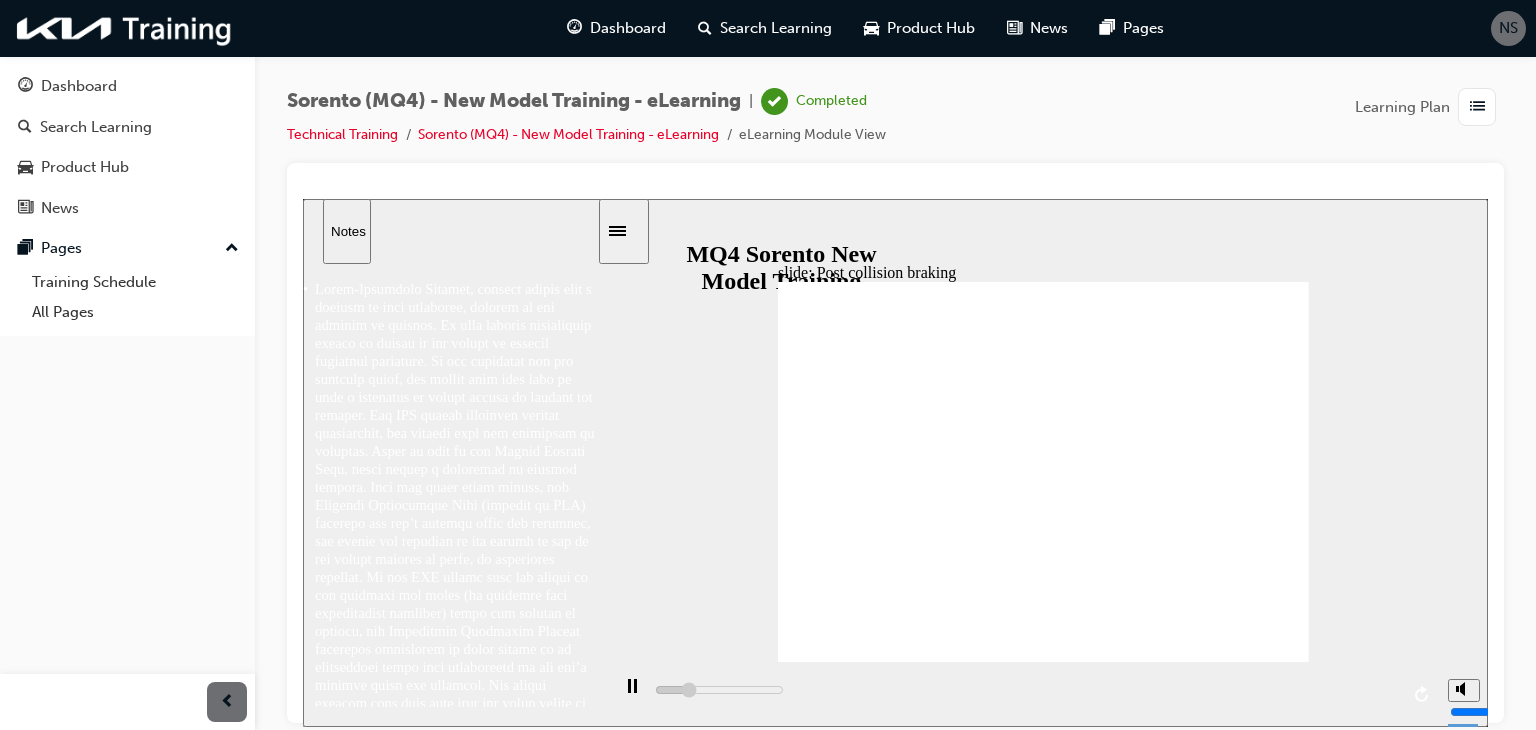 click 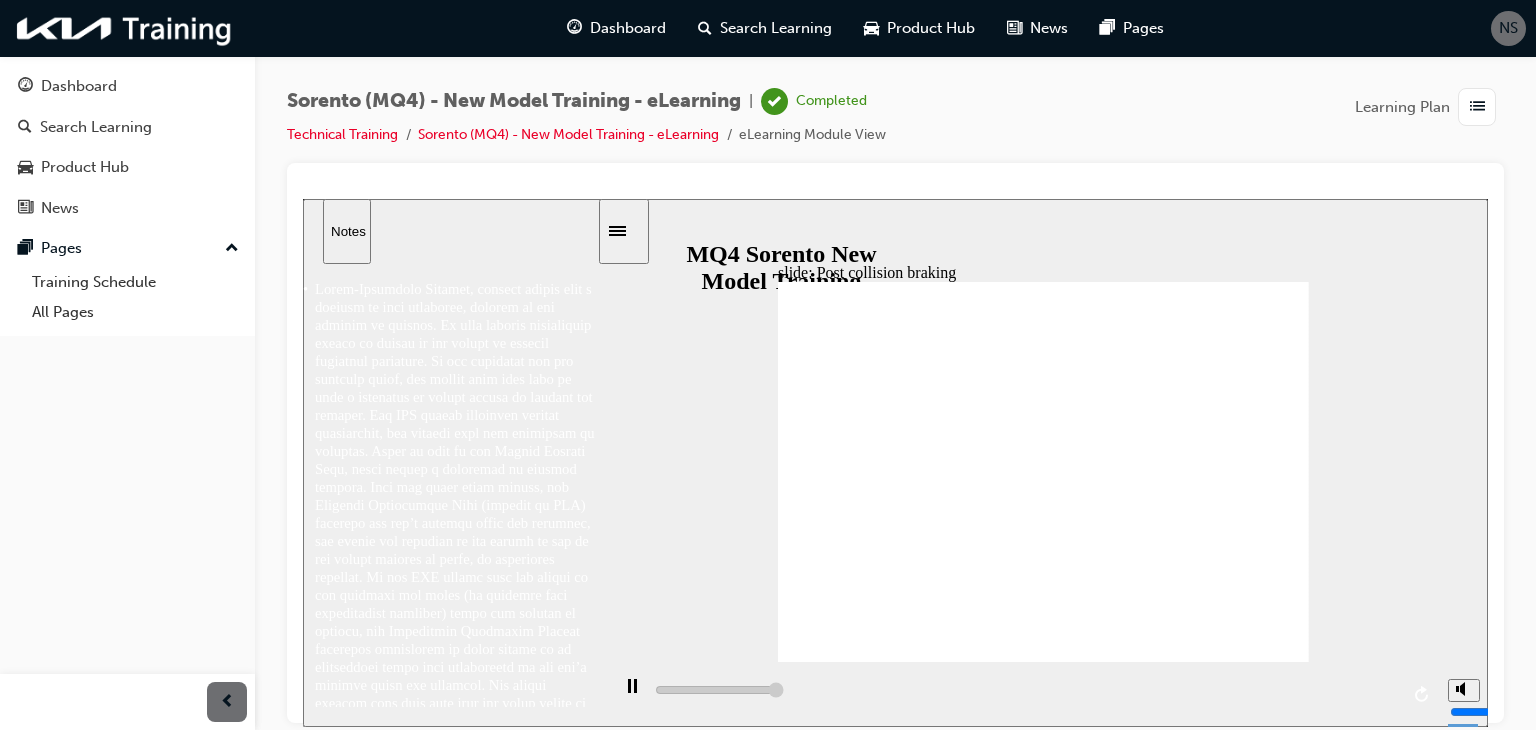 type on "136700" 